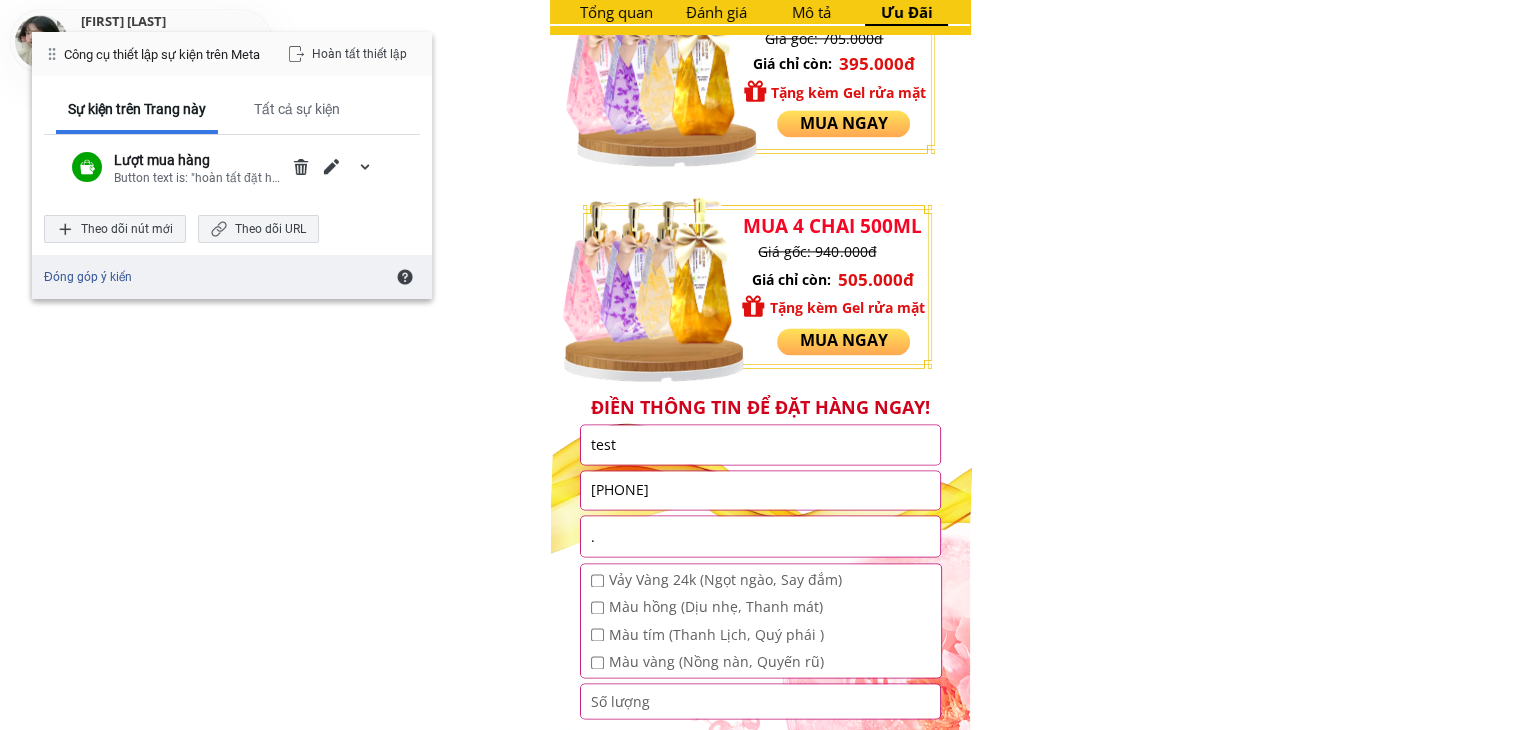 scroll, scrollTop: 2800, scrollLeft: 0, axis: vertical 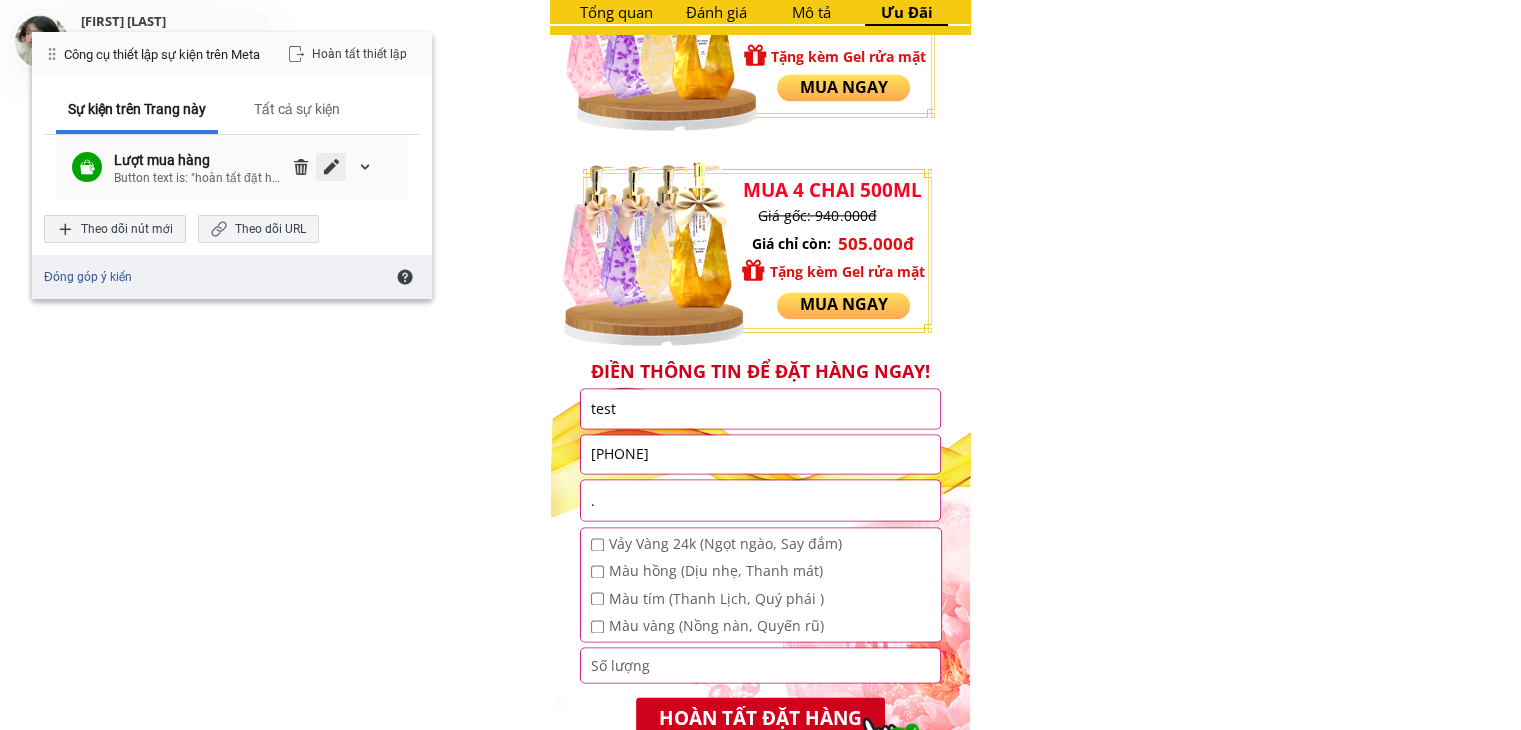 click at bounding box center (331, 167) 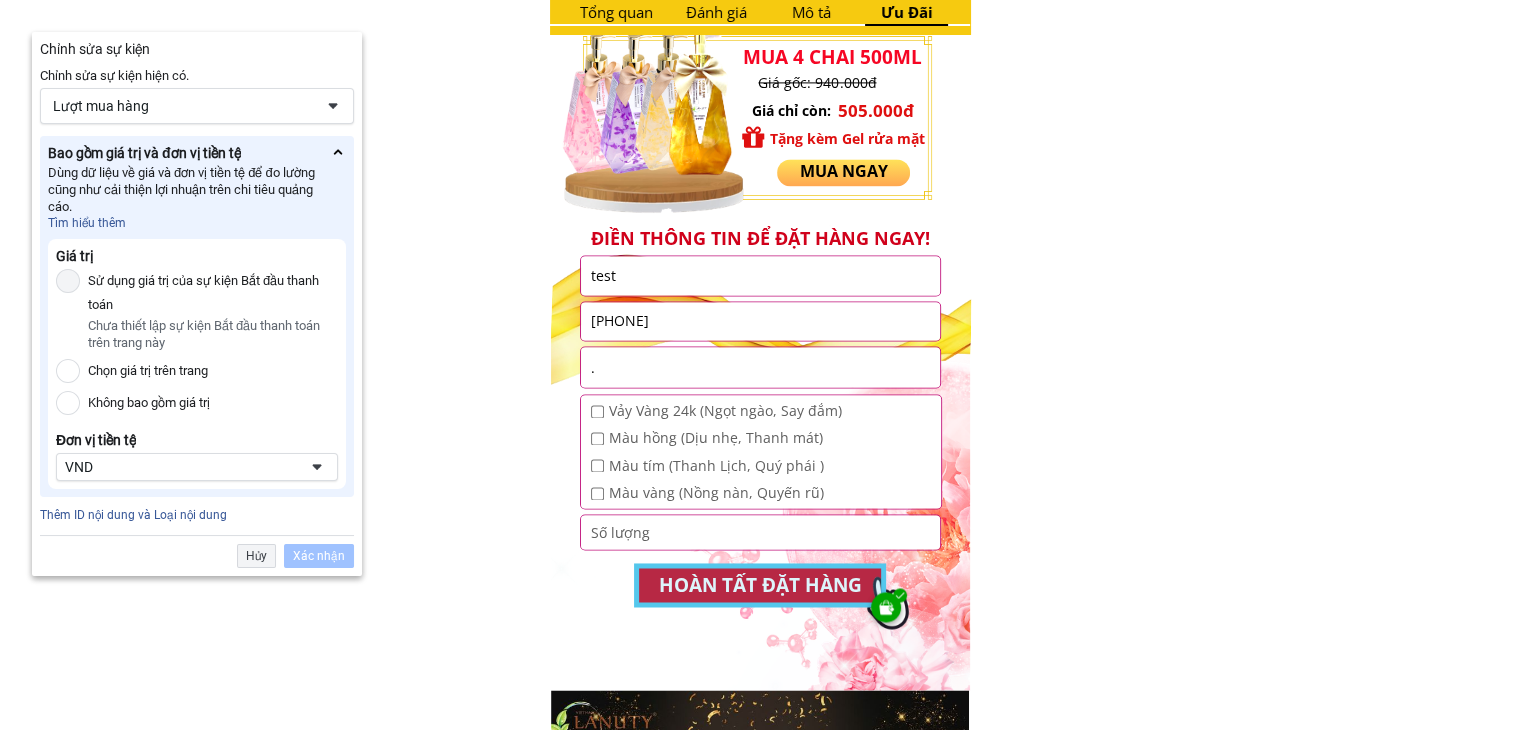 scroll, scrollTop: 3153, scrollLeft: 0, axis: vertical 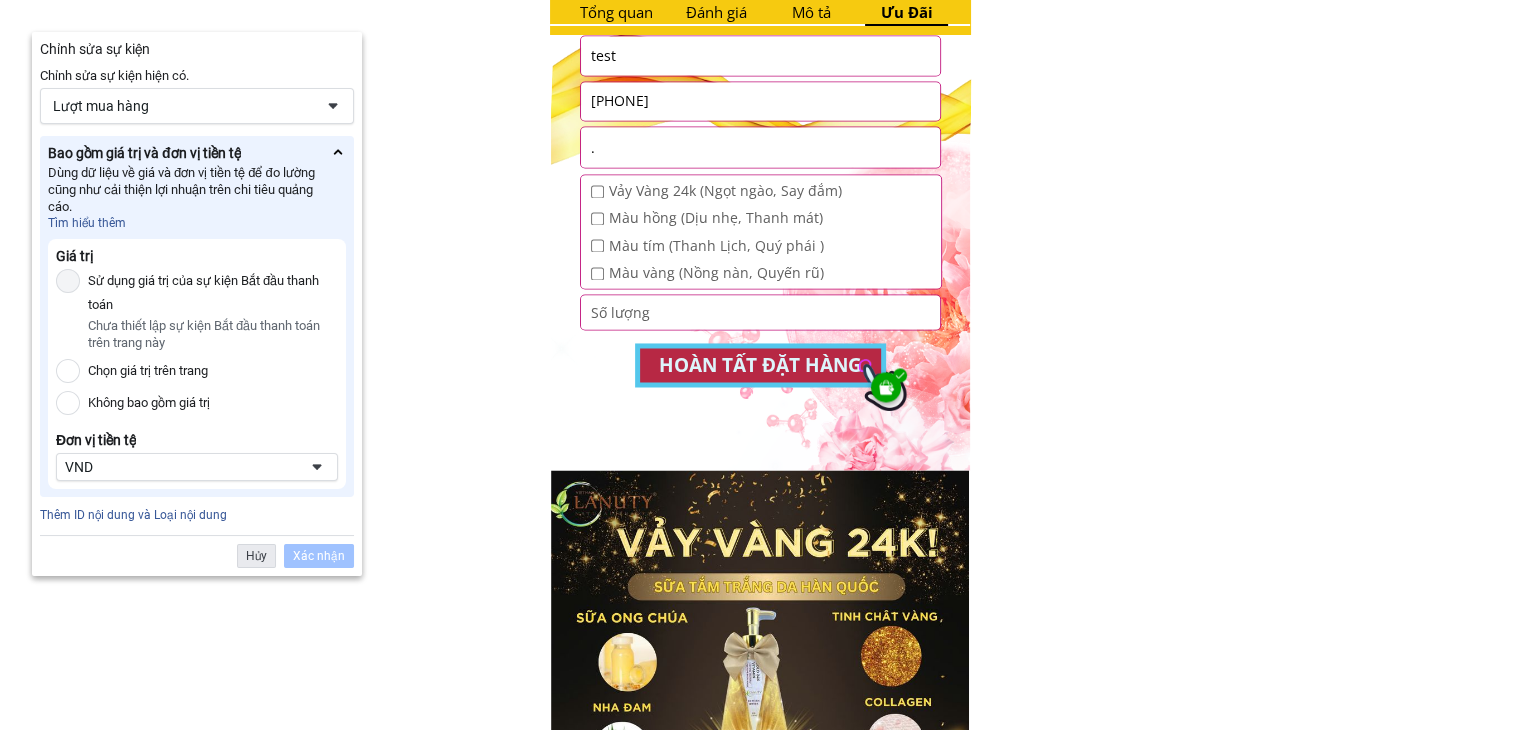 click on "Hủy" at bounding box center (256, 556) 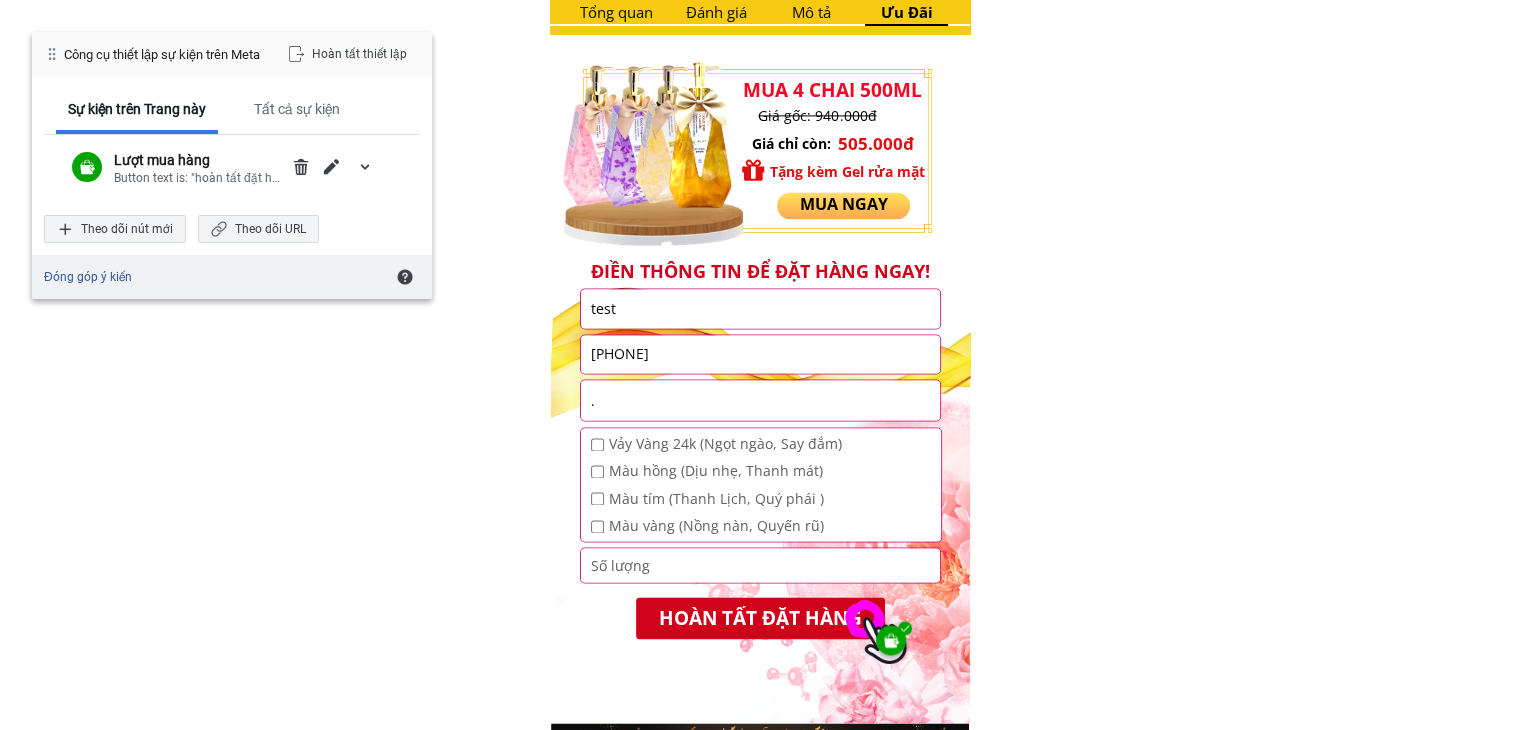 scroll, scrollTop: 2853, scrollLeft: 0, axis: vertical 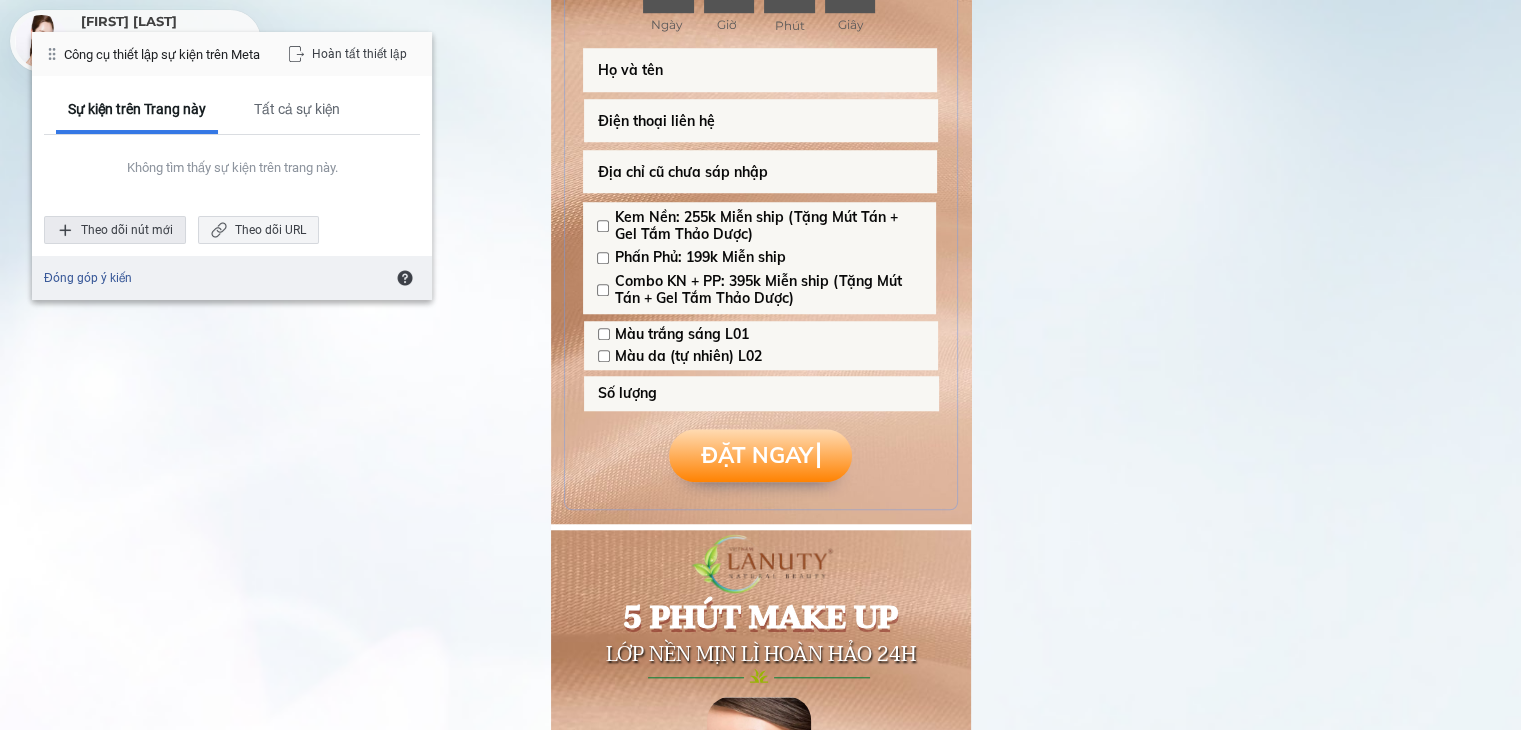 click on "Theo dõi nút mới" at bounding box center (115, 230) 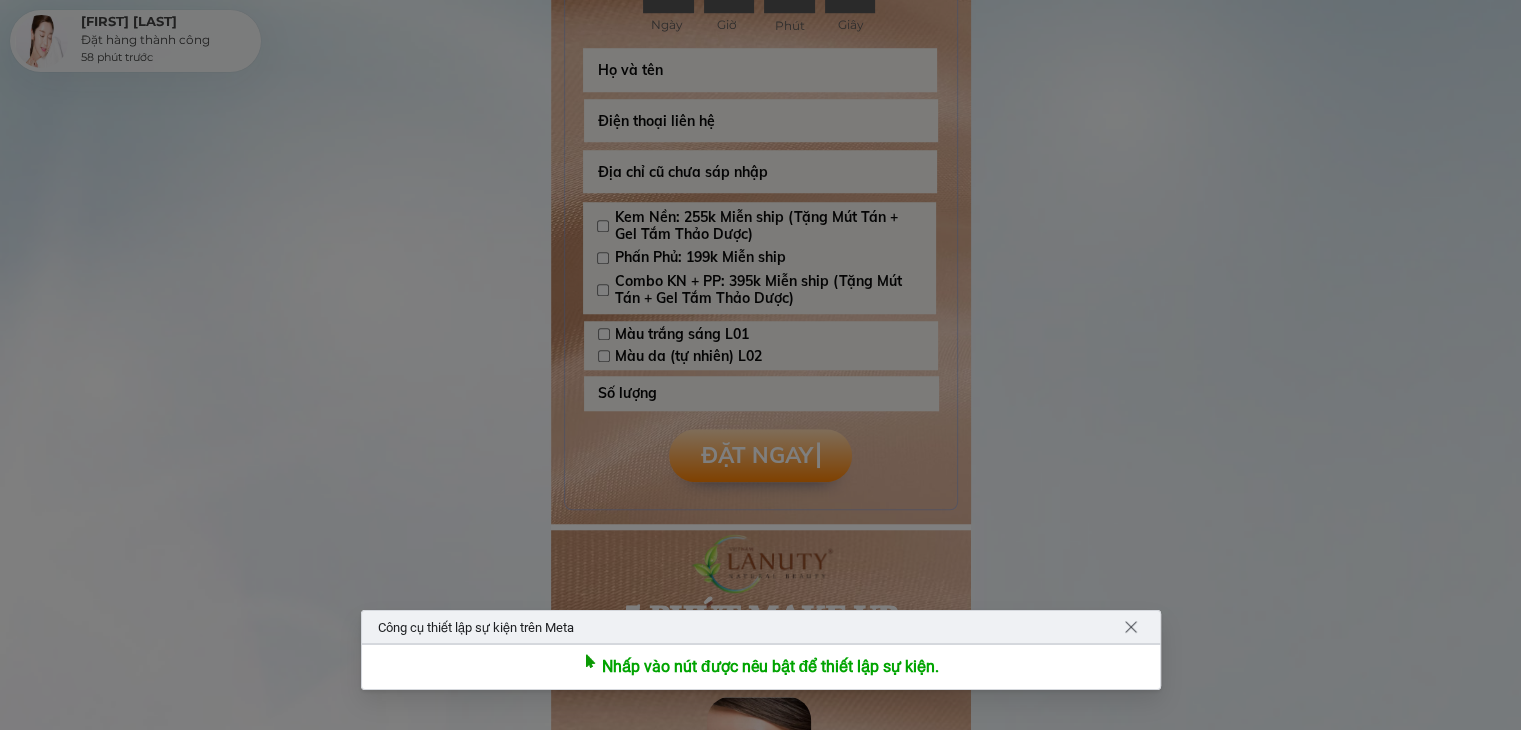click at bounding box center (760, 365) 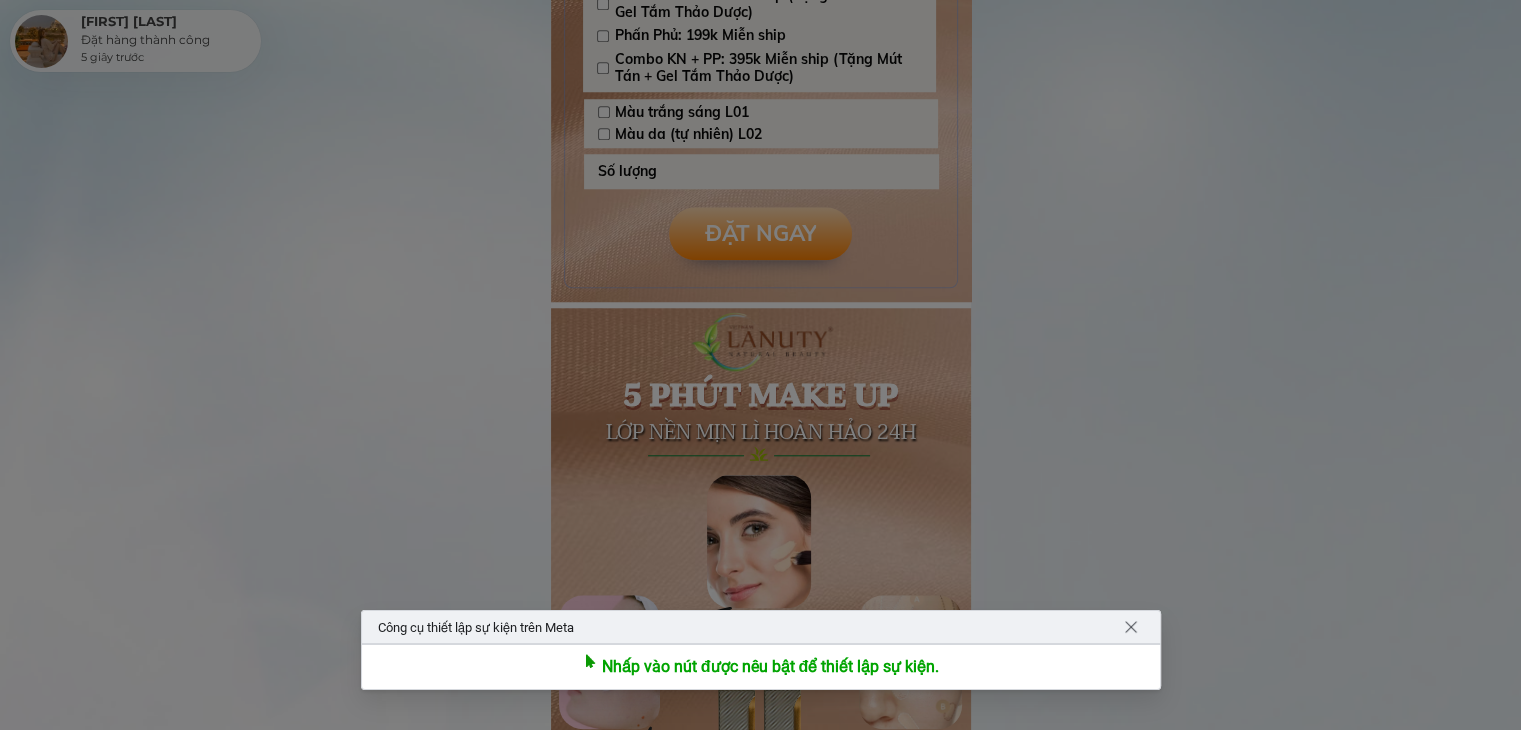 scroll, scrollTop: 1700, scrollLeft: 0, axis: vertical 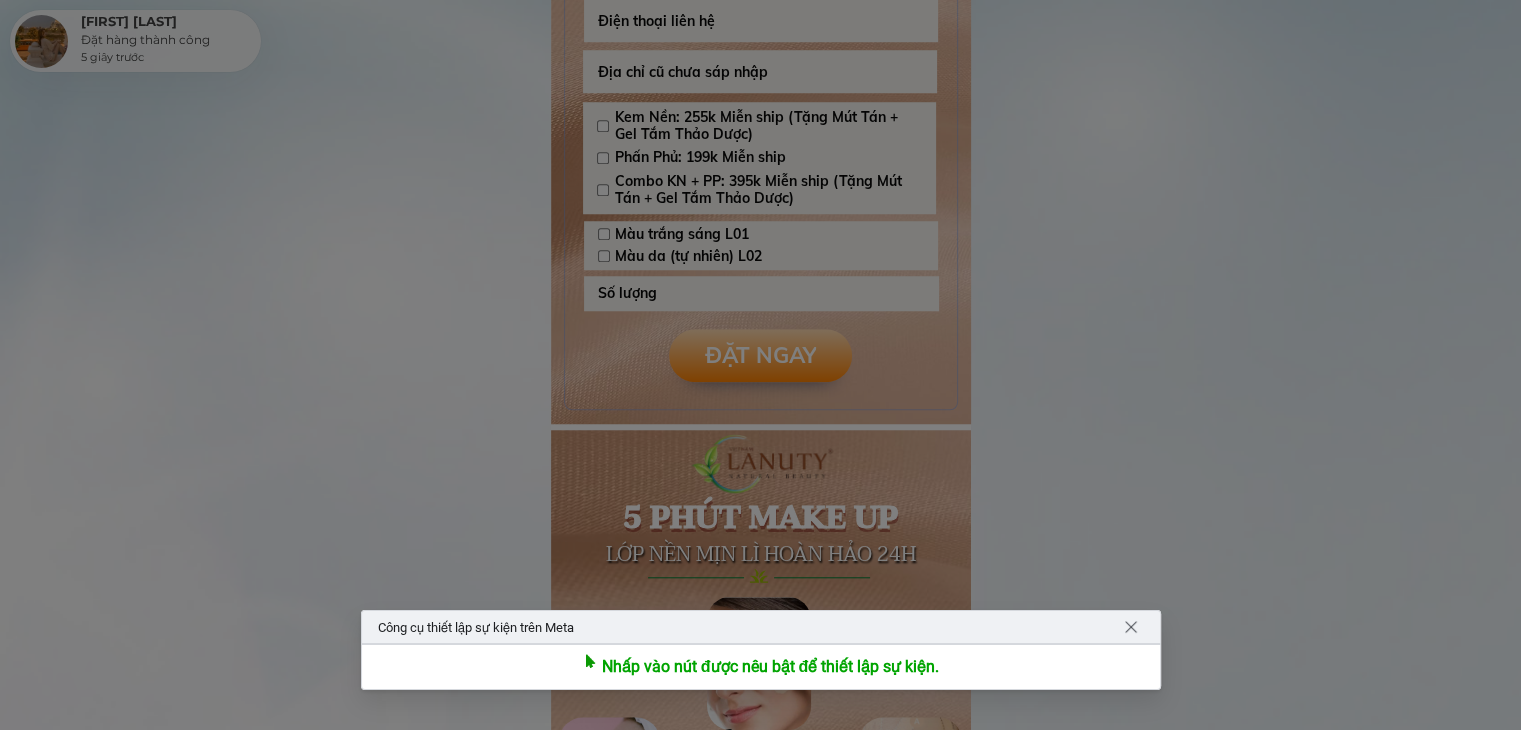 click at bounding box center (760, 365) 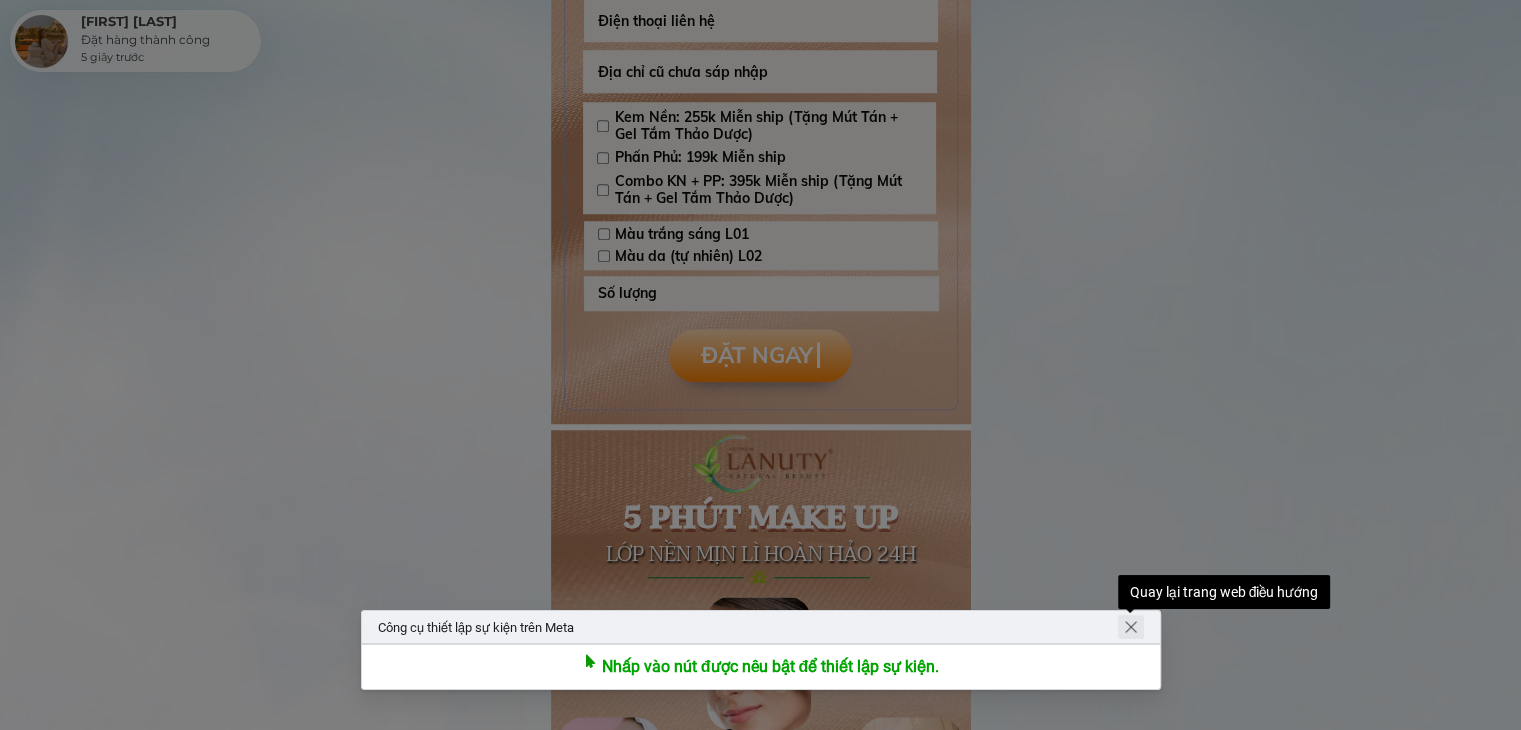 click at bounding box center (1131, 627) 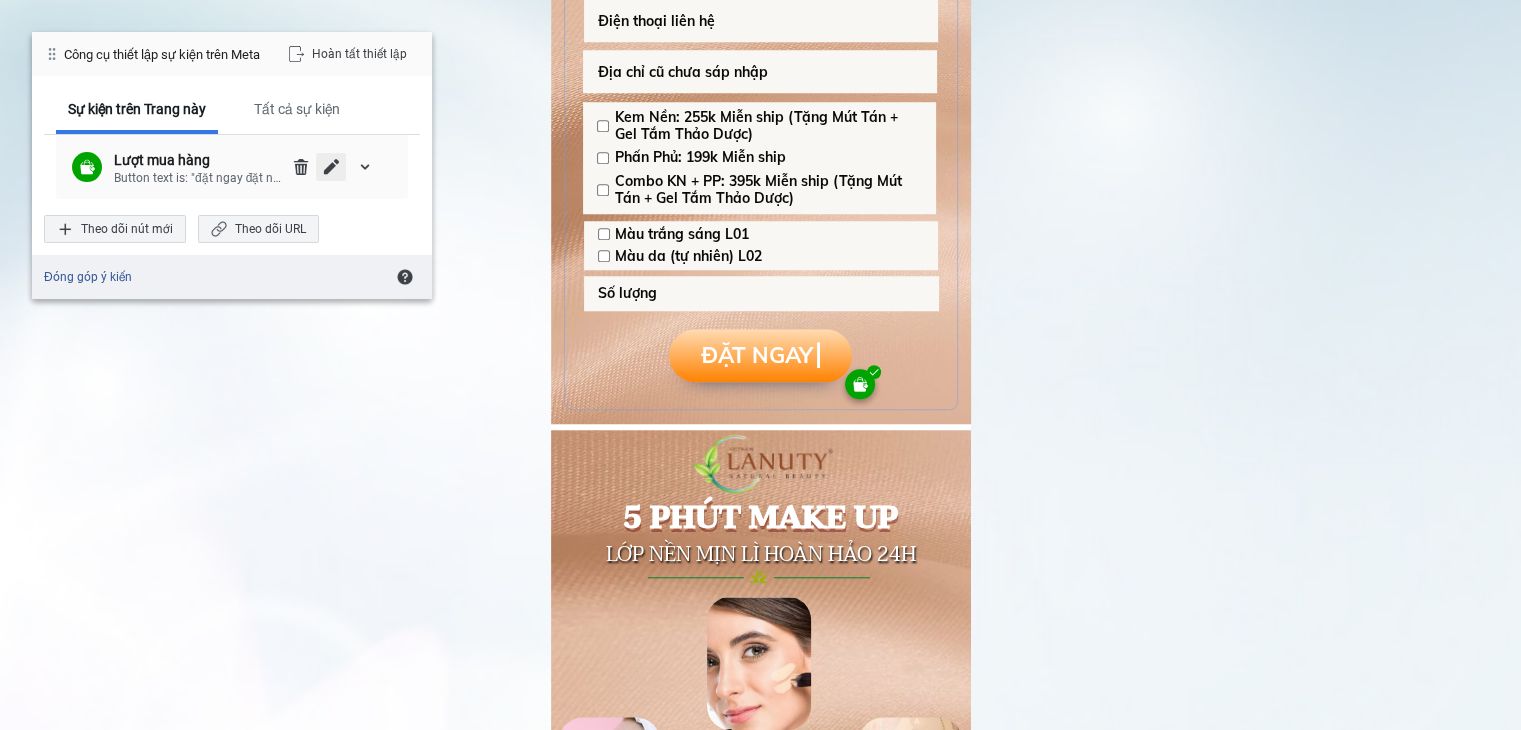 click at bounding box center [331, 167] 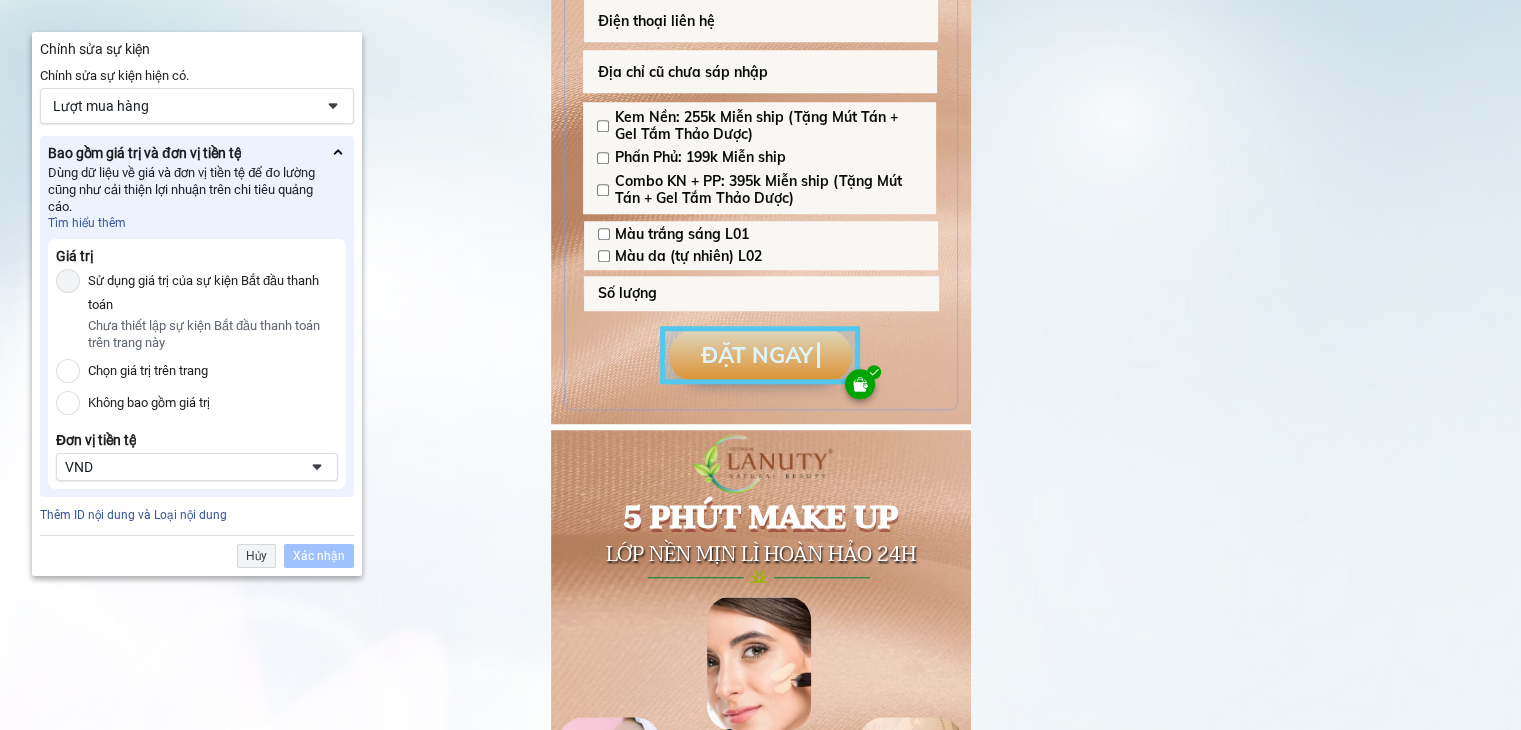 scroll, scrollTop: 1690, scrollLeft: 0, axis: vertical 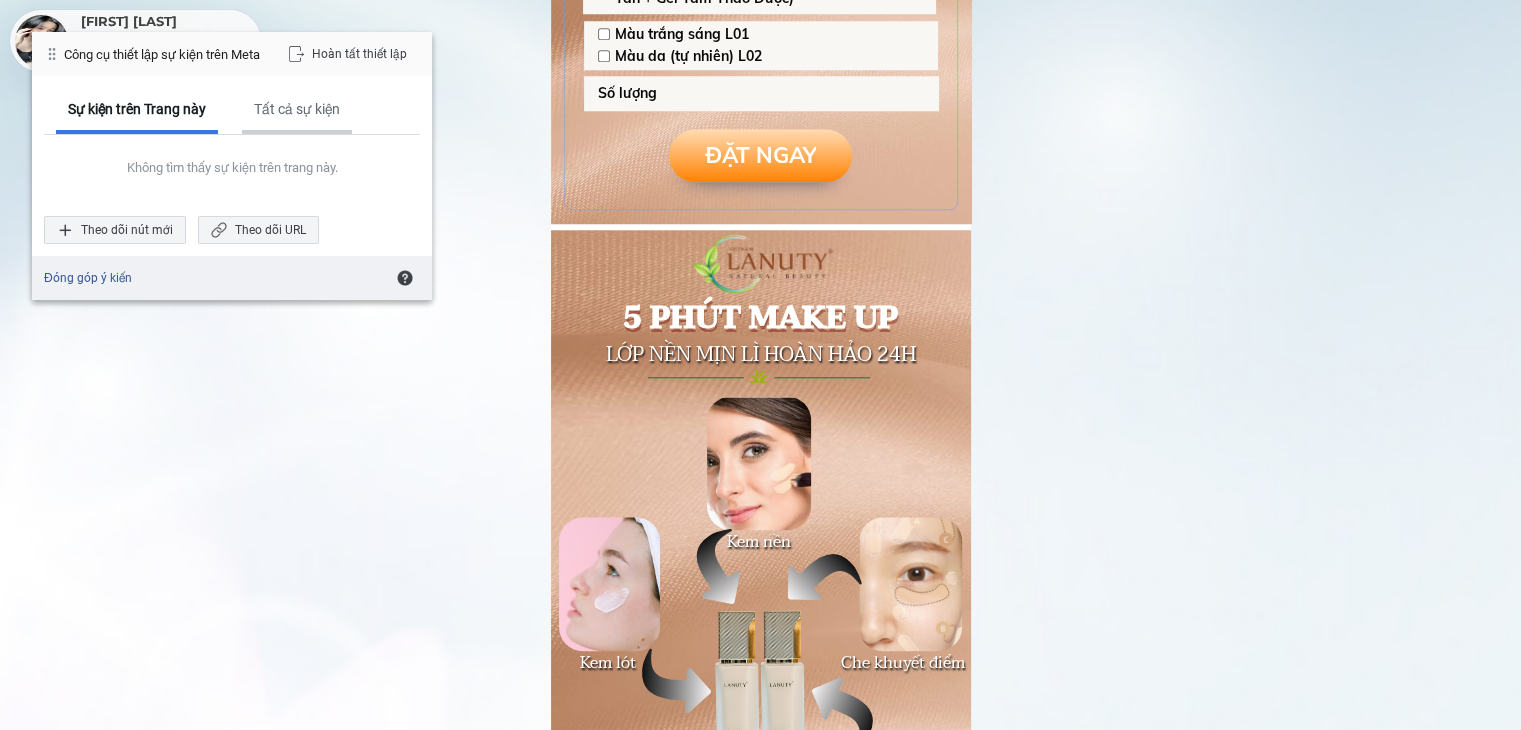 click on "Tất cả sự kiện" at bounding box center [297, 111] 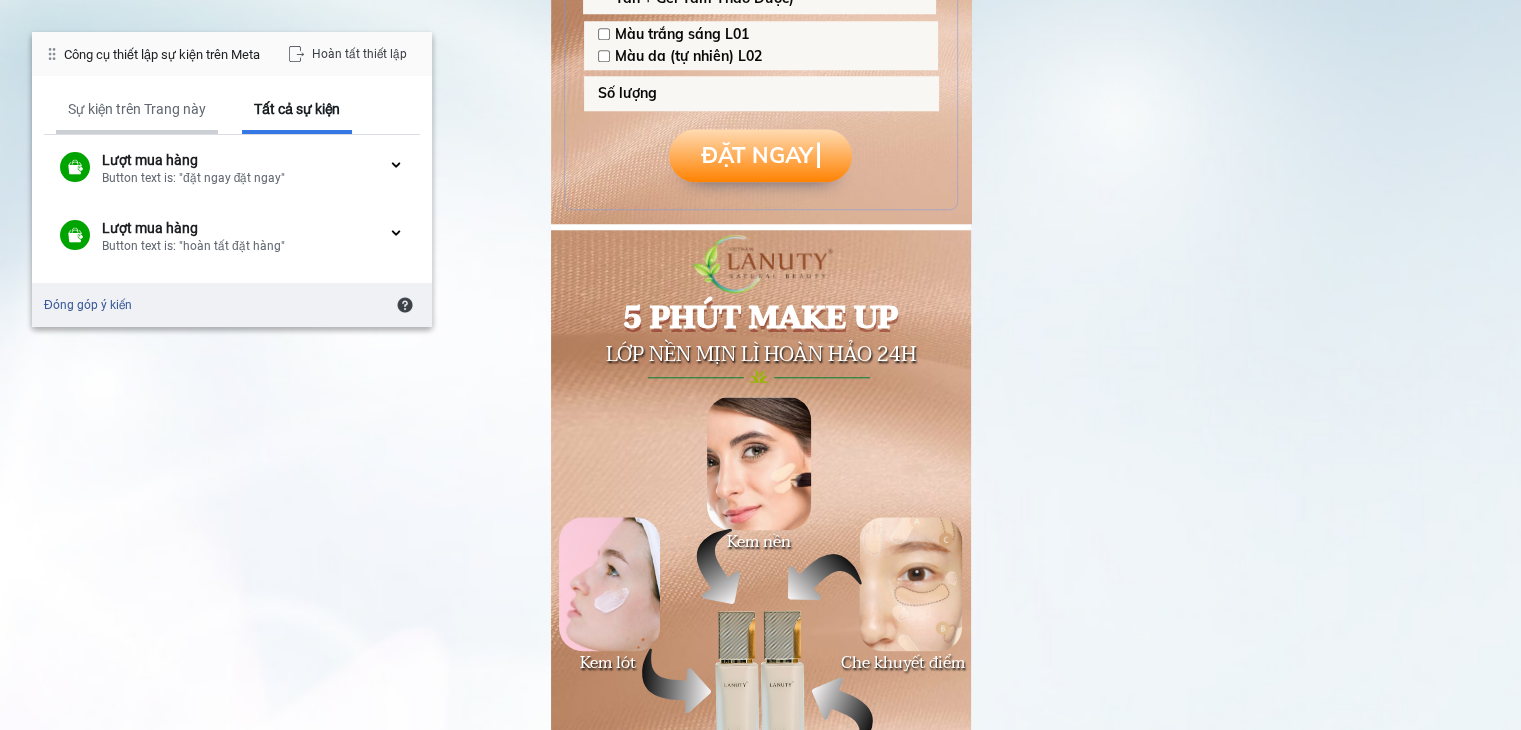 click on "Sự kiện trên Trang này" at bounding box center [137, 109] 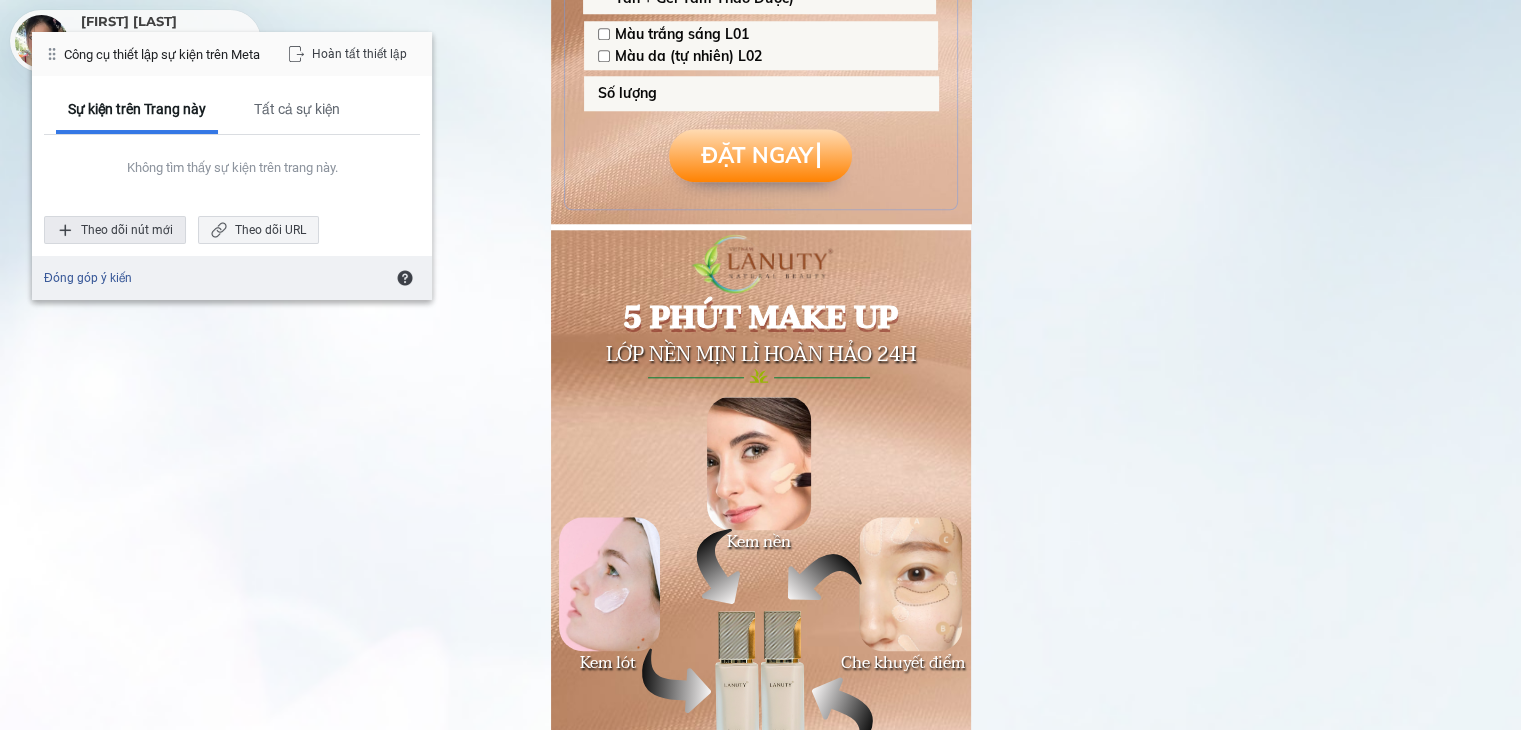 click on "Theo dõi nút mới" at bounding box center (115, 230) 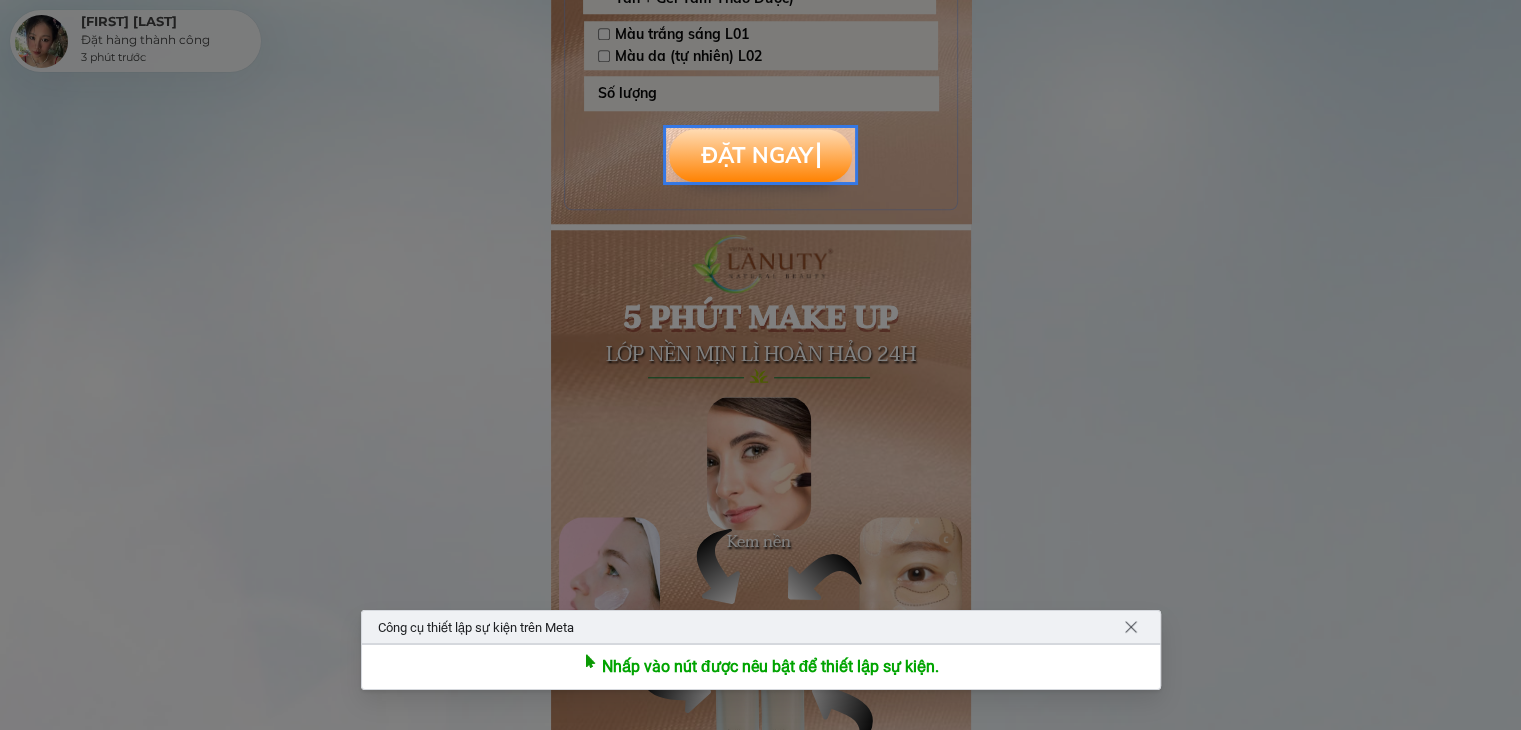 click at bounding box center (760, 365) 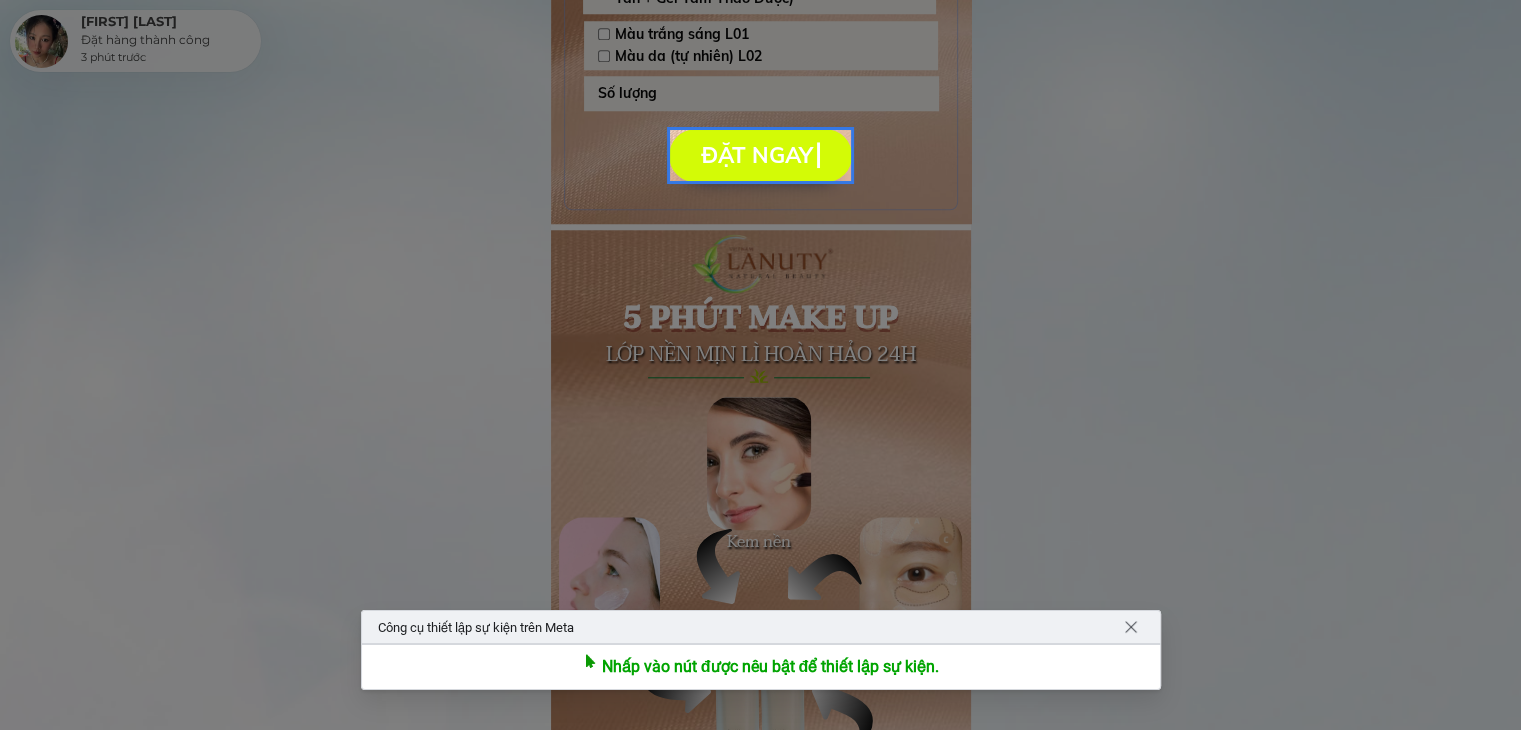 click at bounding box center [760, 155] 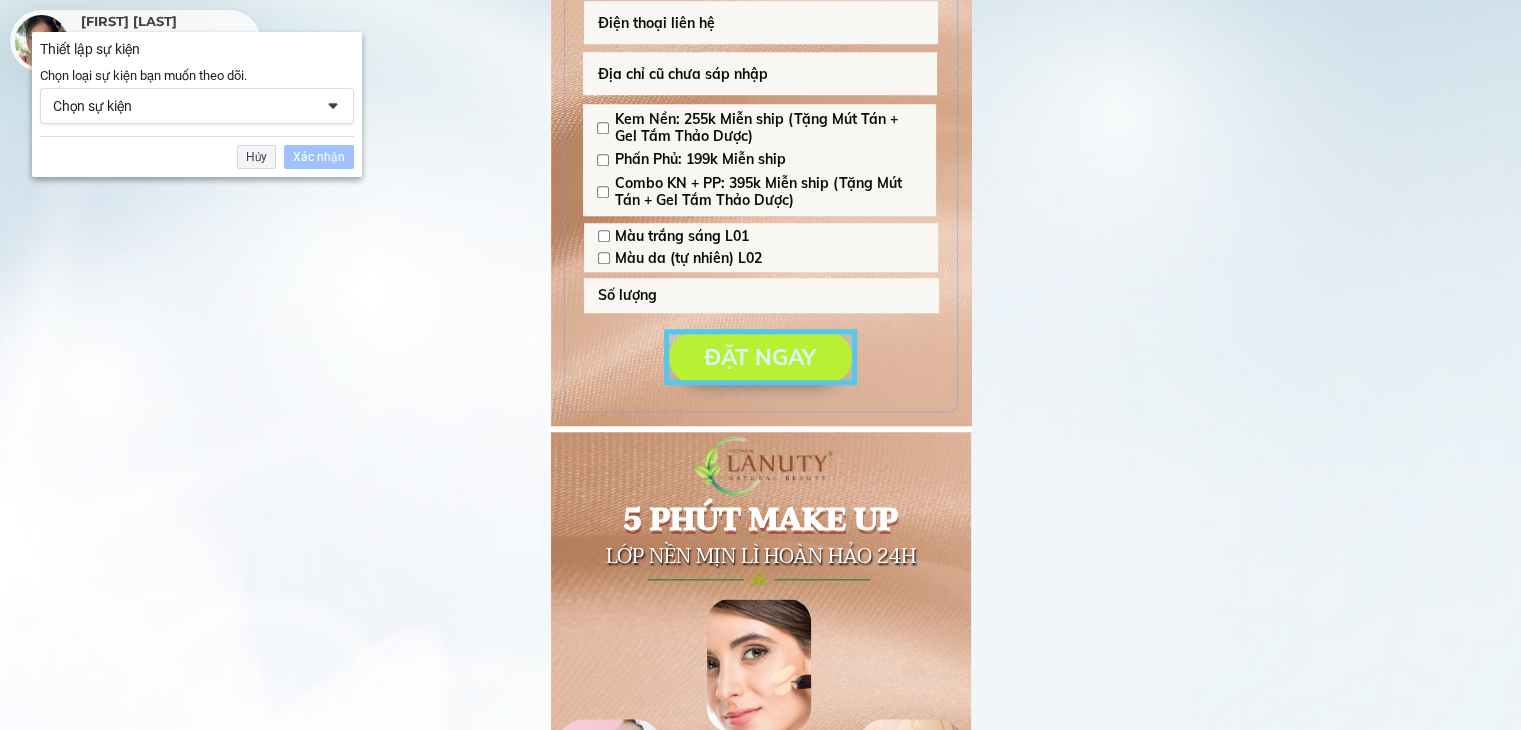 scroll, scrollTop: 1690, scrollLeft: 0, axis: vertical 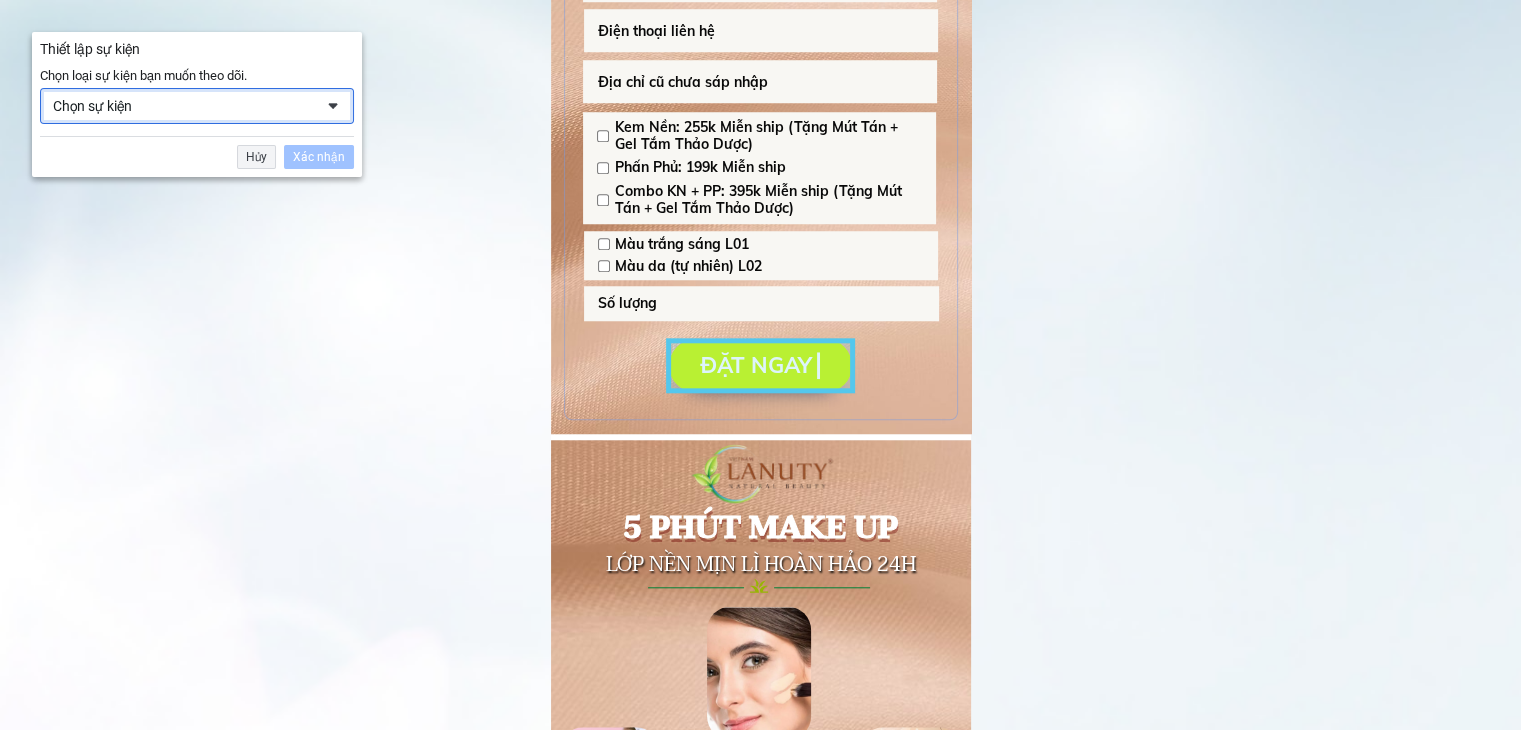 click on "Chọn sự kiện" at bounding box center (183, 106) 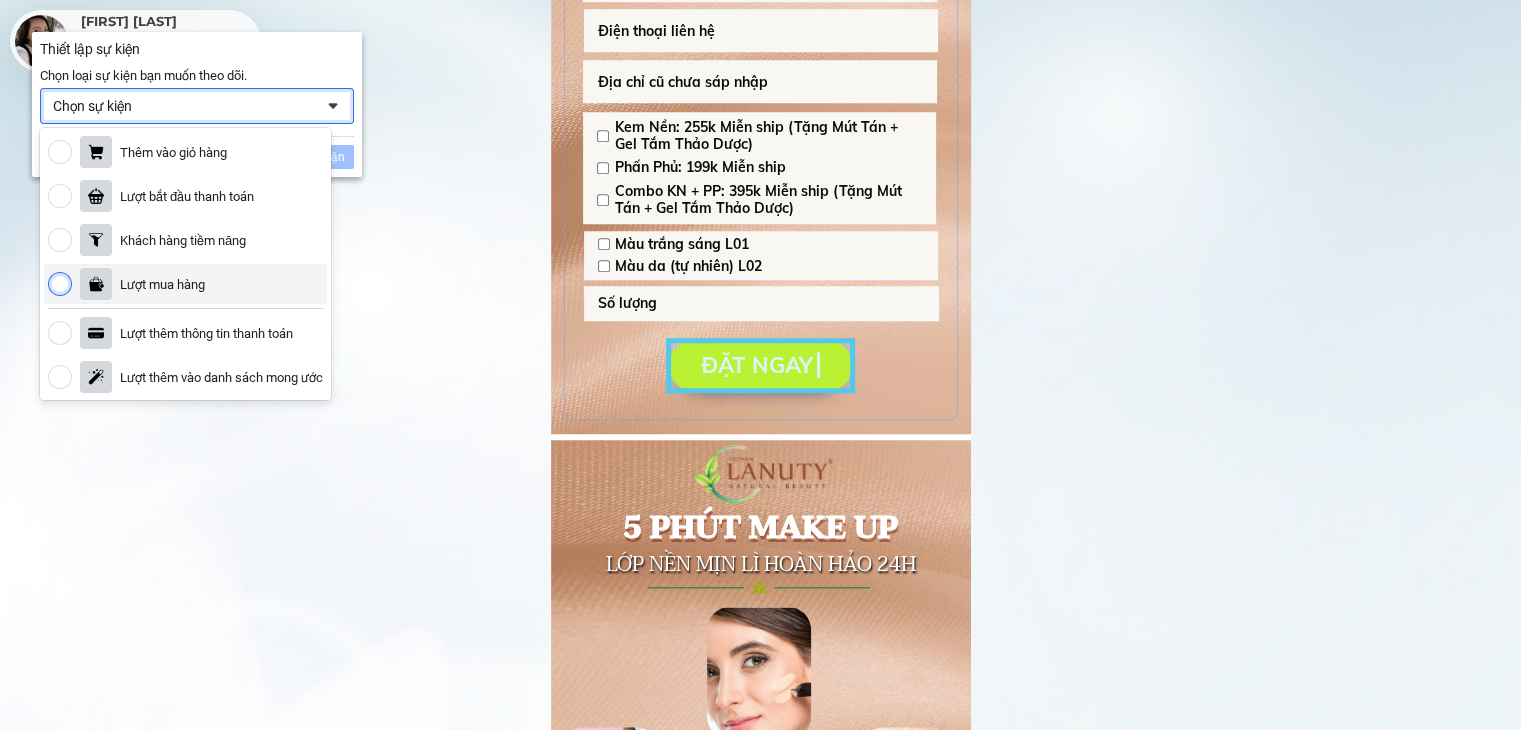 click at bounding box center [60, 284] 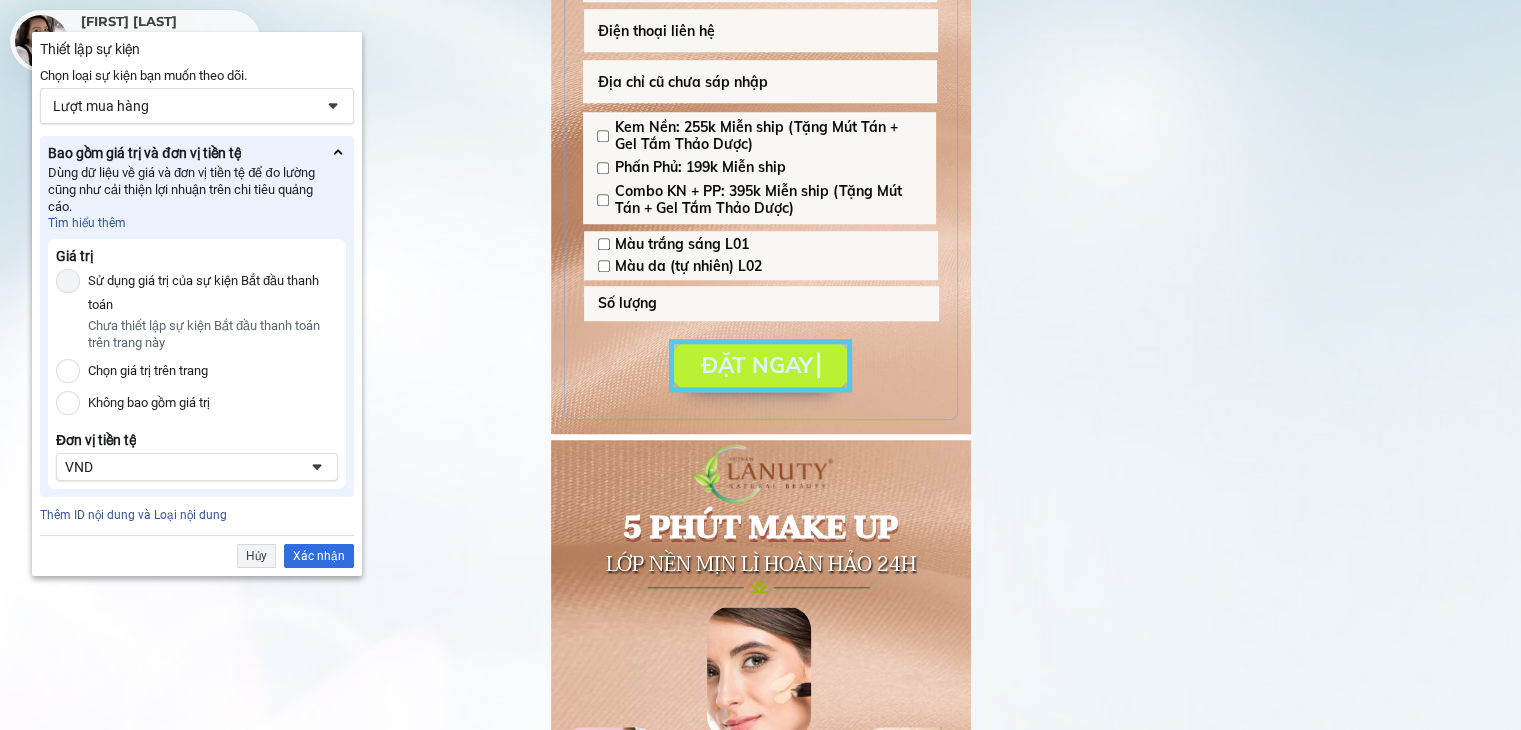 click at bounding box center (333, 106) 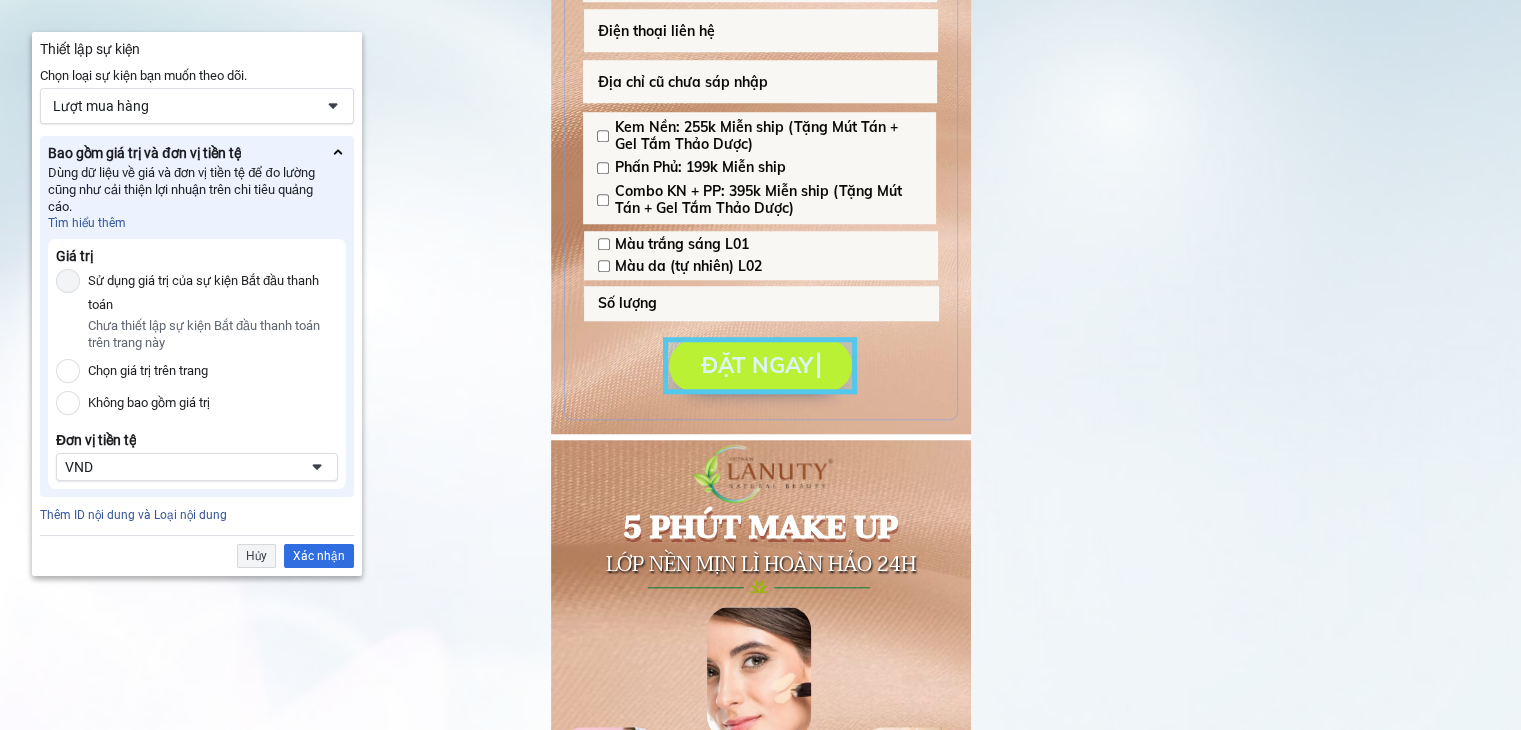 click at bounding box center (333, 106) 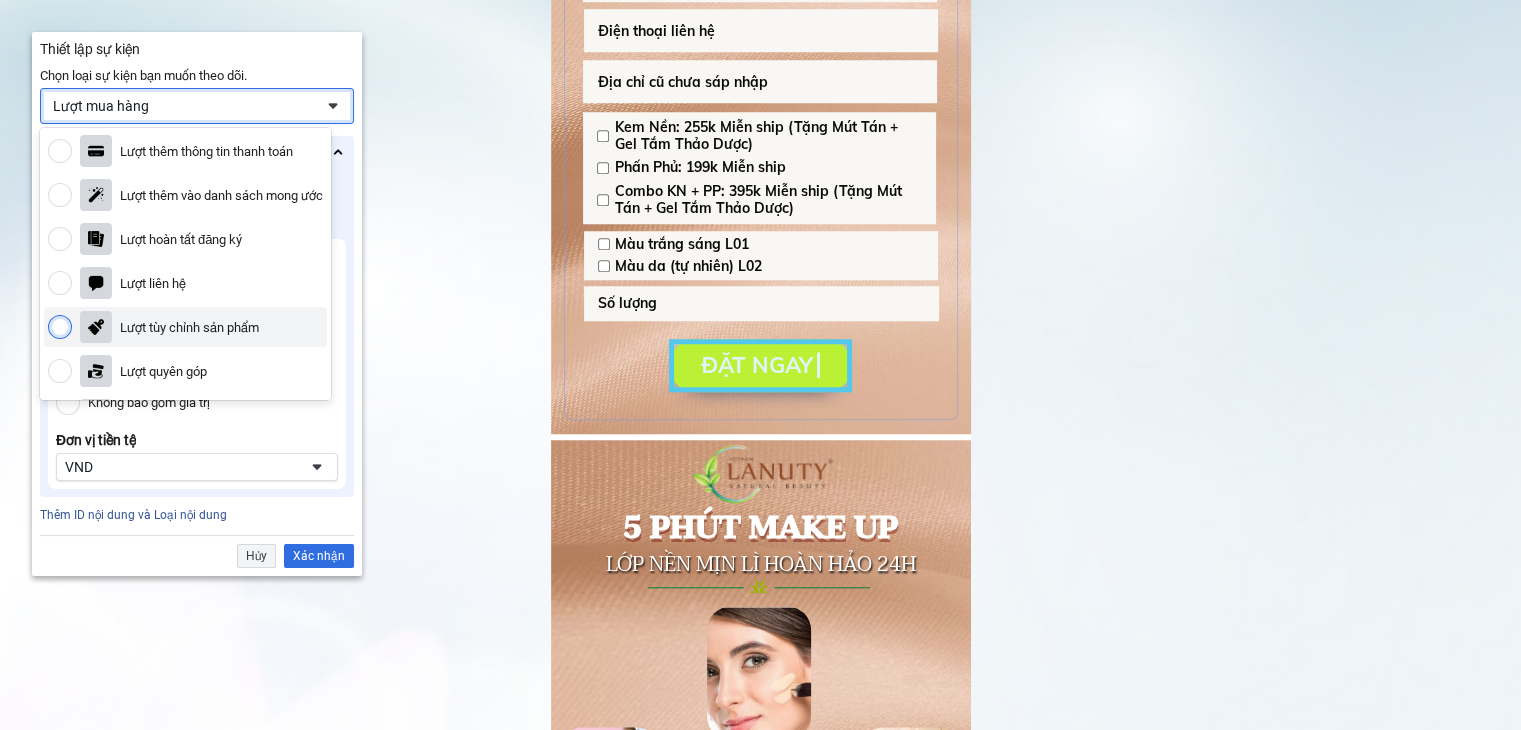 scroll, scrollTop: 200, scrollLeft: 0, axis: vertical 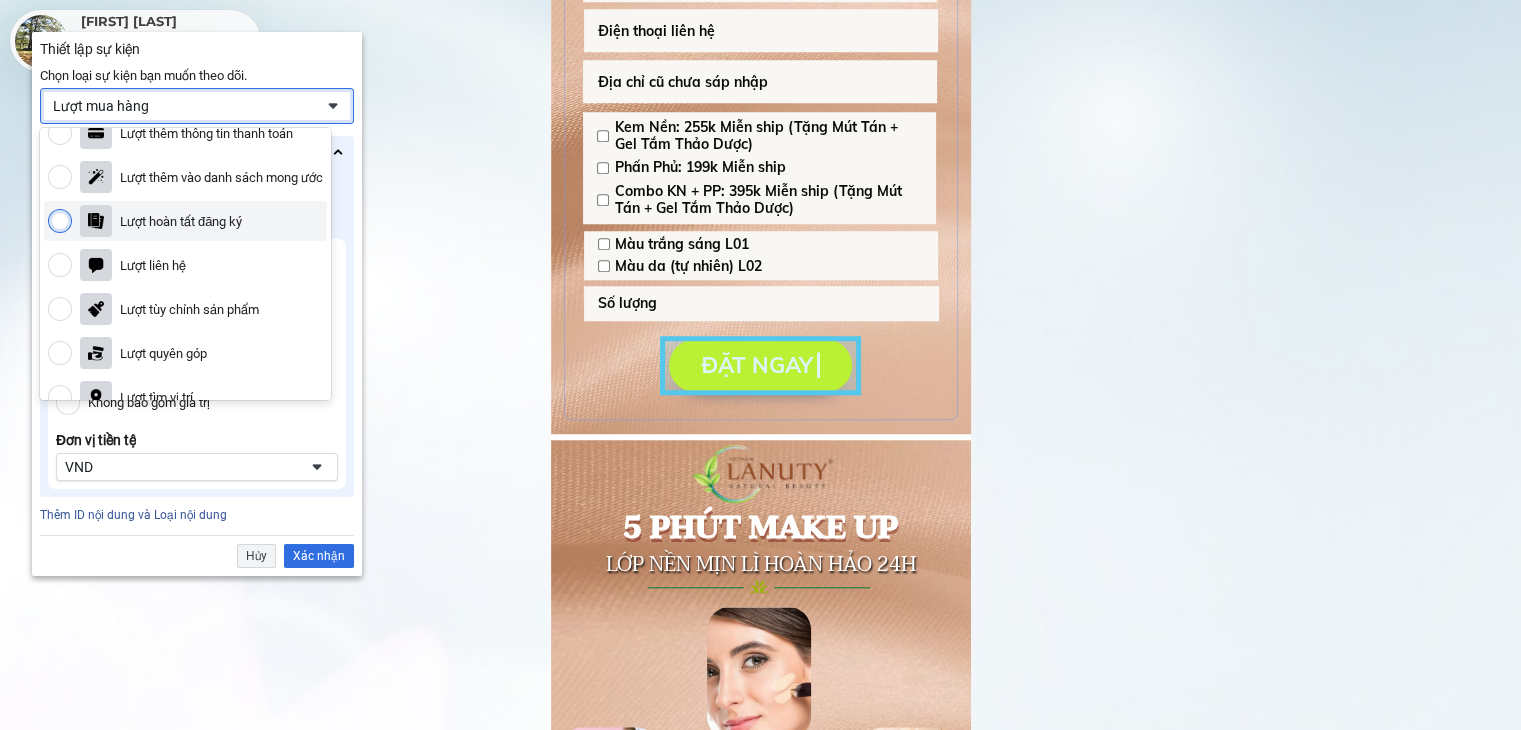 click at bounding box center [60, 221] 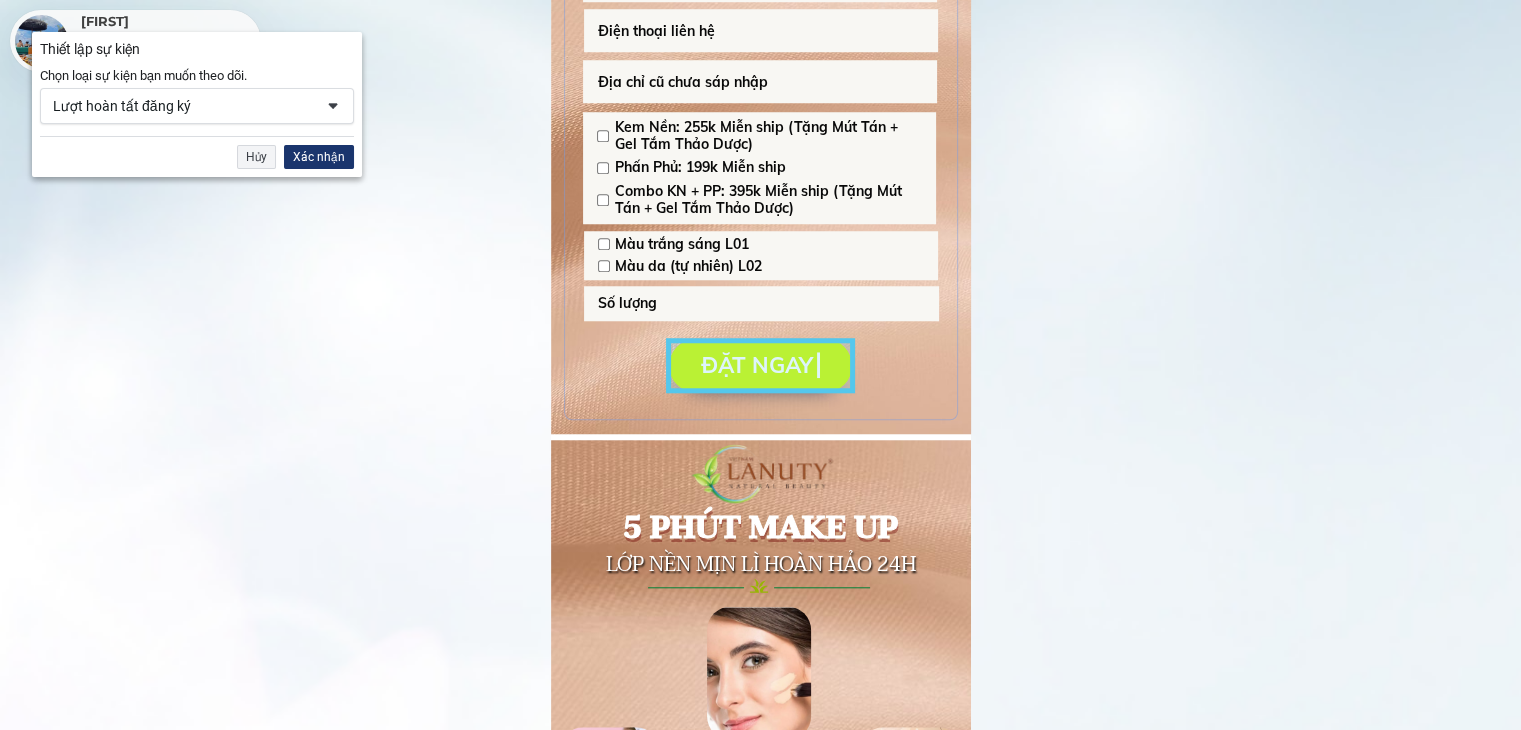 click on "Xác nhận" at bounding box center [319, 157] 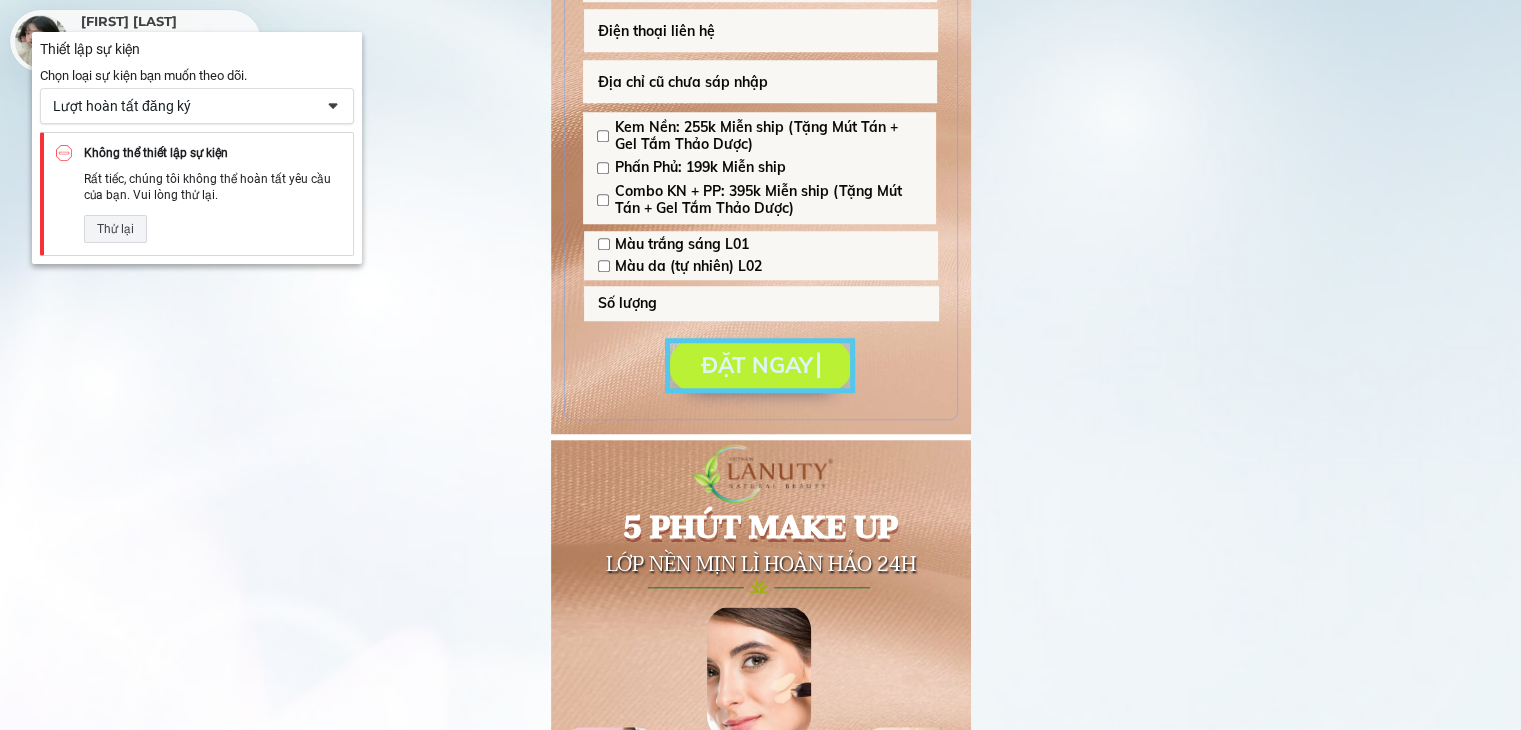click on "Lượt hoàn tất đăng ký" at bounding box center [183, 106] 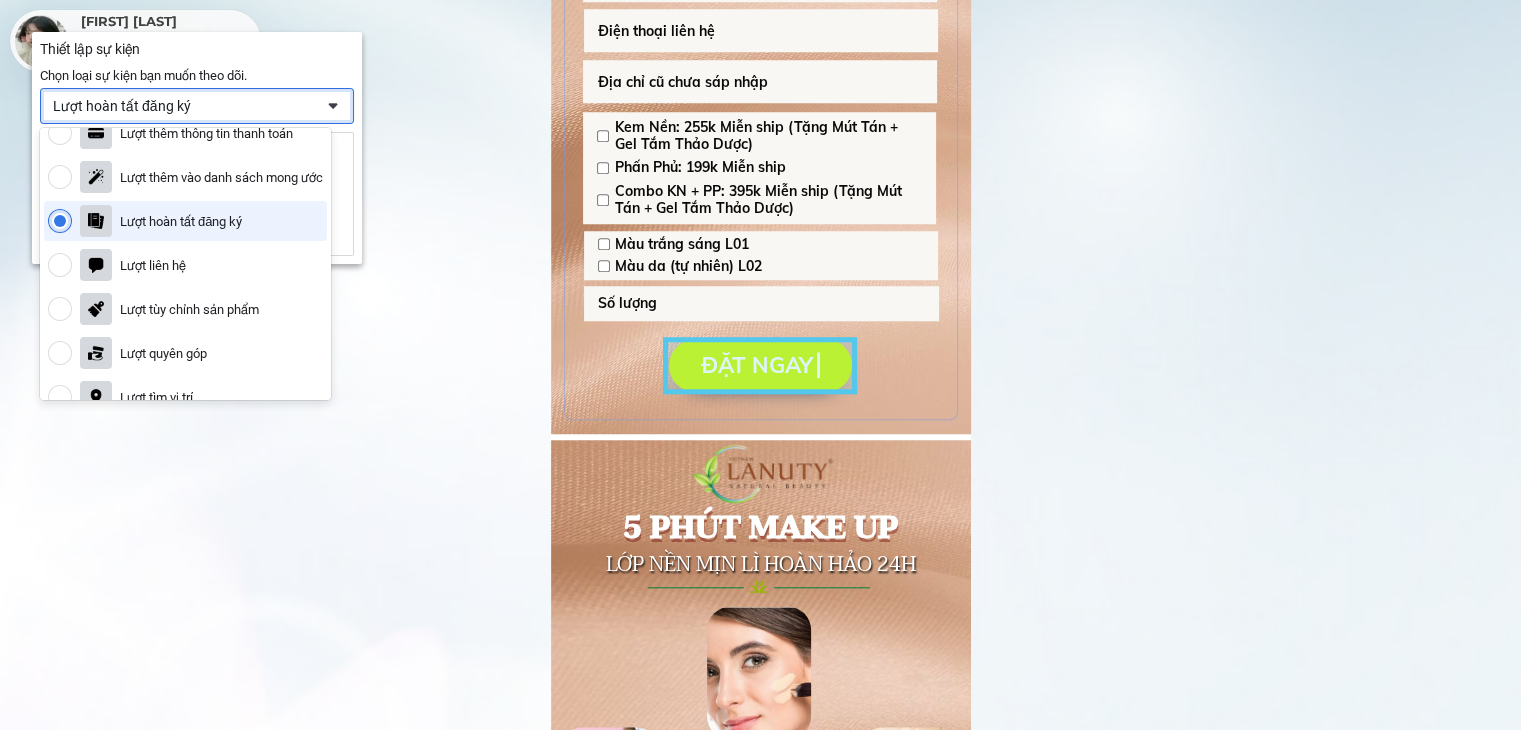 scroll, scrollTop: 184, scrollLeft: 0, axis: vertical 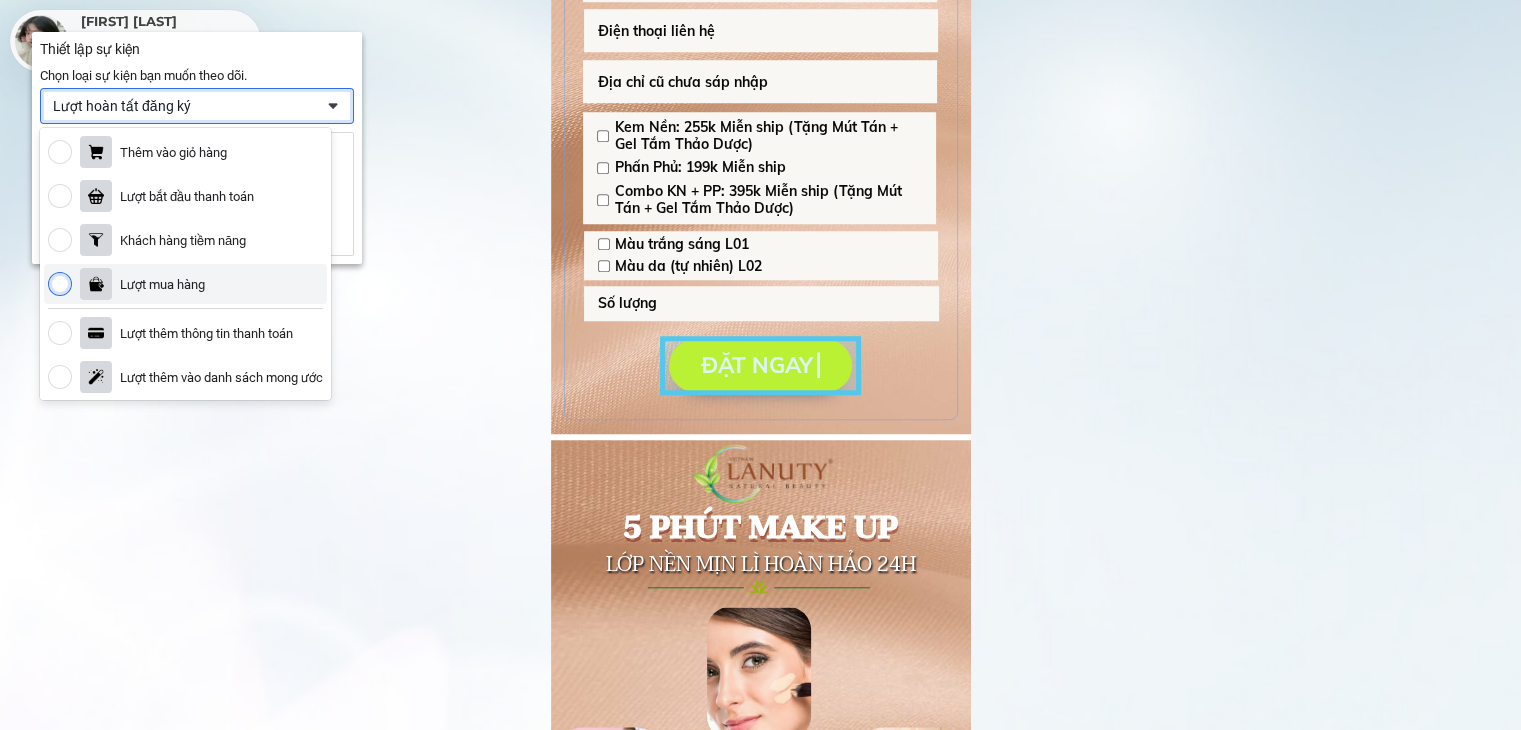 click at bounding box center (60, 284) 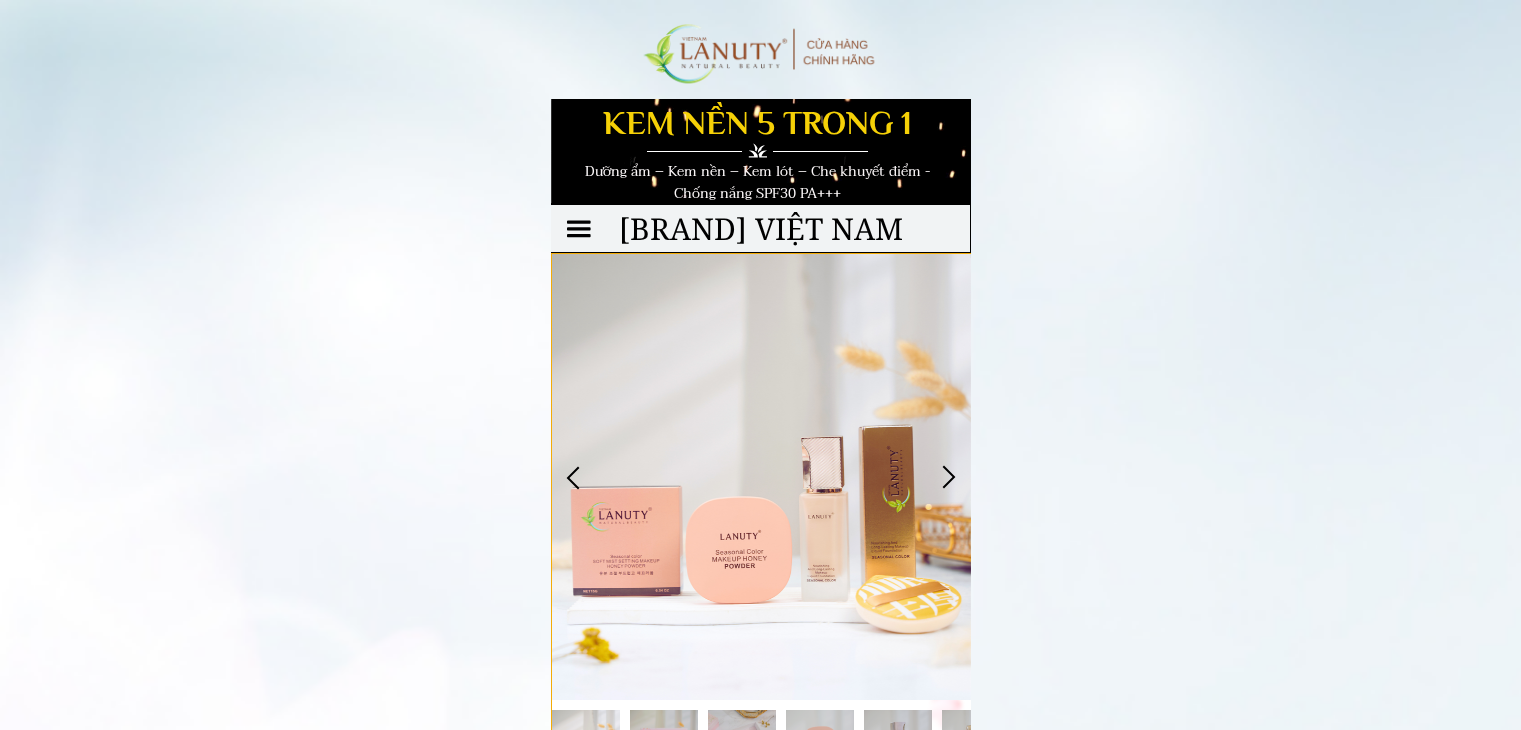 scroll, scrollTop: 0, scrollLeft: 0, axis: both 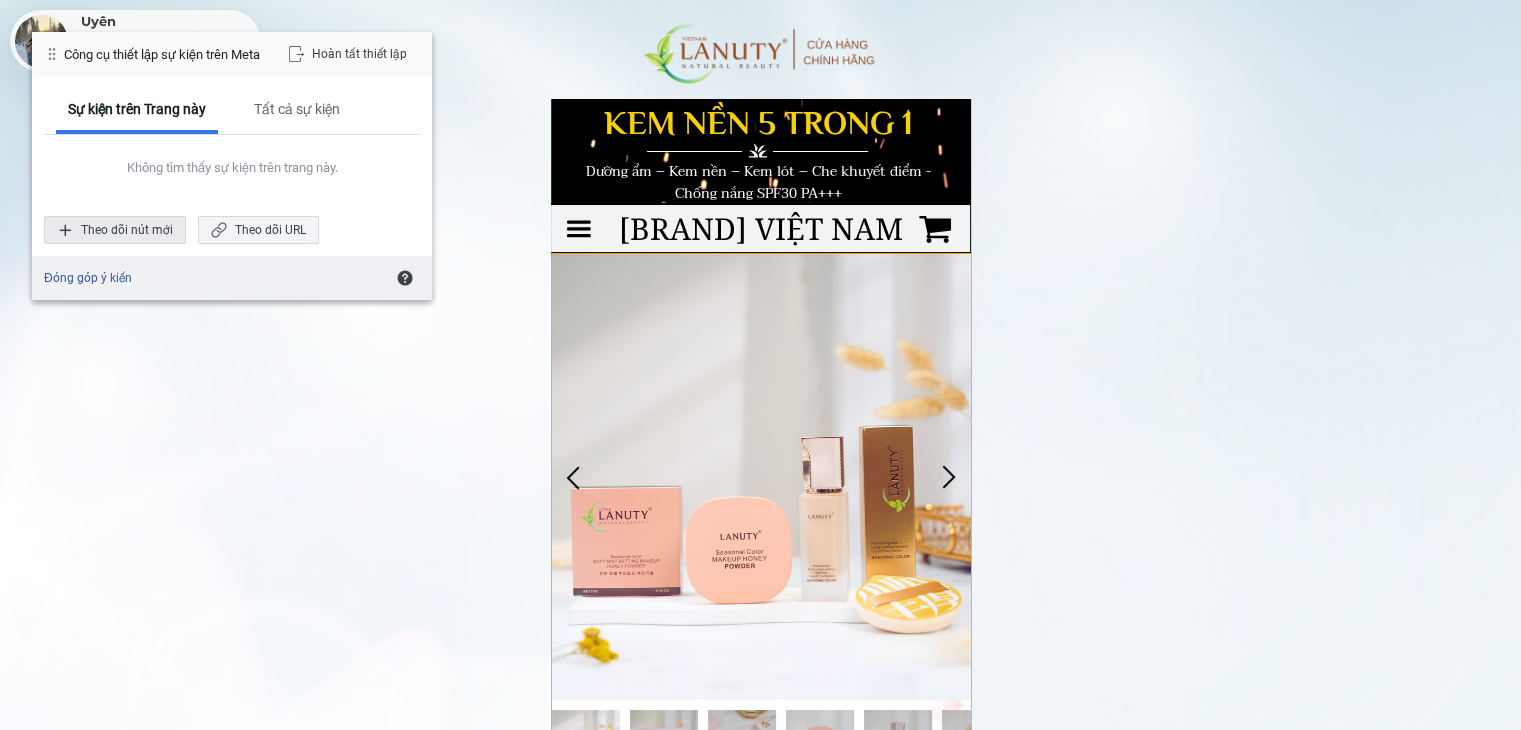 click on "Theo dõi nút mới" at bounding box center [115, 230] 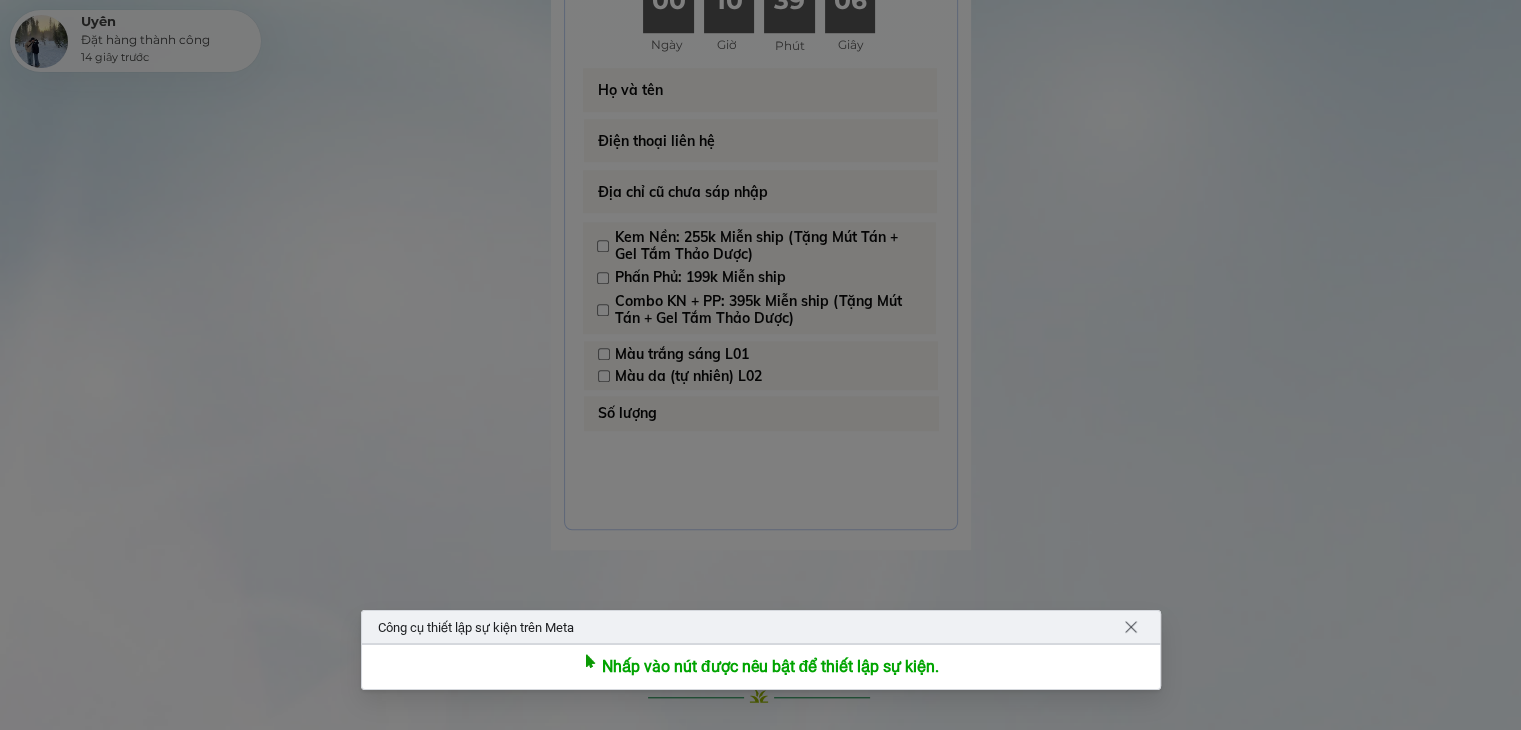 scroll, scrollTop: 1800, scrollLeft: 0, axis: vertical 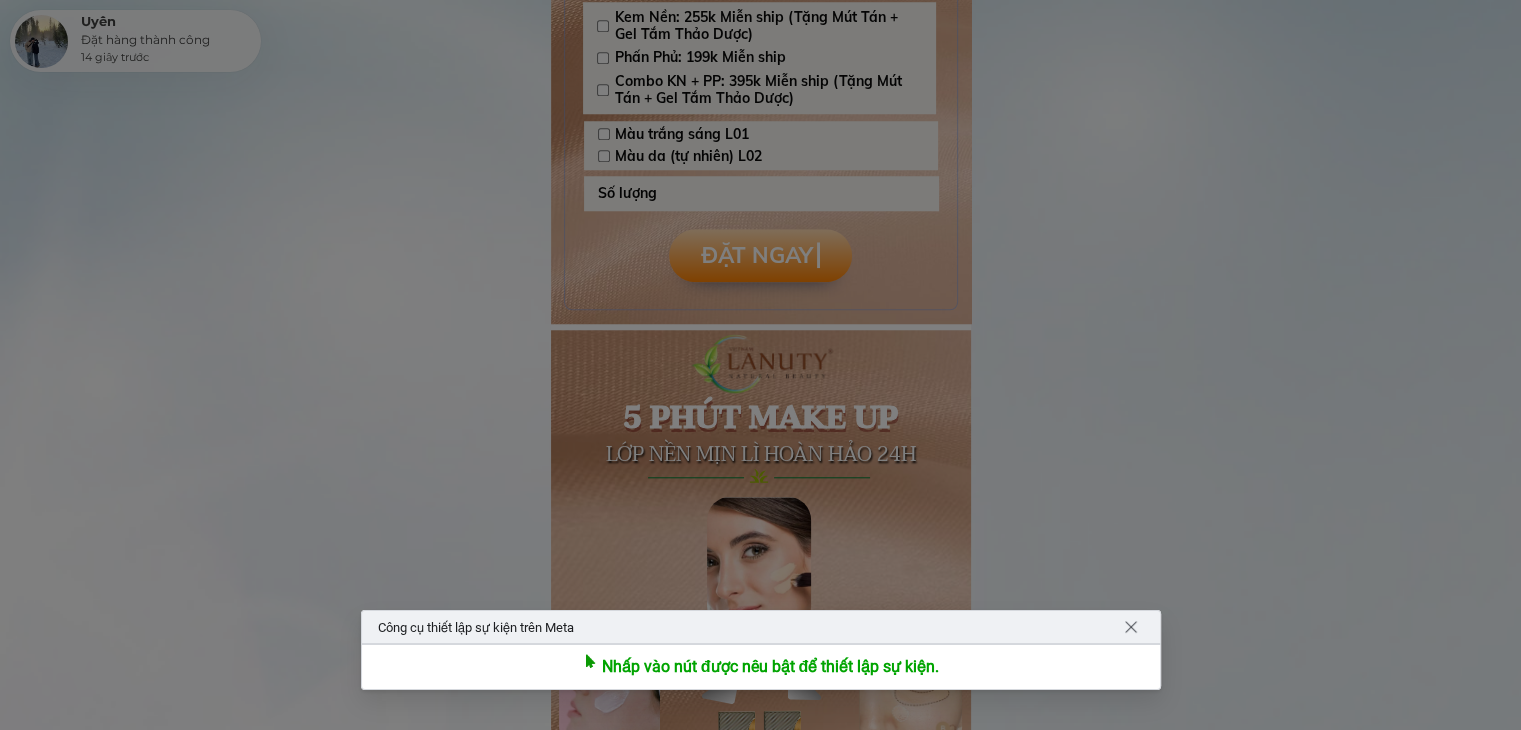 click at bounding box center [760, 365] 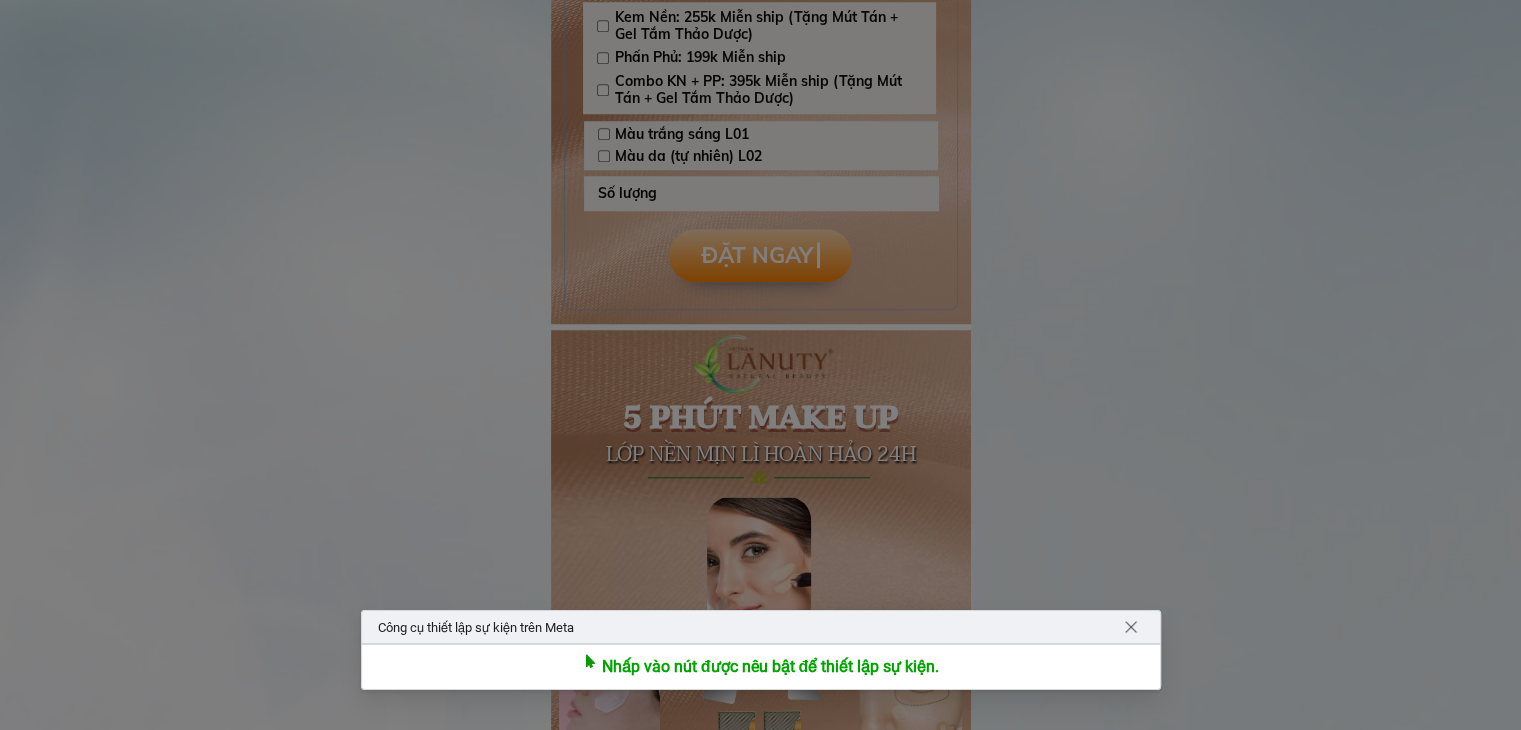 click at bounding box center [760, 365] 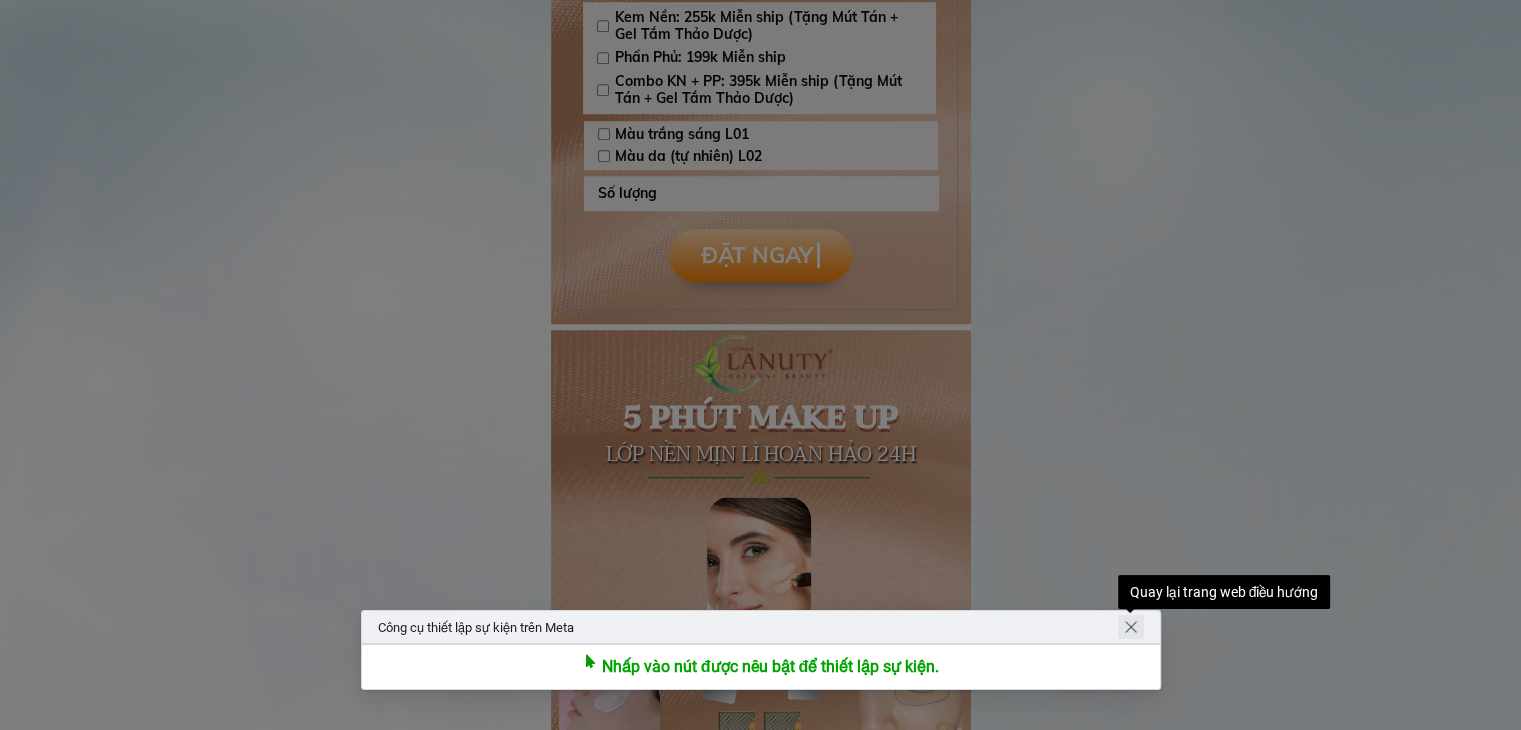 click at bounding box center [1131, 627] 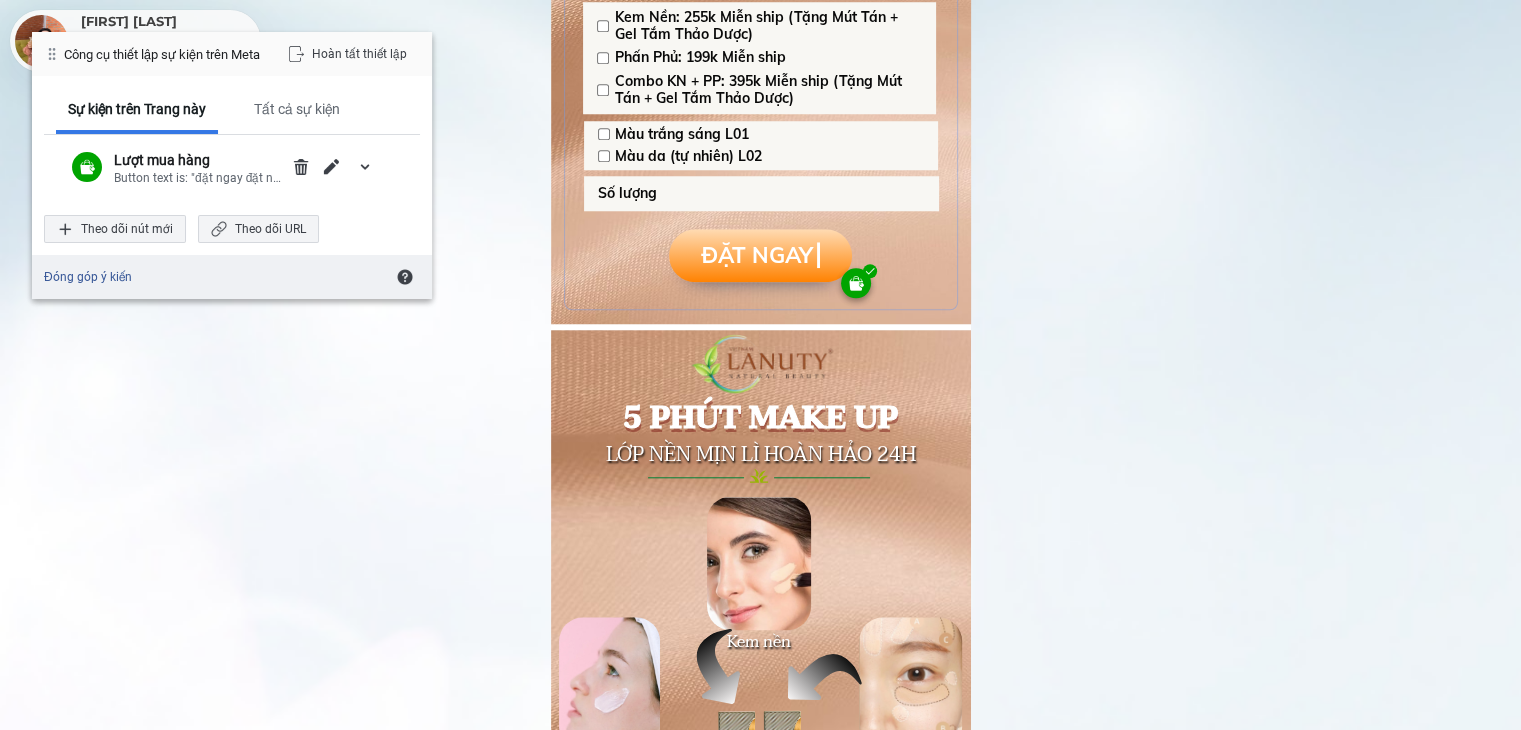 click at bounding box center [856, 283] 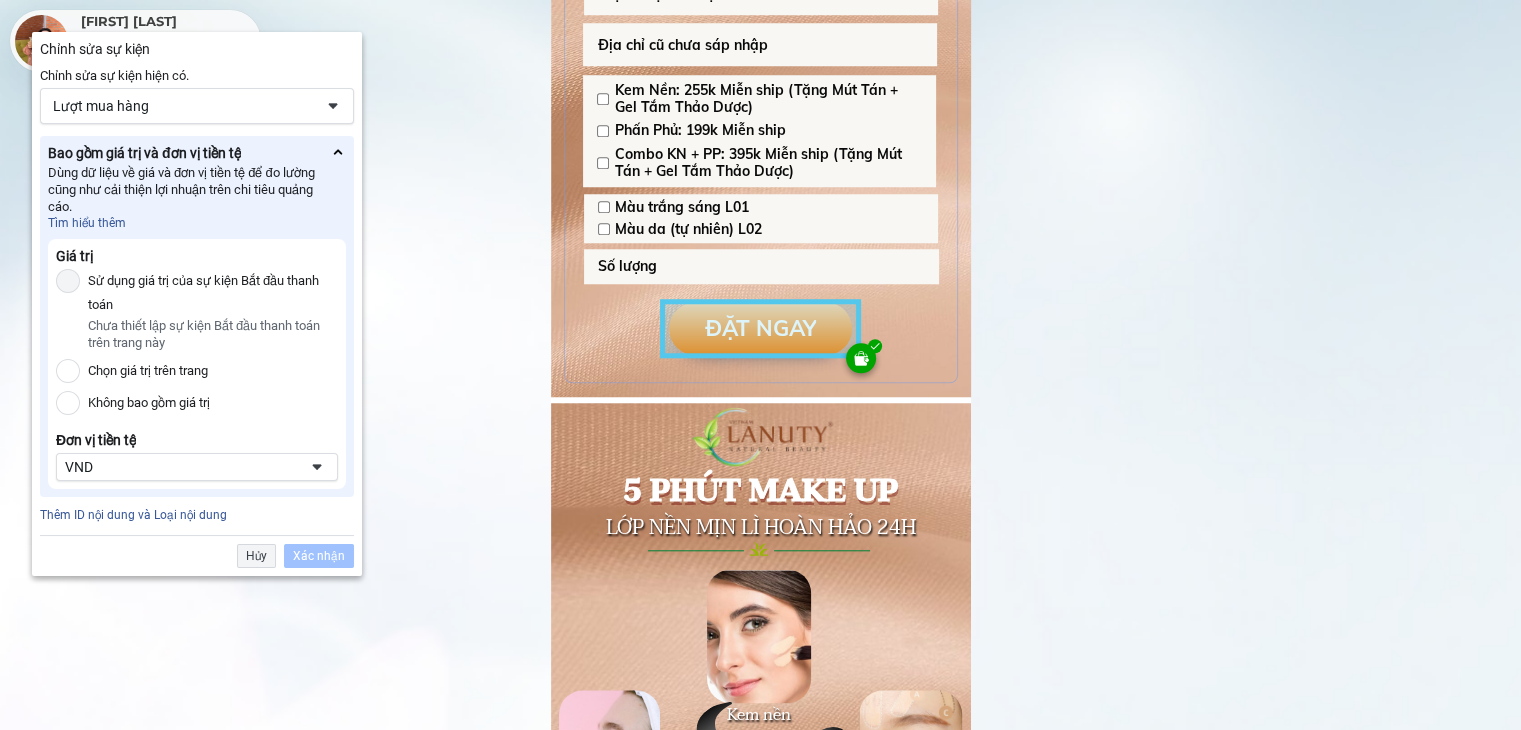 scroll, scrollTop: 1690, scrollLeft: 0, axis: vertical 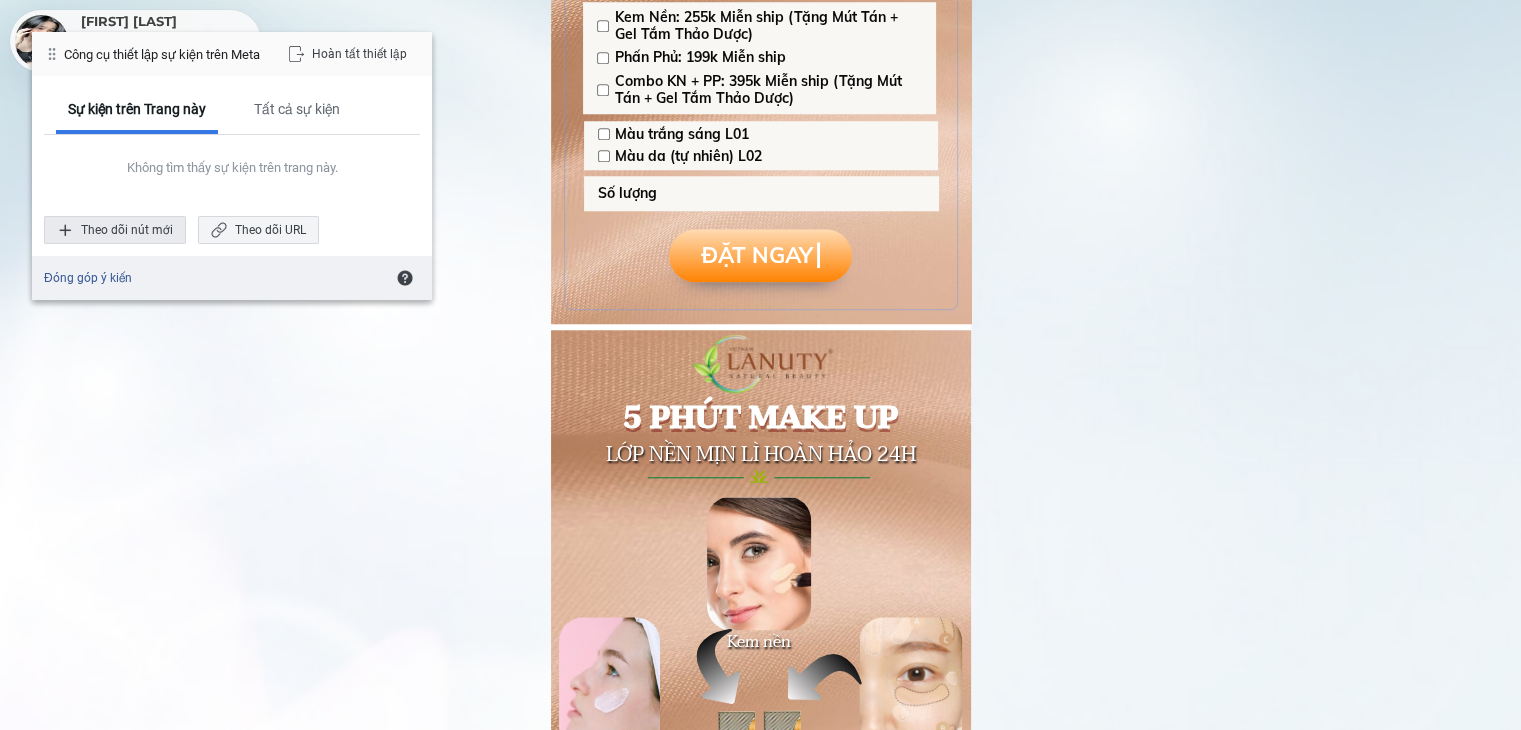click on "Theo dõi nút mới" at bounding box center [115, 230] 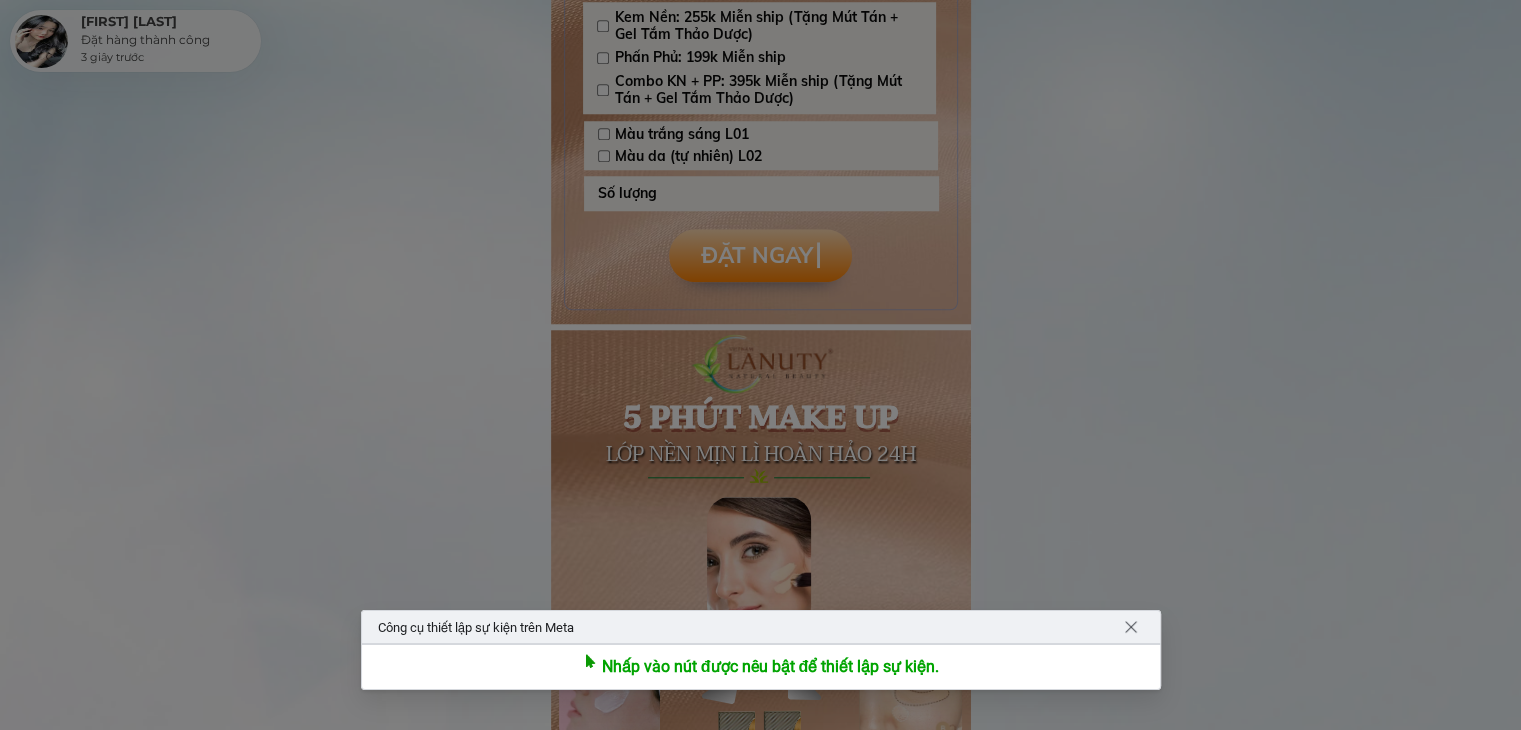 click at bounding box center (760, 365) 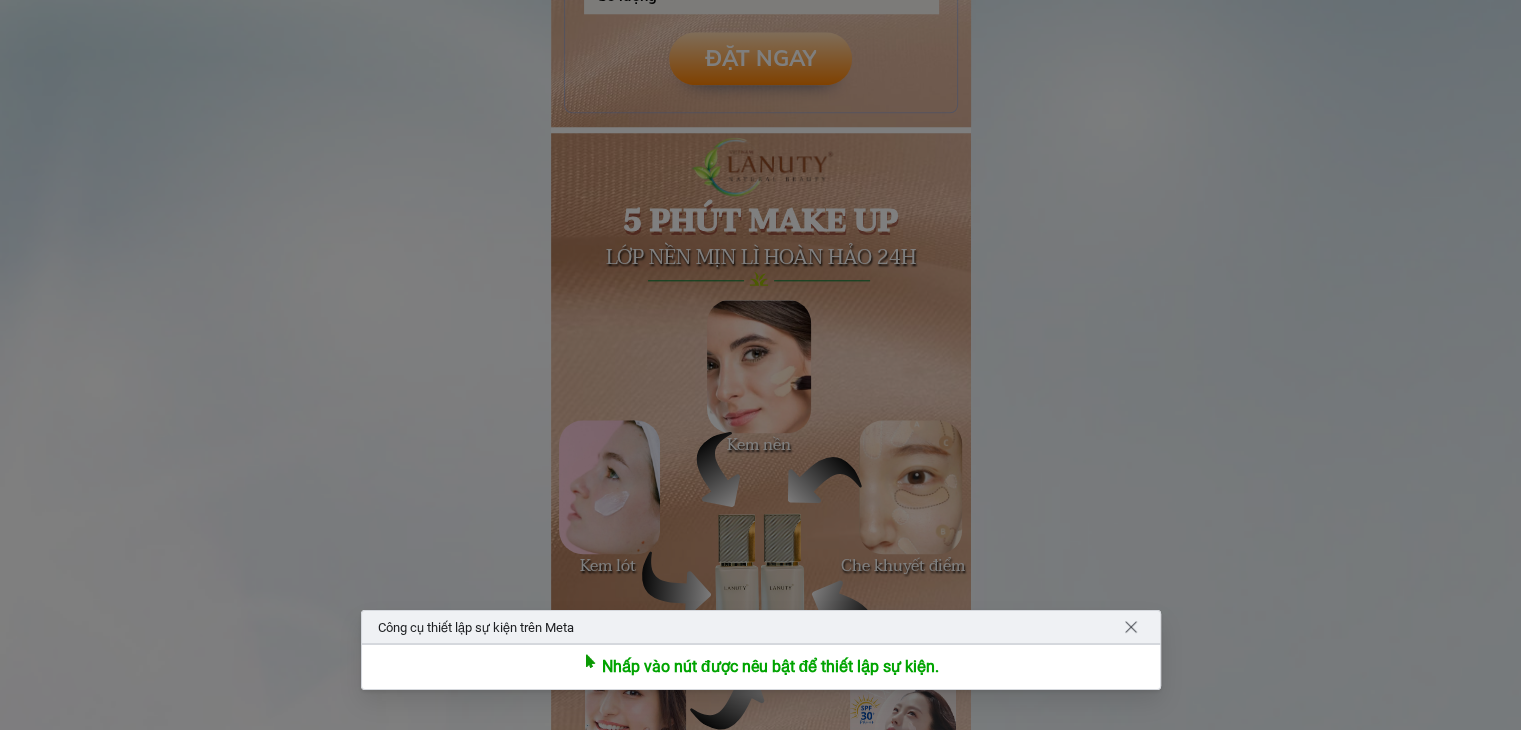 scroll, scrollTop: 2000, scrollLeft: 0, axis: vertical 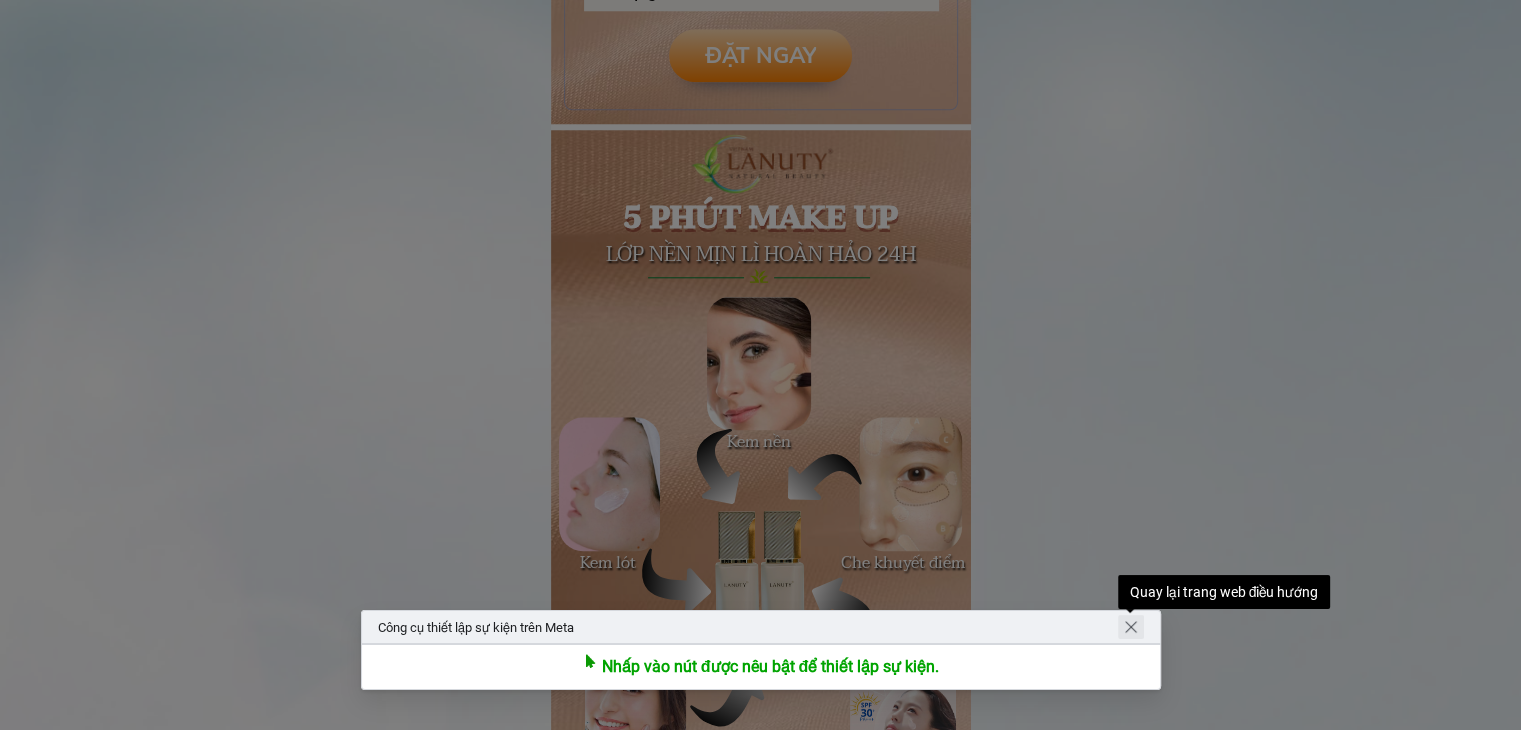 click at bounding box center (1131, 627) 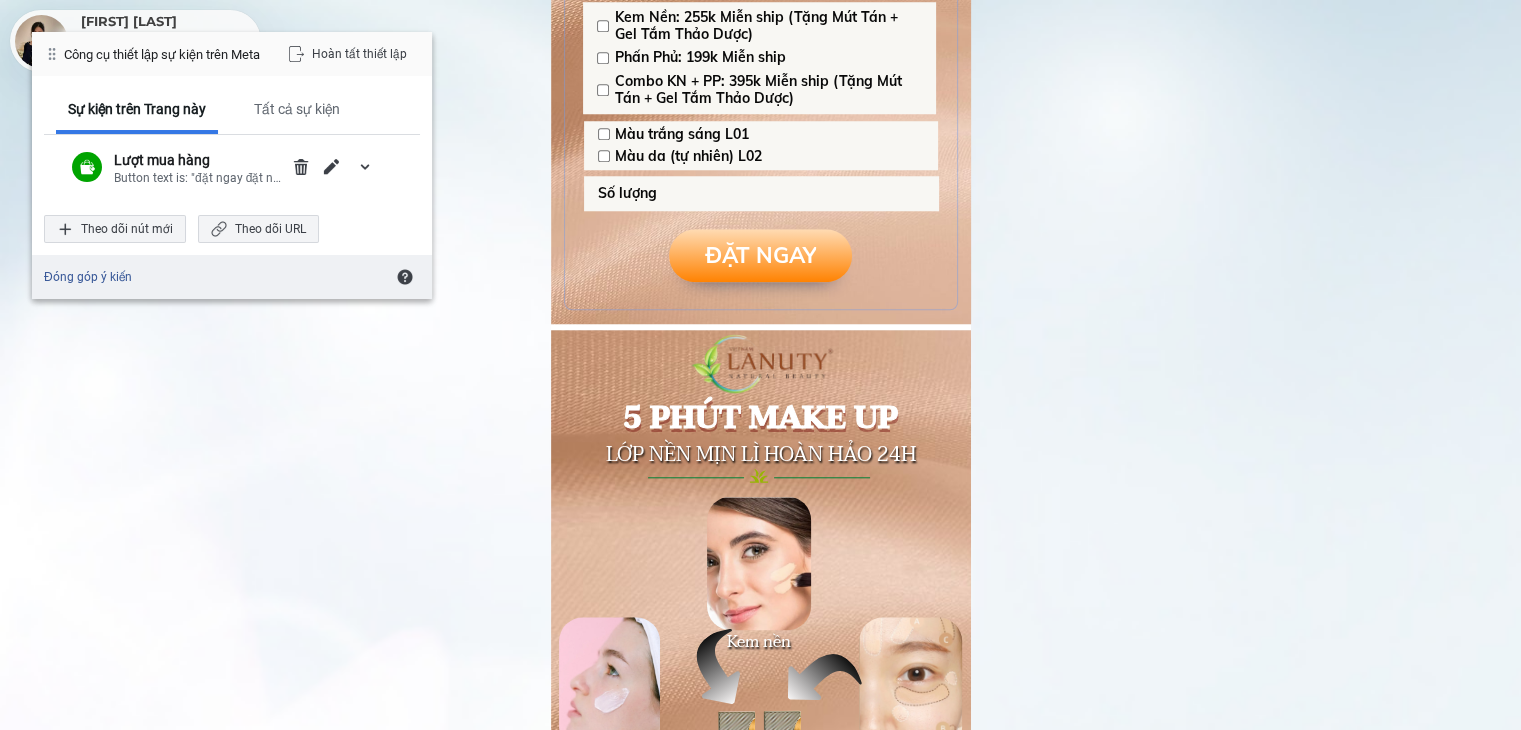 scroll, scrollTop: 1700, scrollLeft: 0, axis: vertical 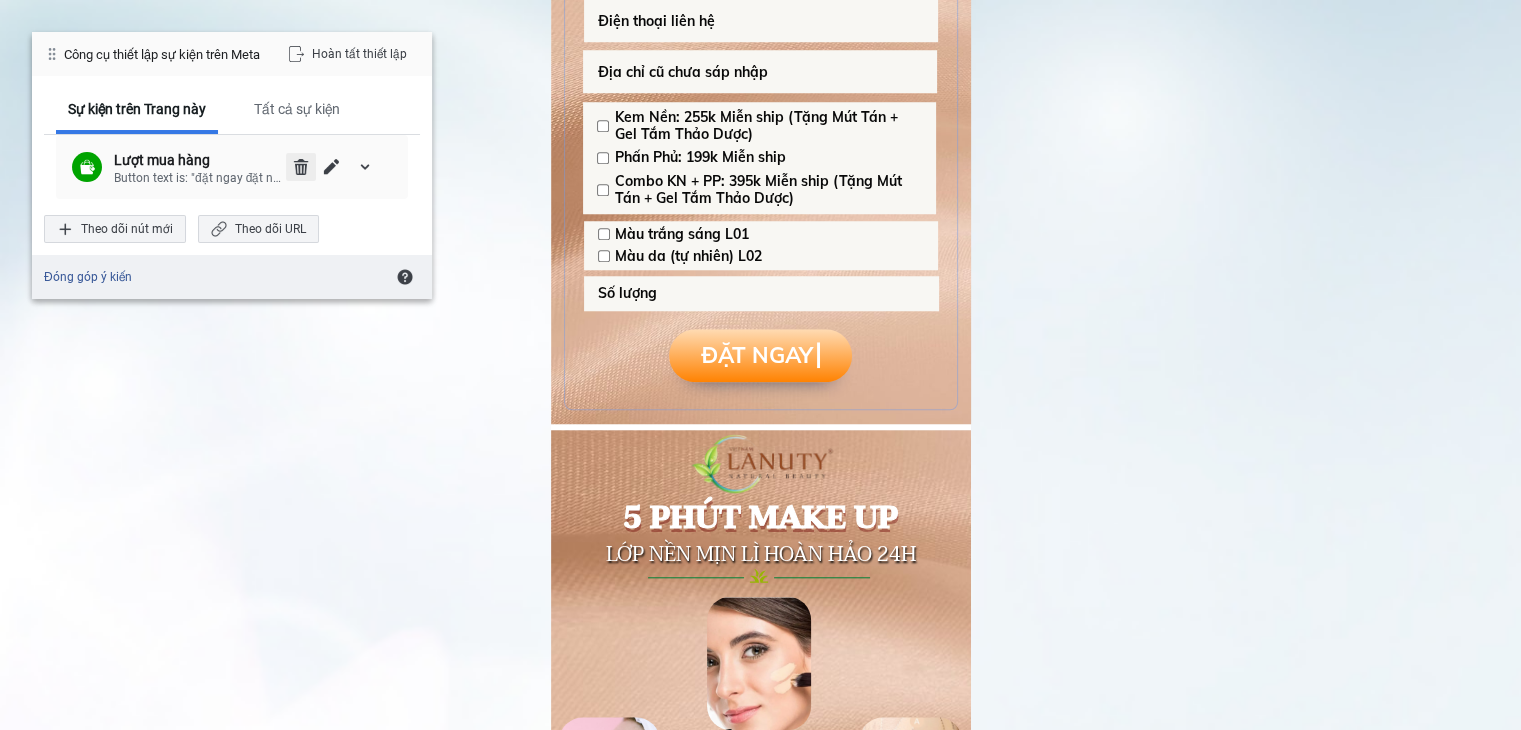 click at bounding box center [301, 167] 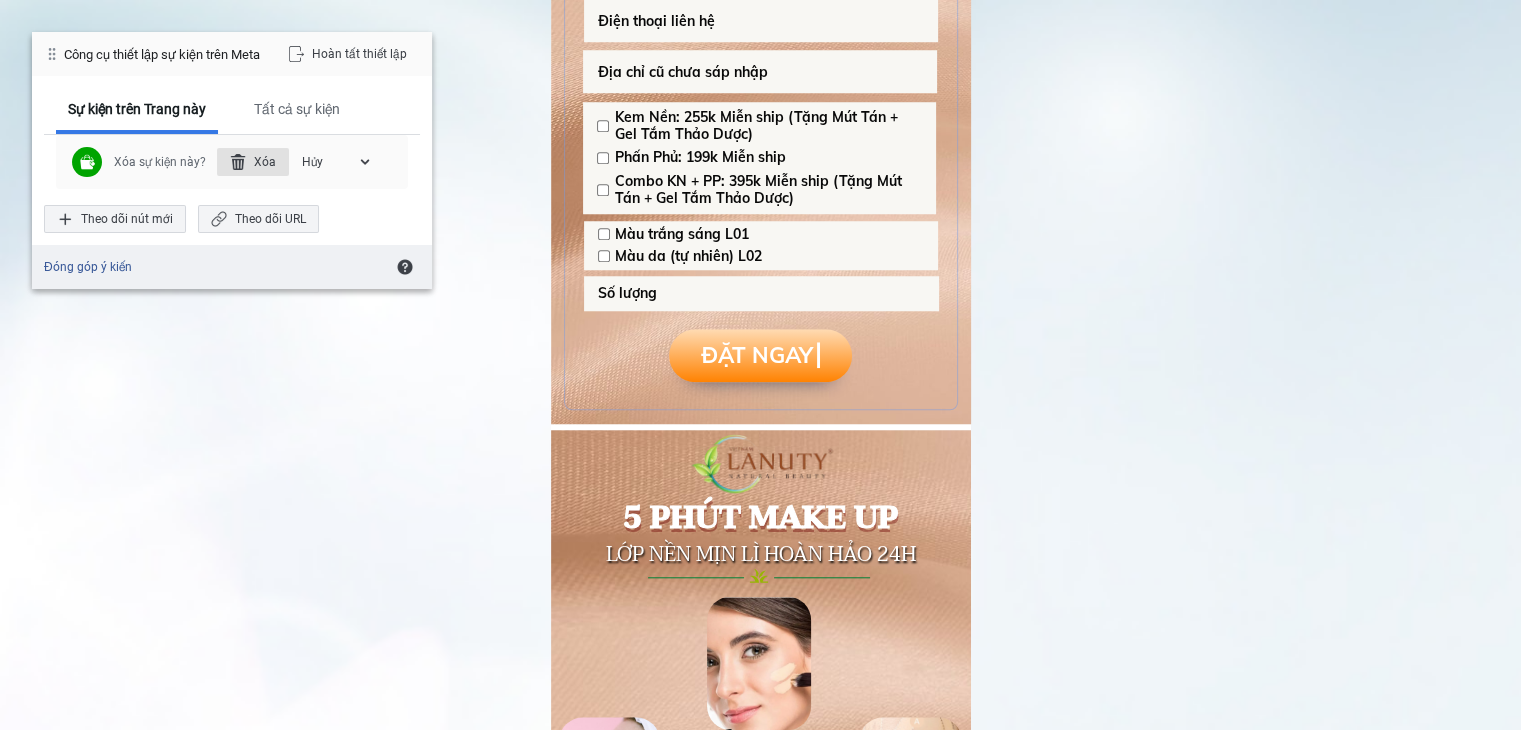 click on "Xóa" at bounding box center (253, 162) 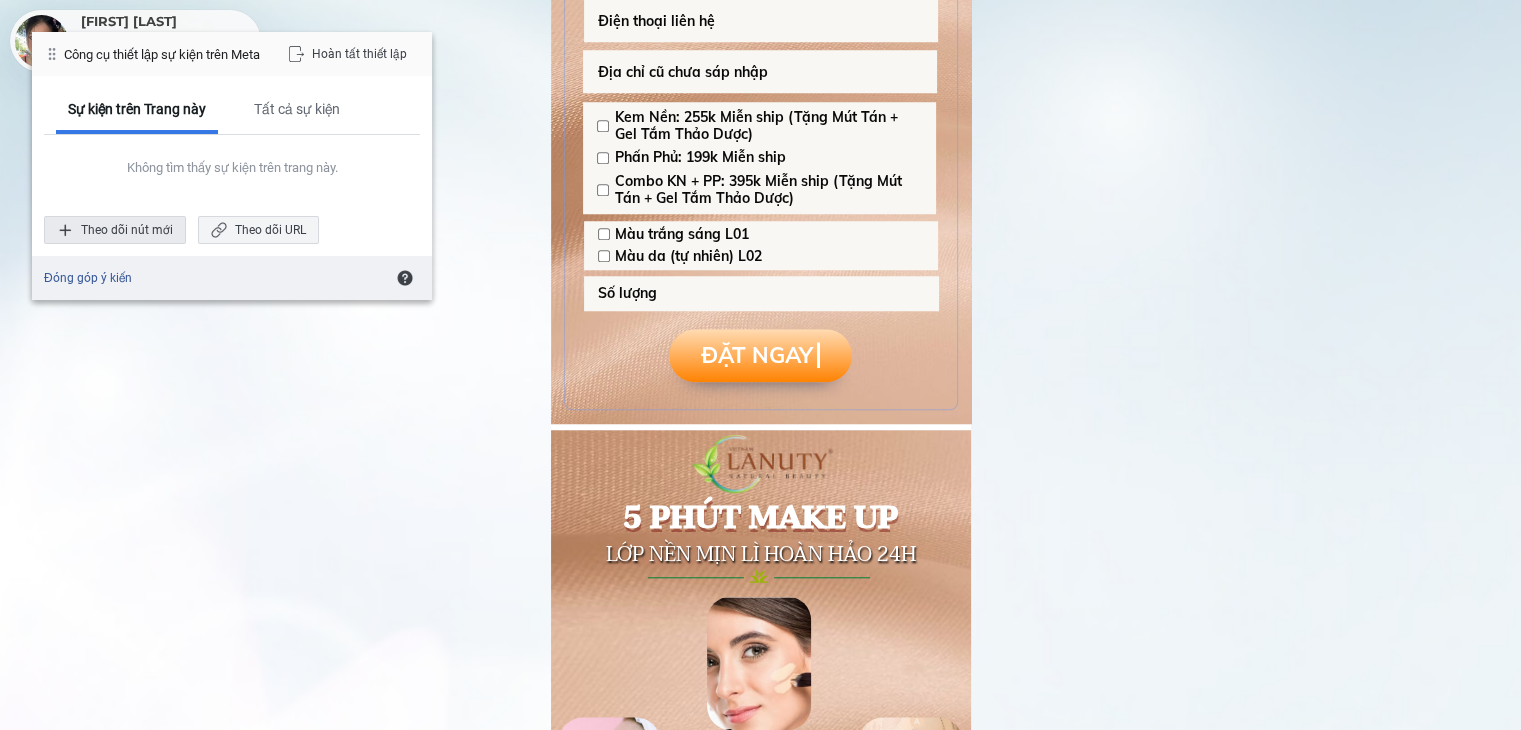 click on "Theo dõi nút mới" at bounding box center [115, 230] 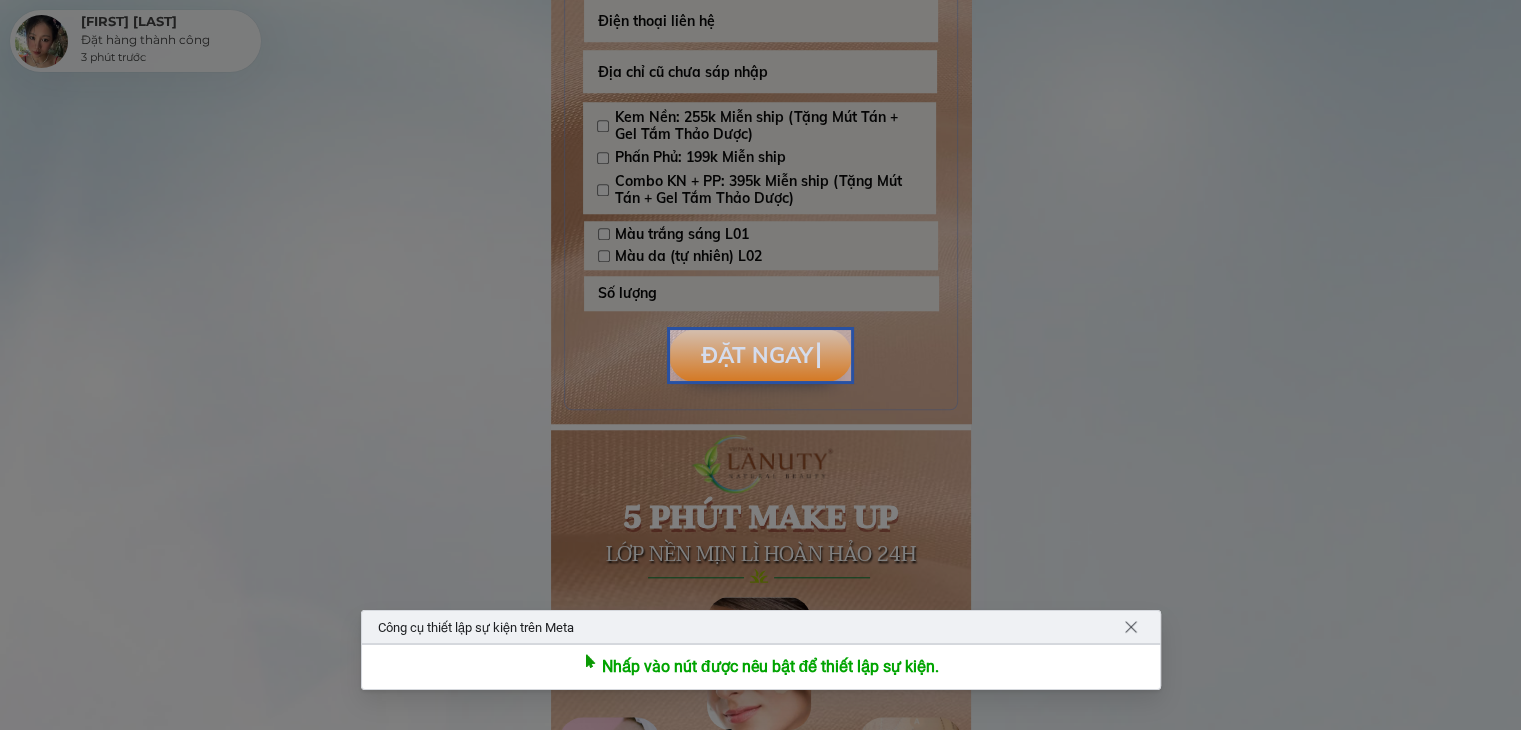 click at bounding box center [760, 355] 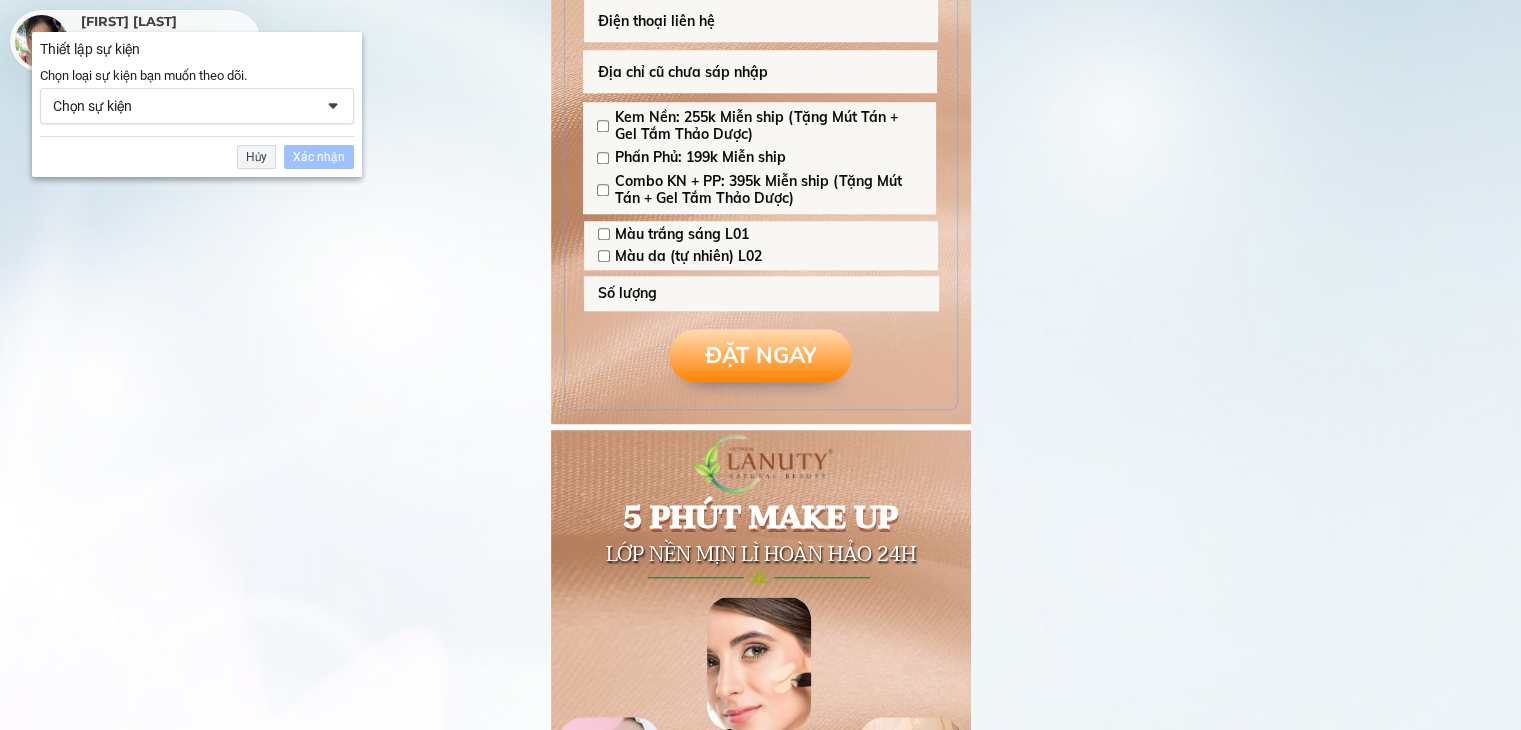 scroll, scrollTop: 1690, scrollLeft: 0, axis: vertical 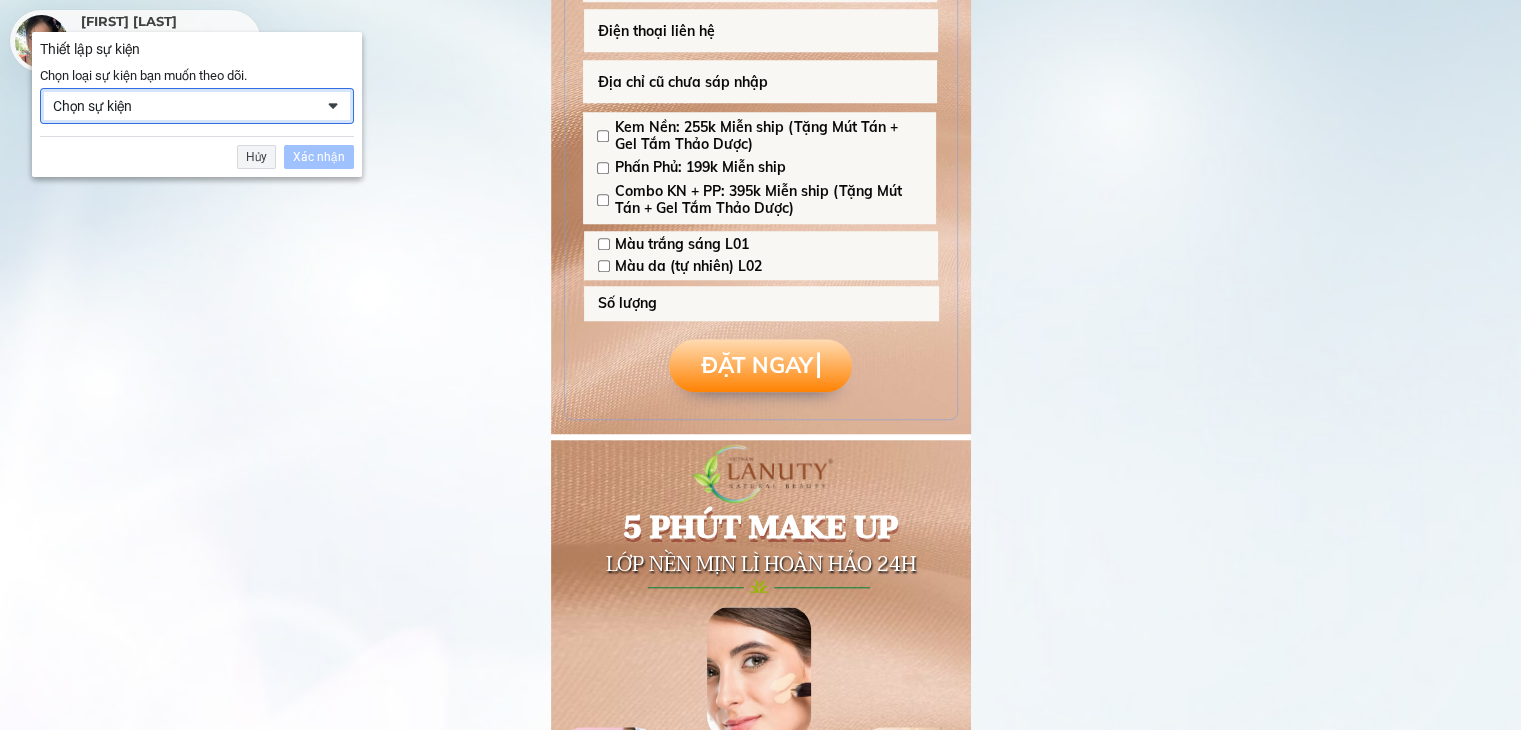 click on "Chọn sự kiện" at bounding box center (183, 106) 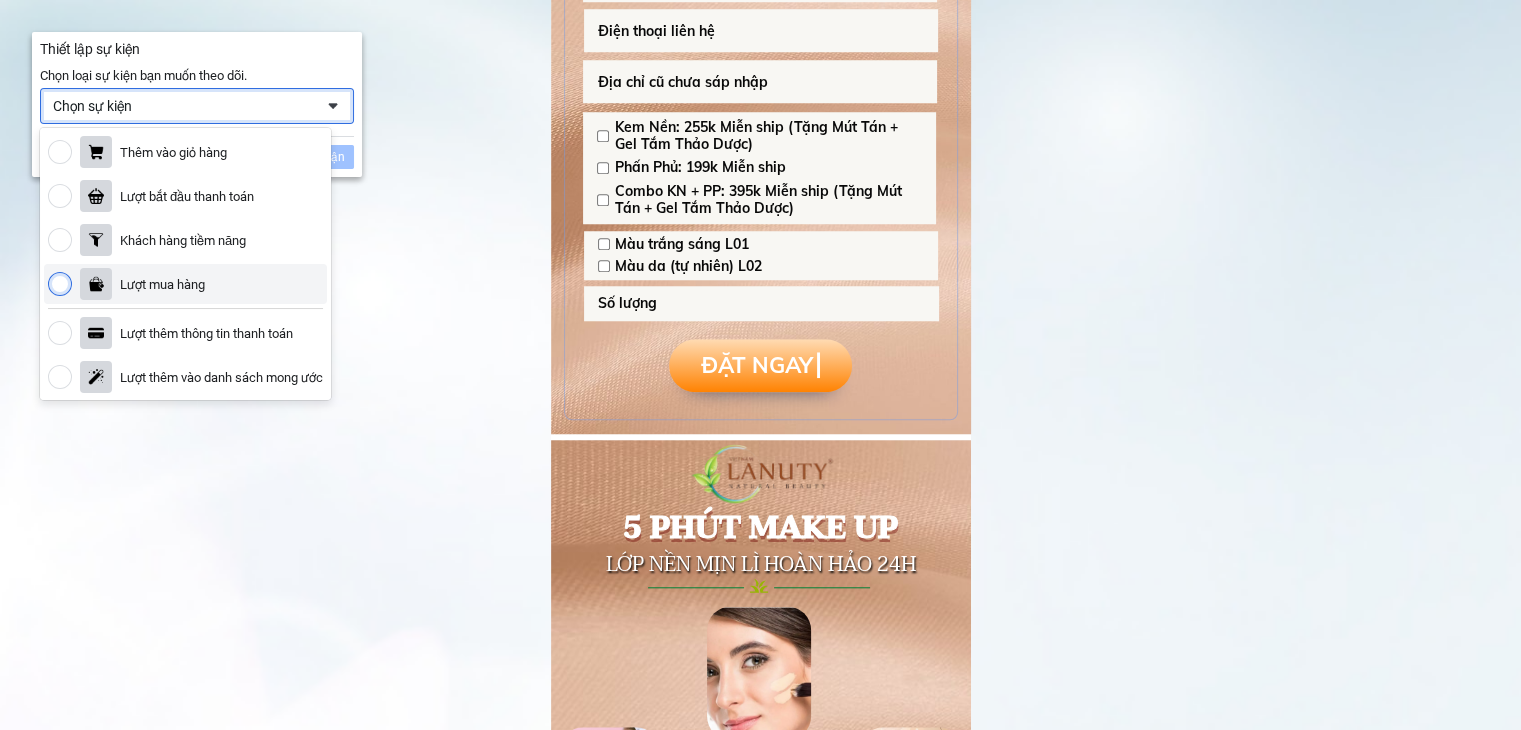 click at bounding box center [60, 284] 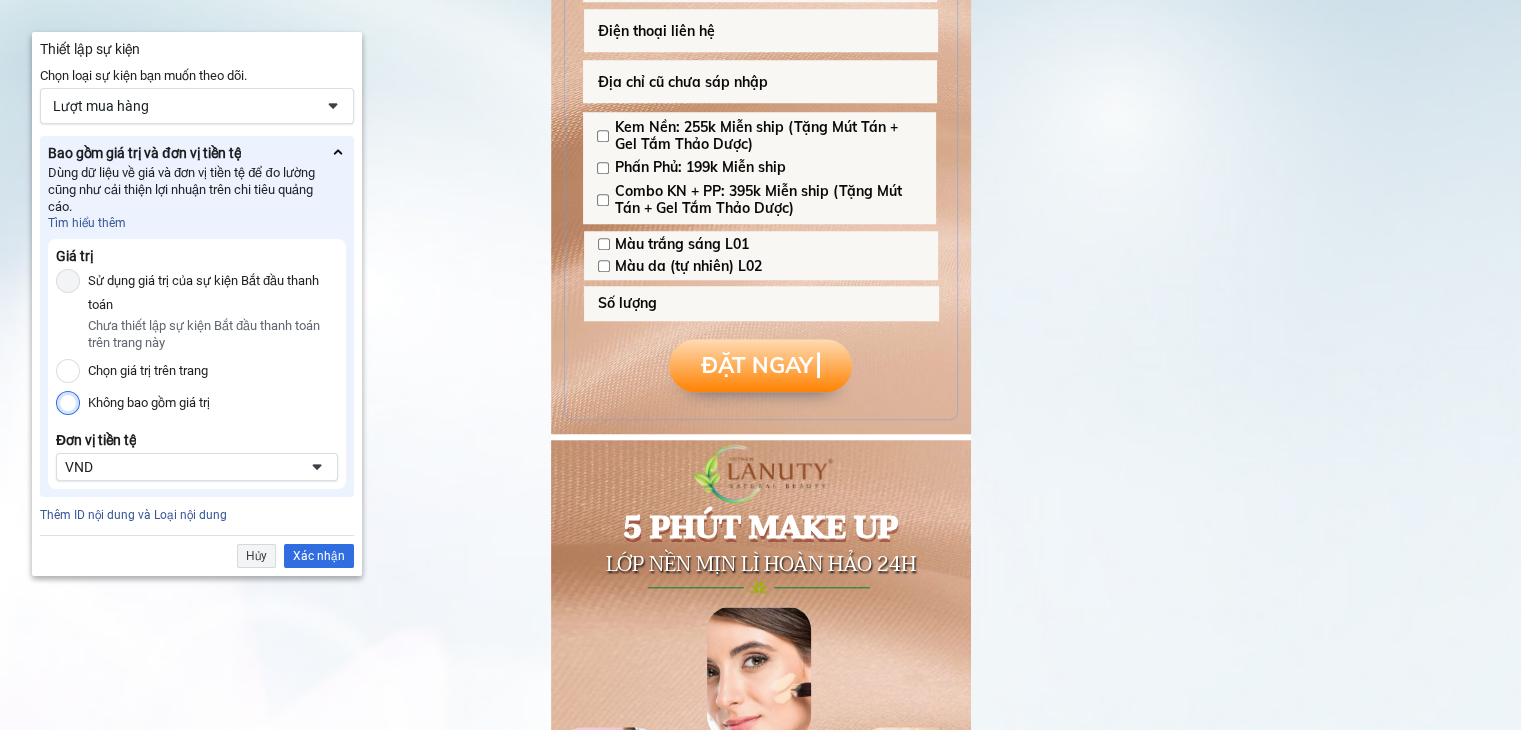 click on "Không bao gồm giá trị" at bounding box center [68, 403] 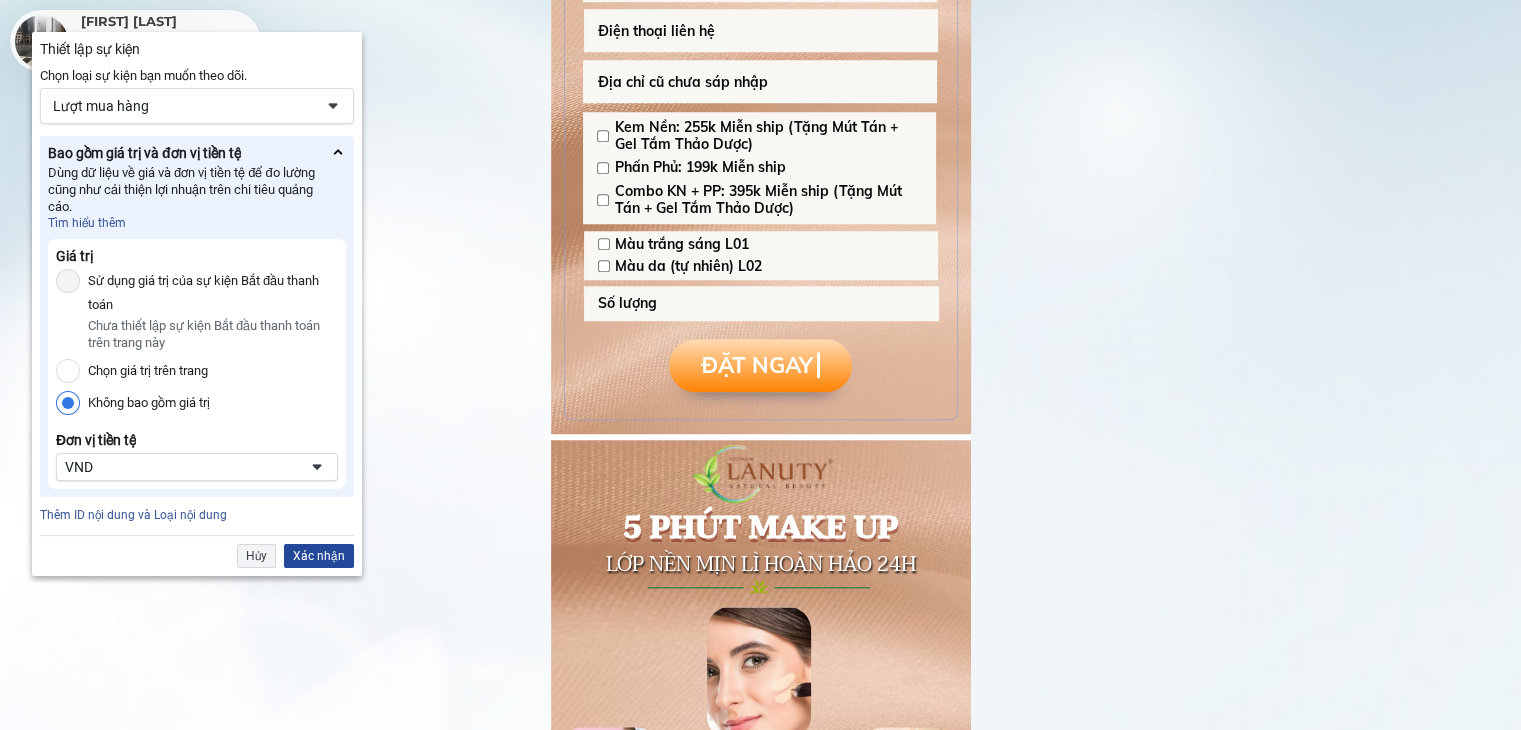 click on "Xác nhận" at bounding box center [319, 556] 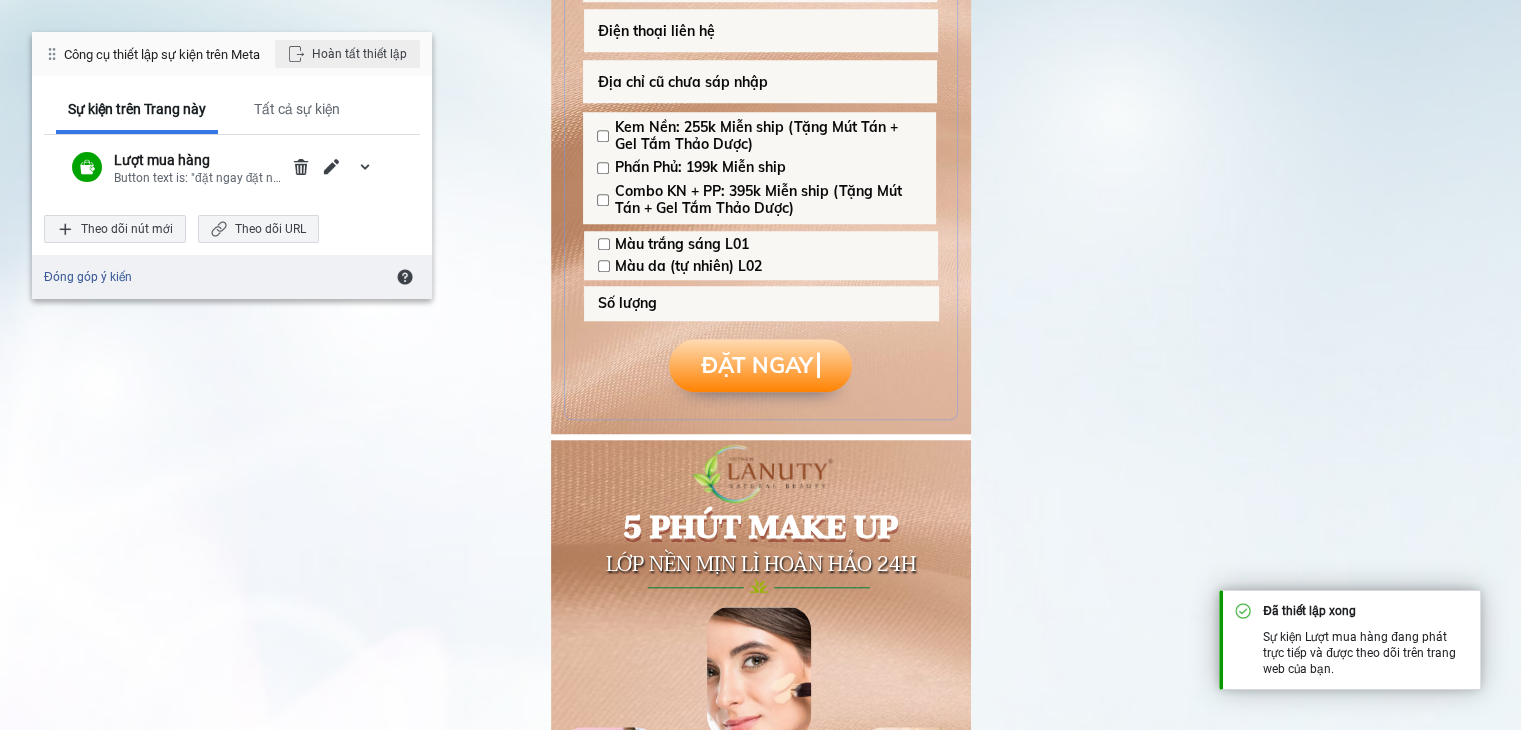 click on "Hoàn tất thiết lập" at bounding box center (347, 54) 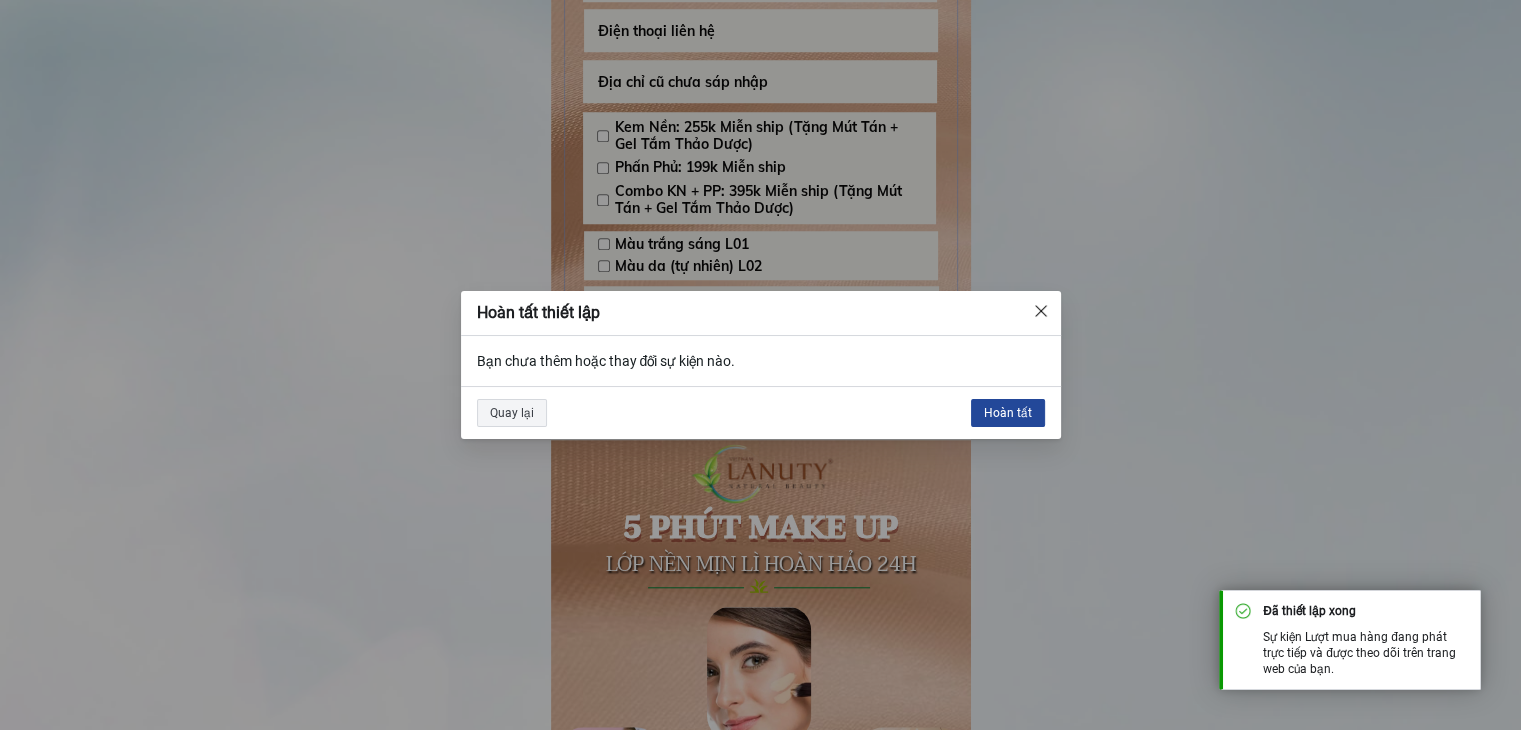 click on "Hoàn tất" at bounding box center [1008, 413] 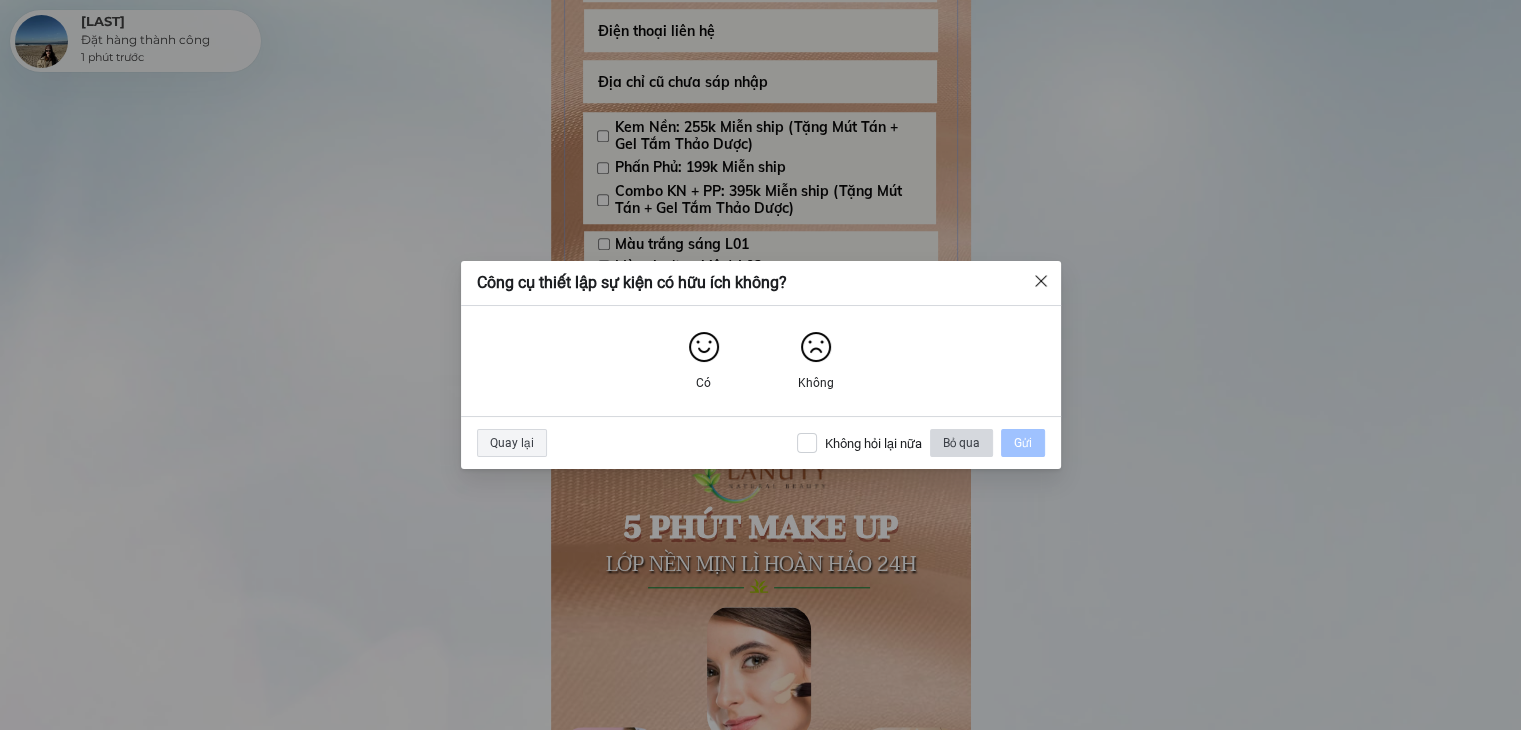 click on "Bỏ qua" at bounding box center [961, 443] 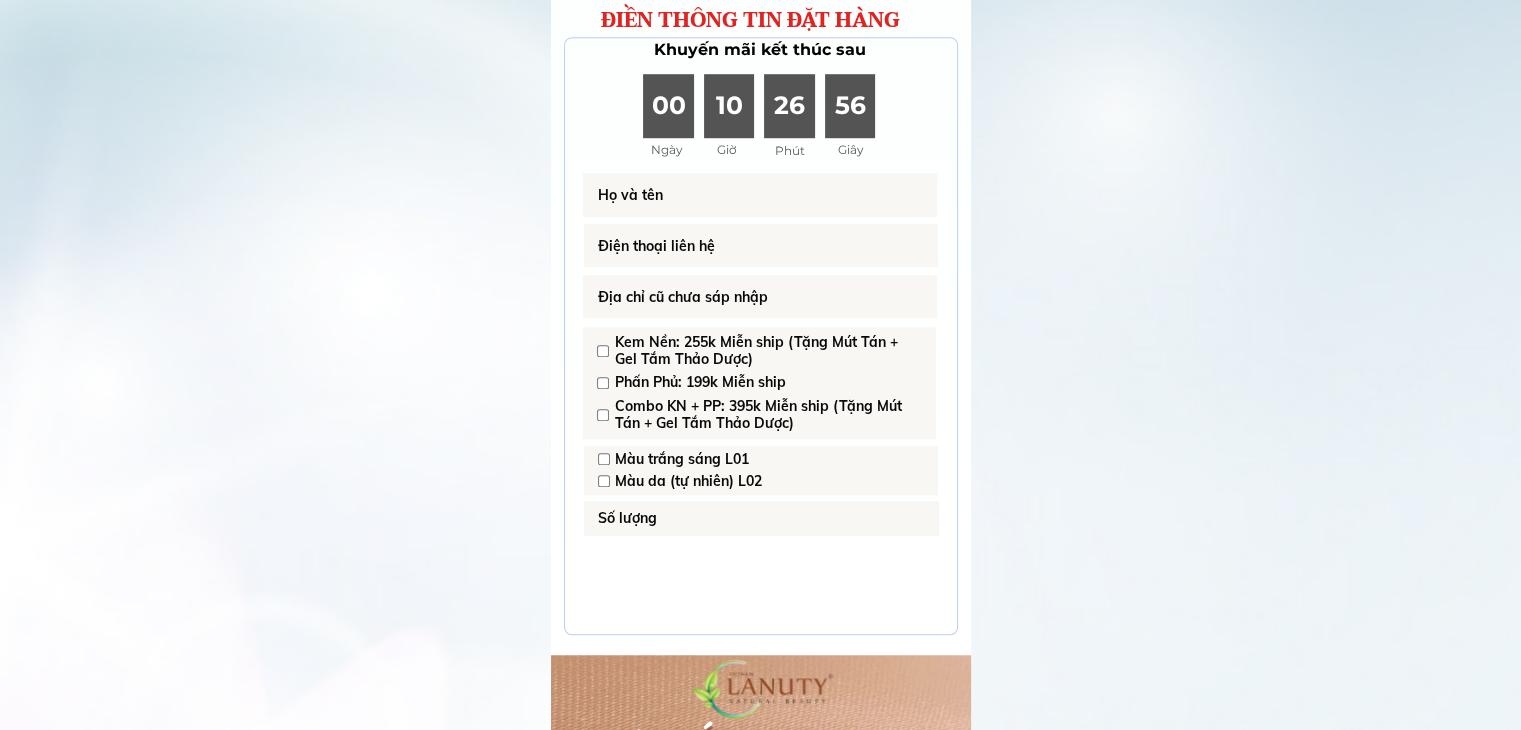 scroll, scrollTop: 1500, scrollLeft: 0, axis: vertical 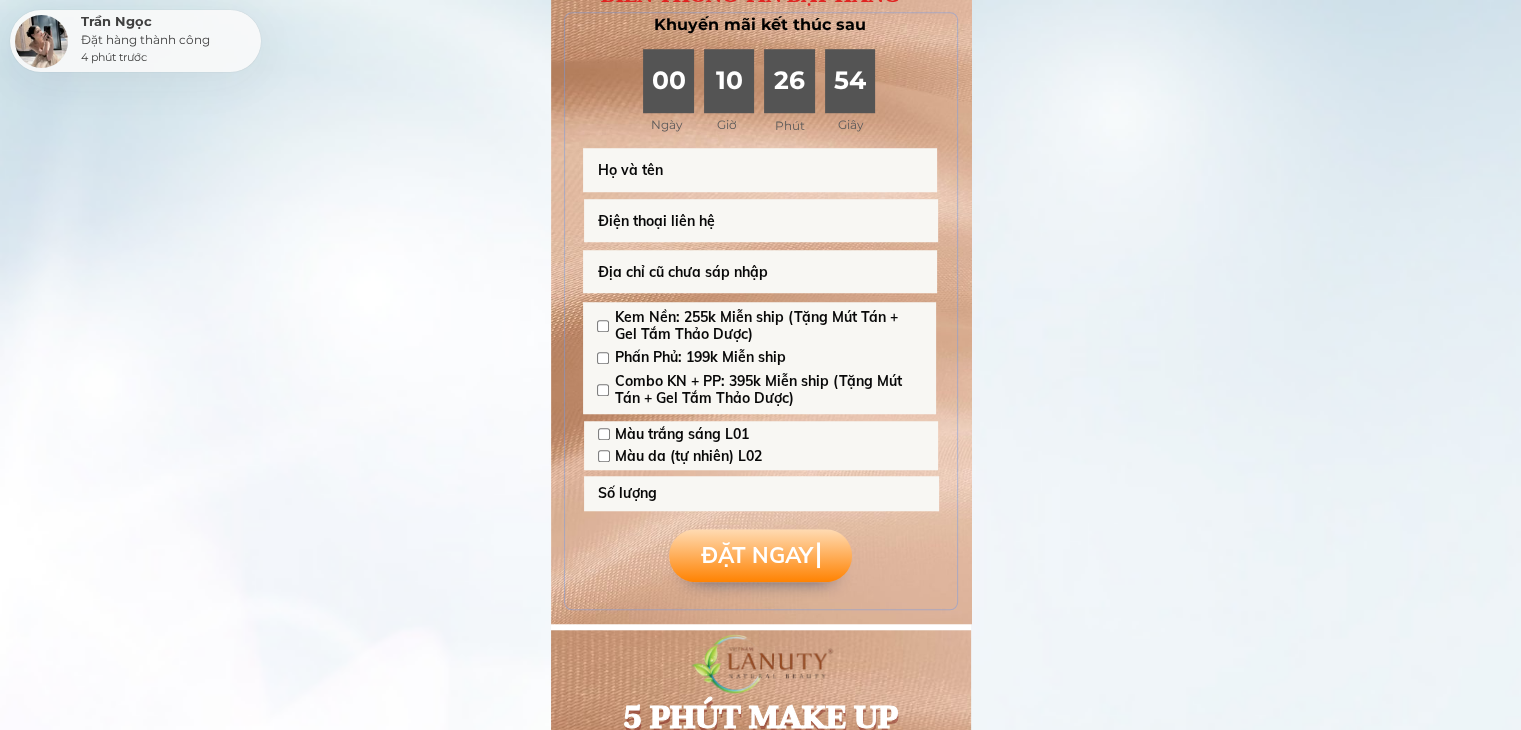 click at bounding box center [760, 170] 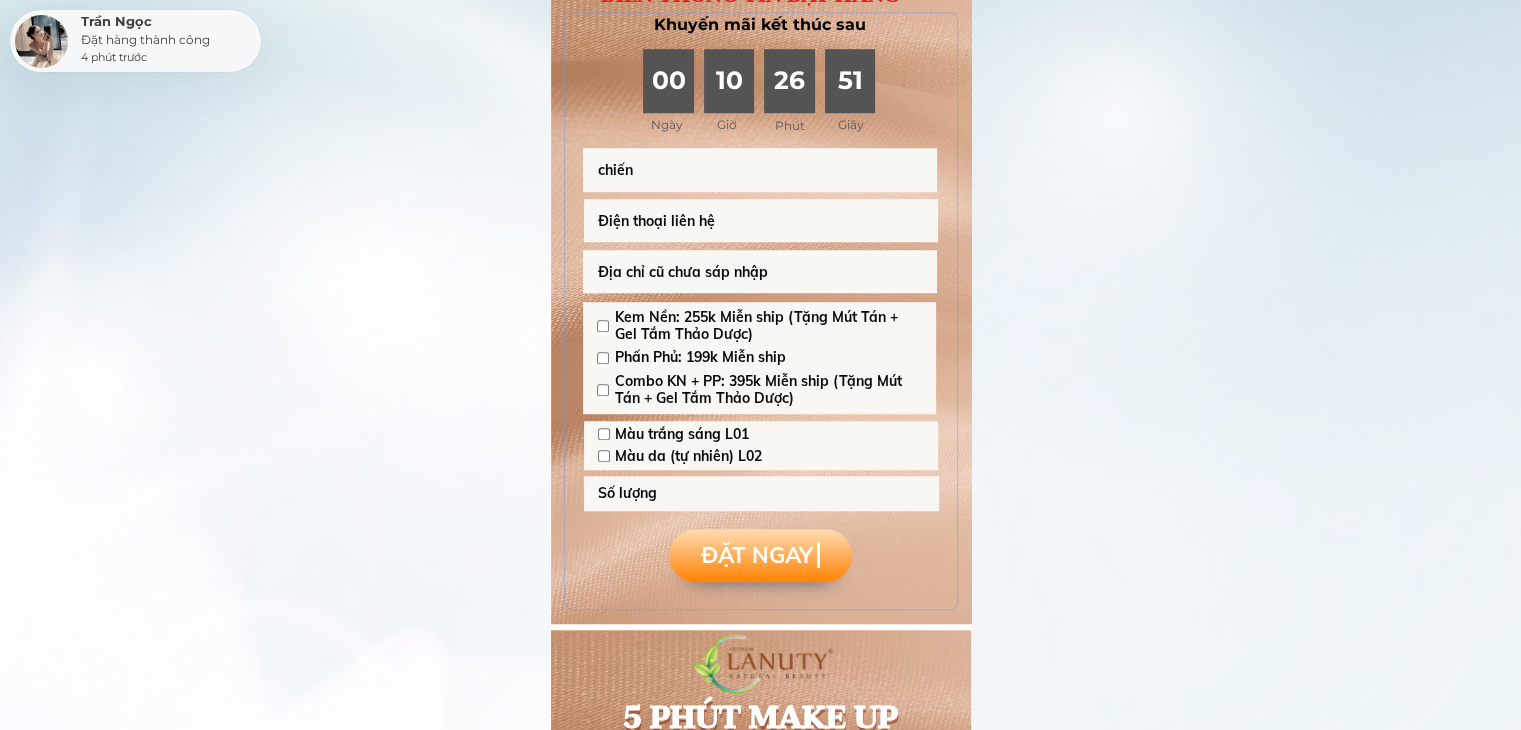 type on "chiến" 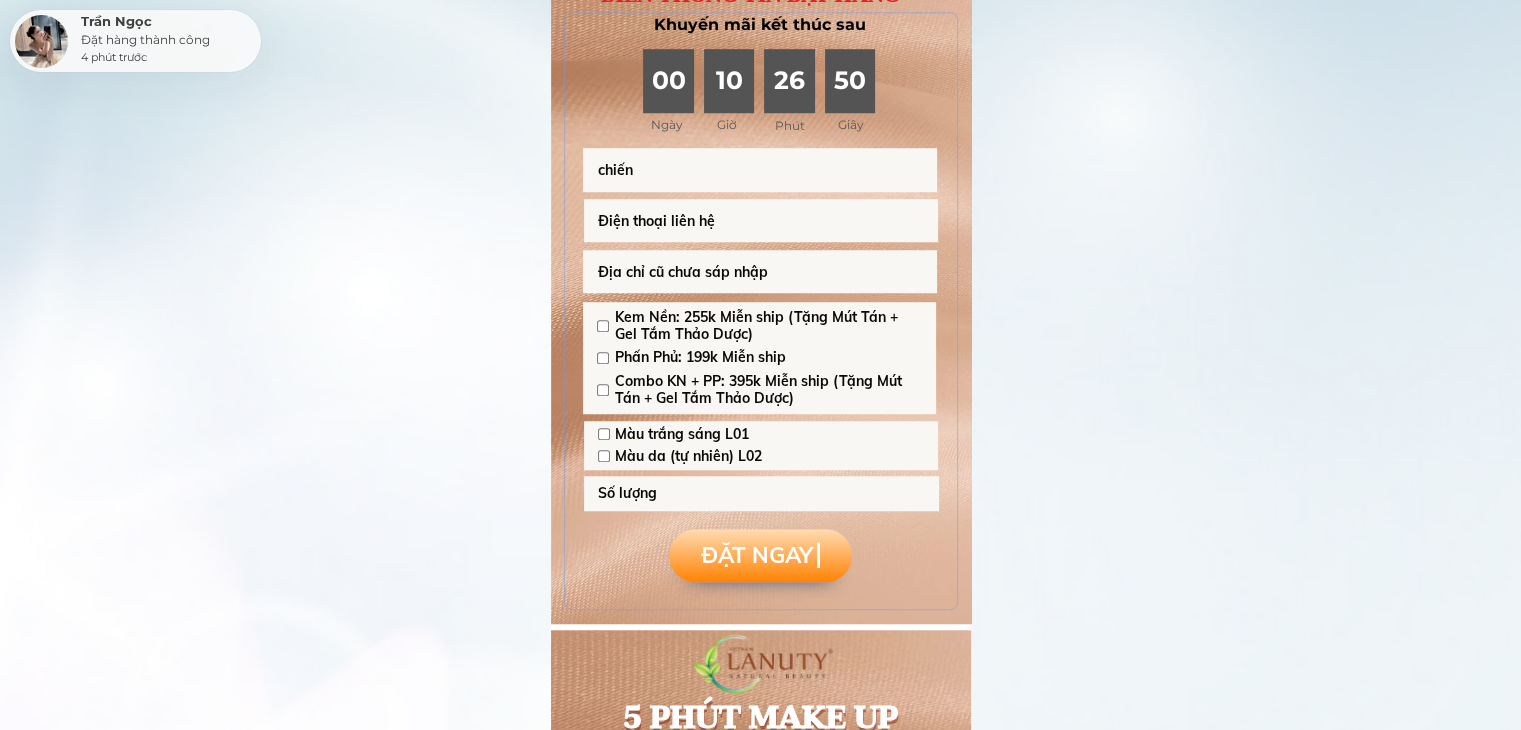 click at bounding box center [761, 221] 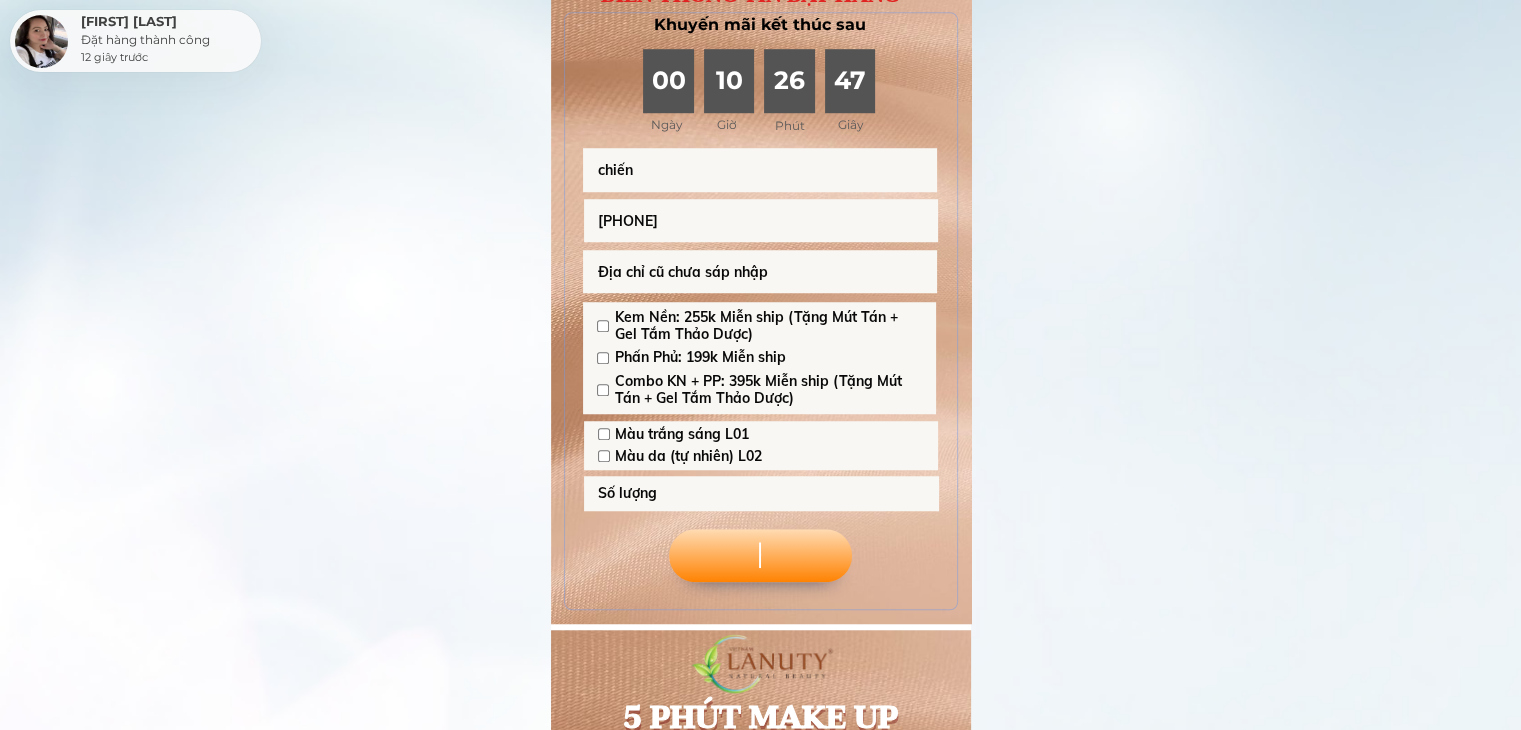 type on "[PHONE]" 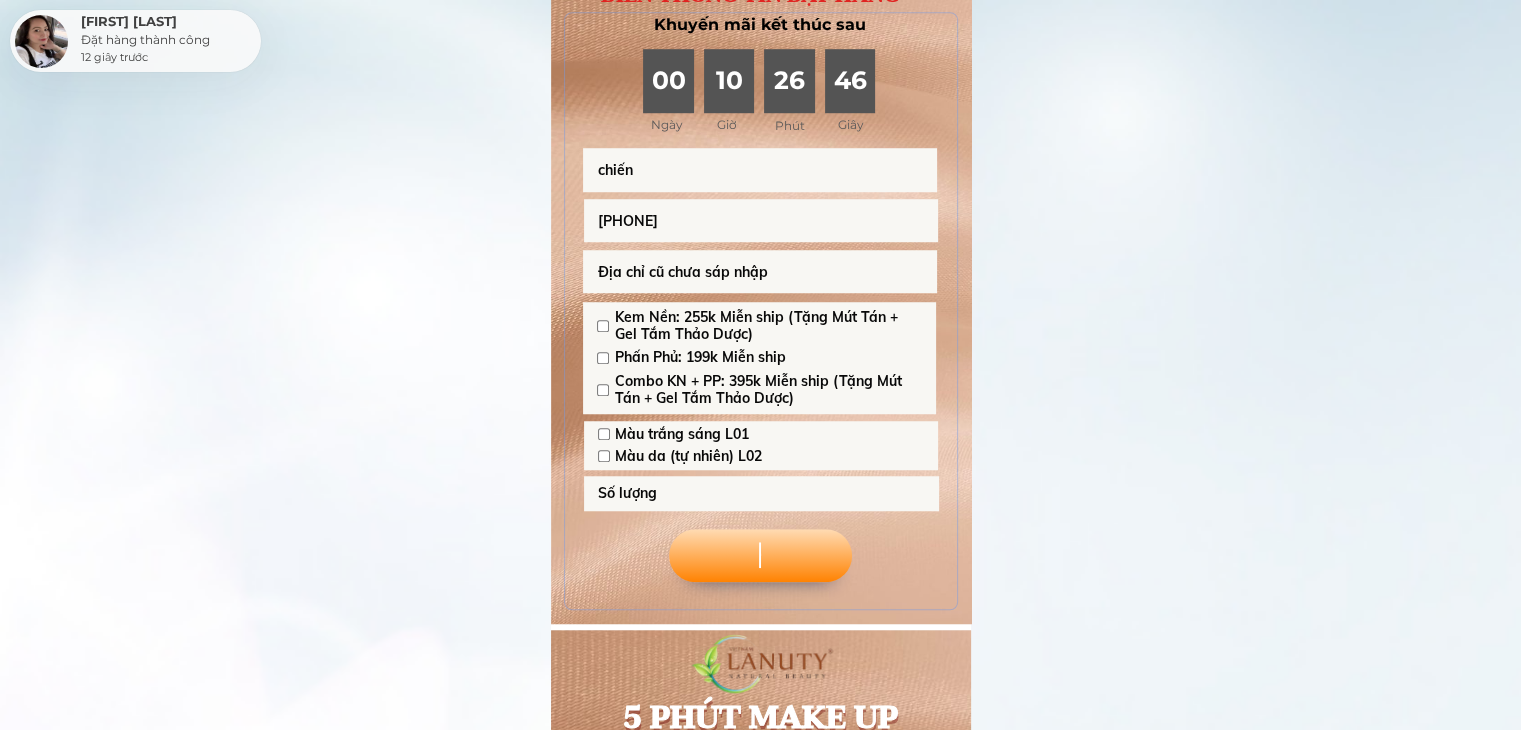 click at bounding box center (760, 272) 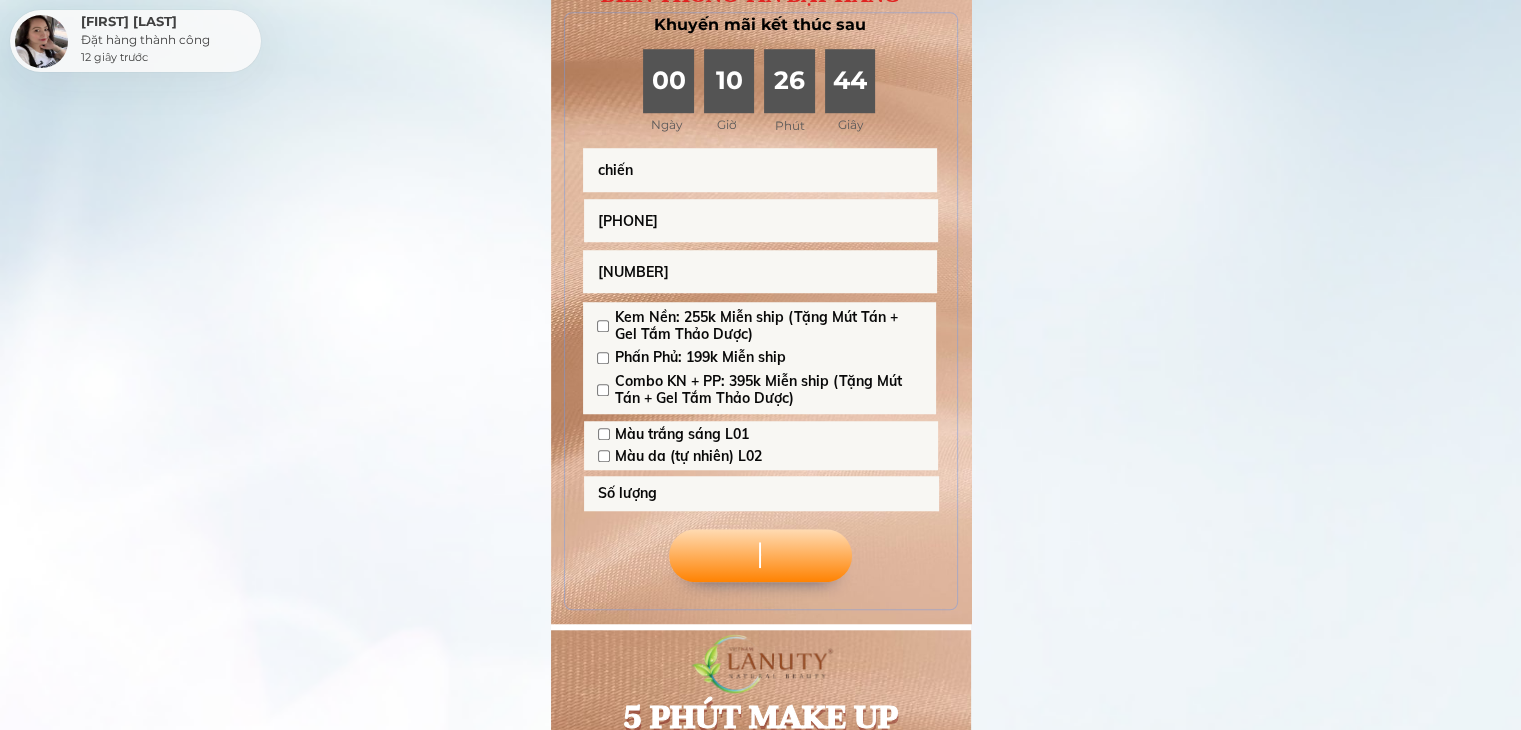 type on "575" 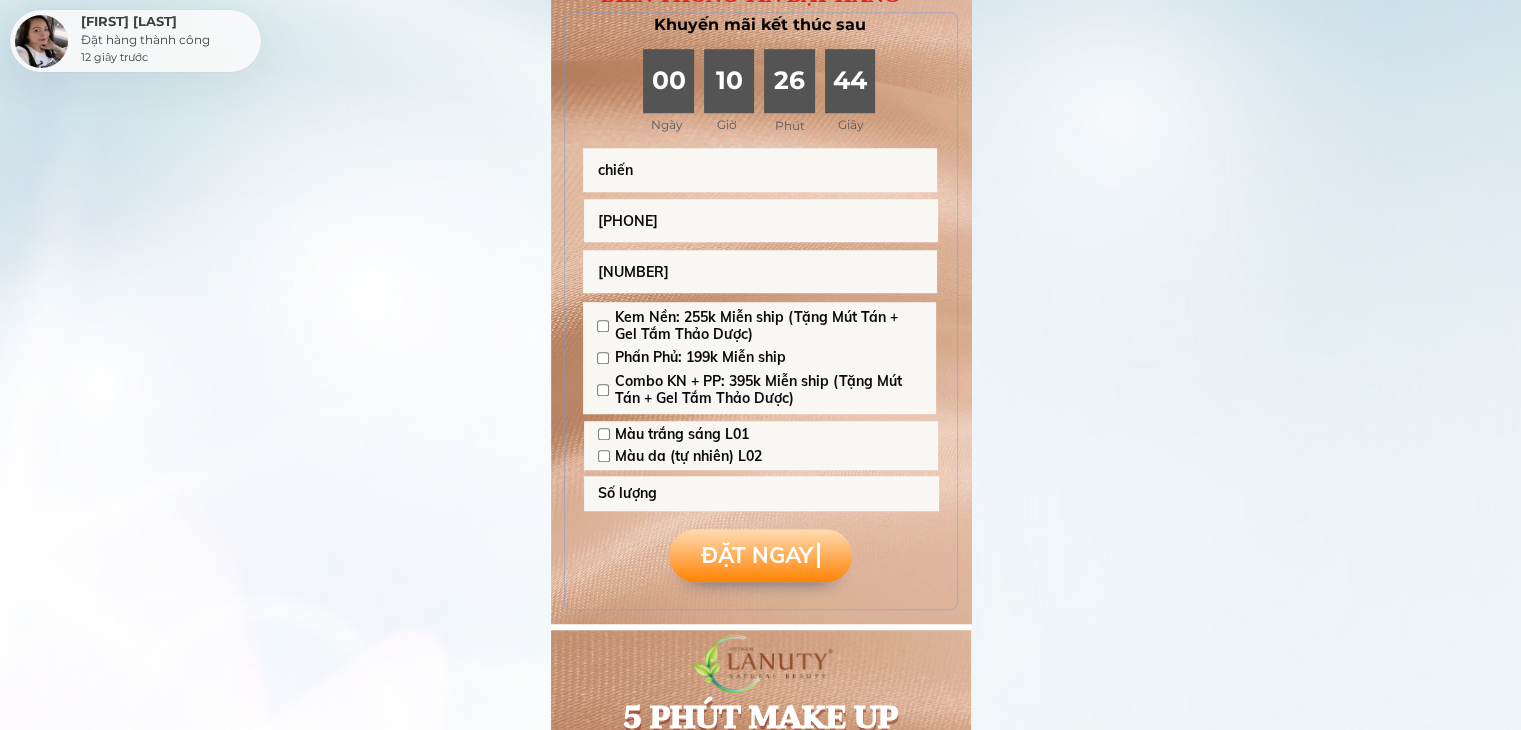 click at bounding box center [603, 390] 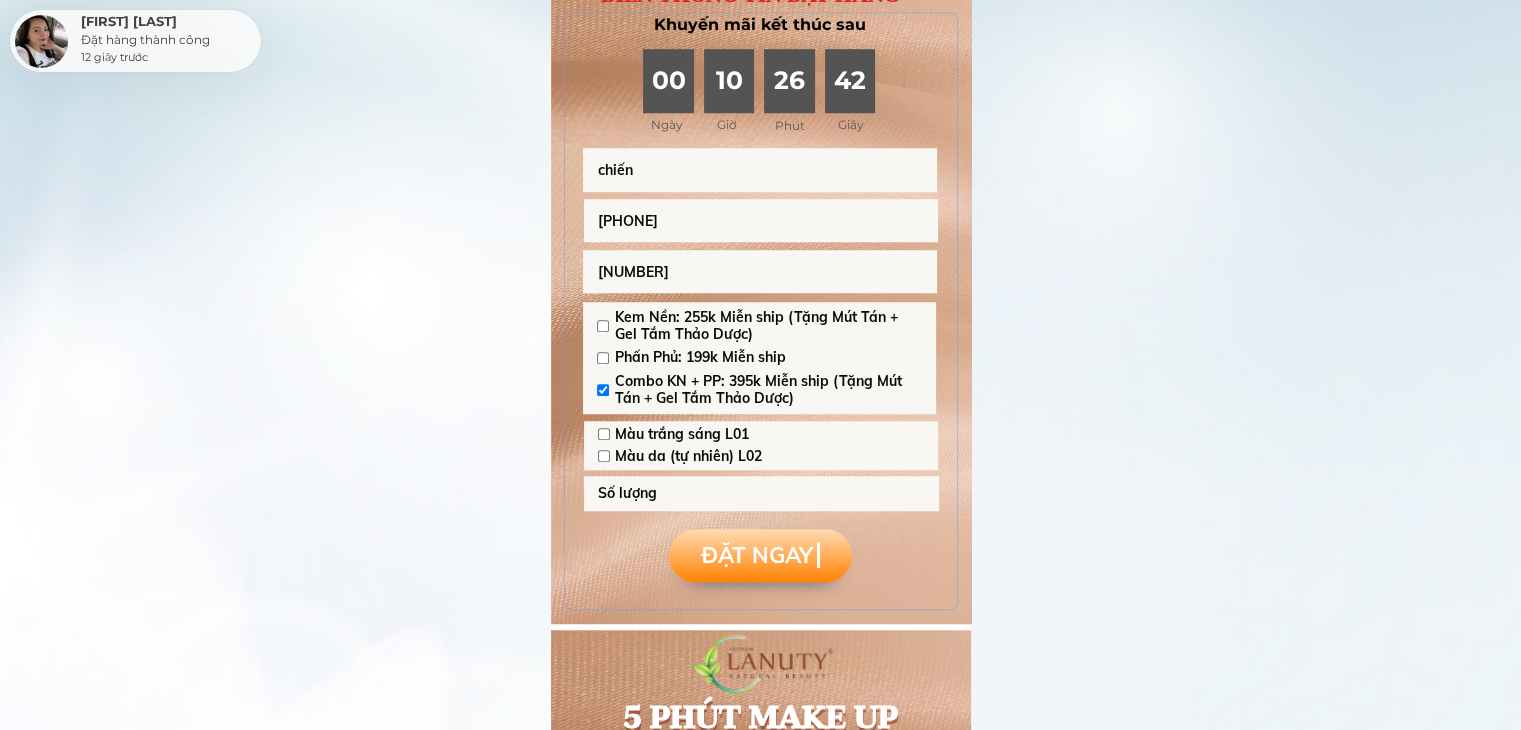click at bounding box center [604, 456] 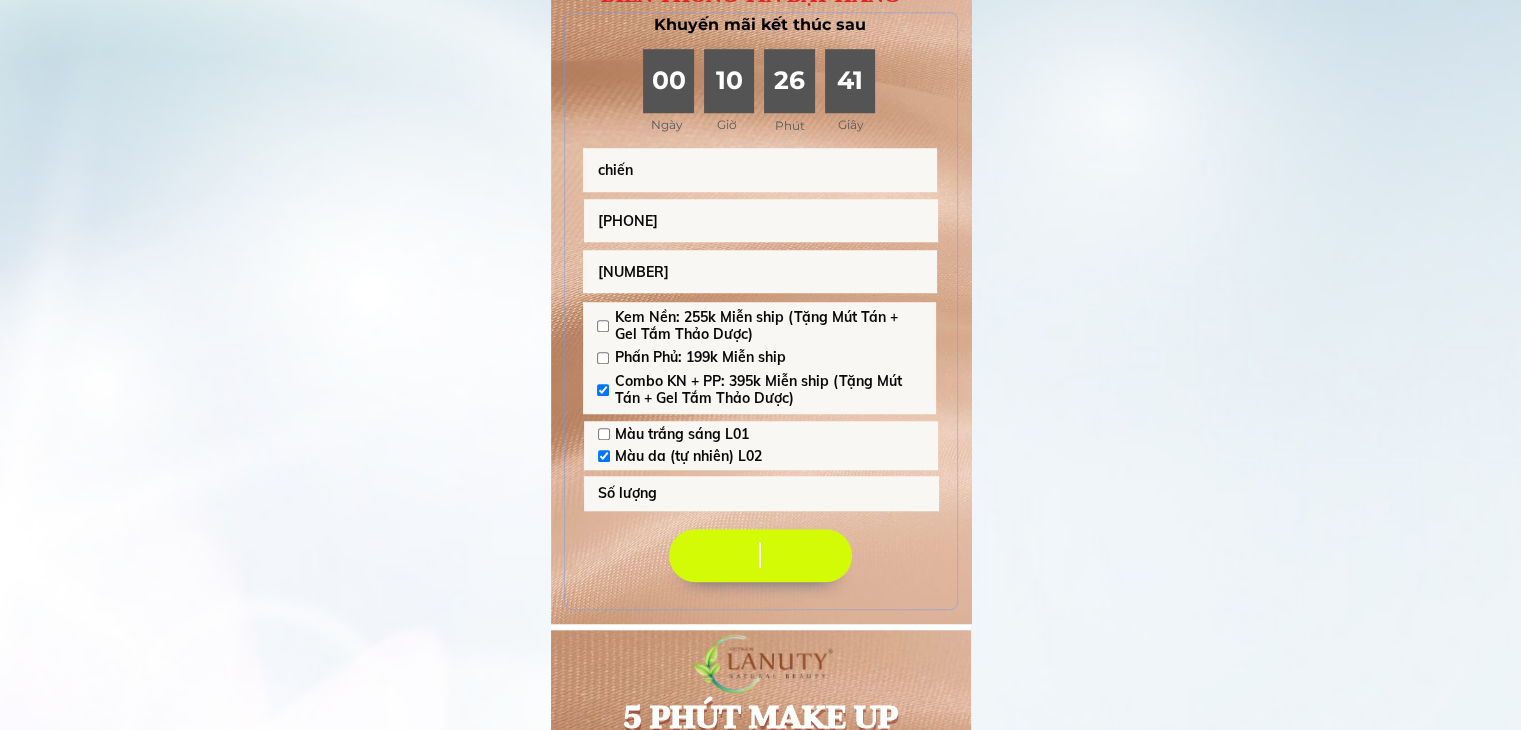click on "ĐẶT NGAY ĐẶT NGAY ĐẶT NGAY" at bounding box center (760, 555) 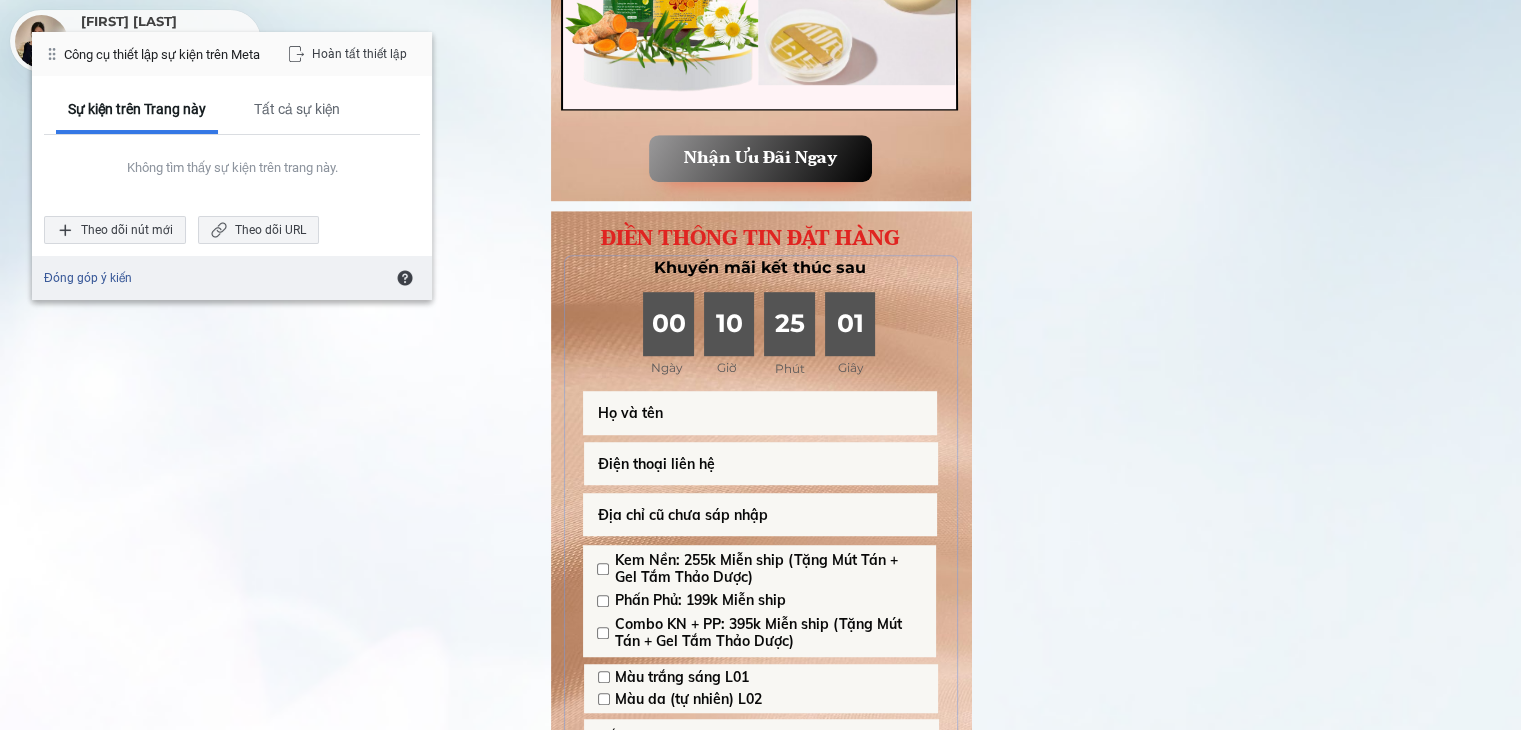scroll, scrollTop: 1400, scrollLeft: 0, axis: vertical 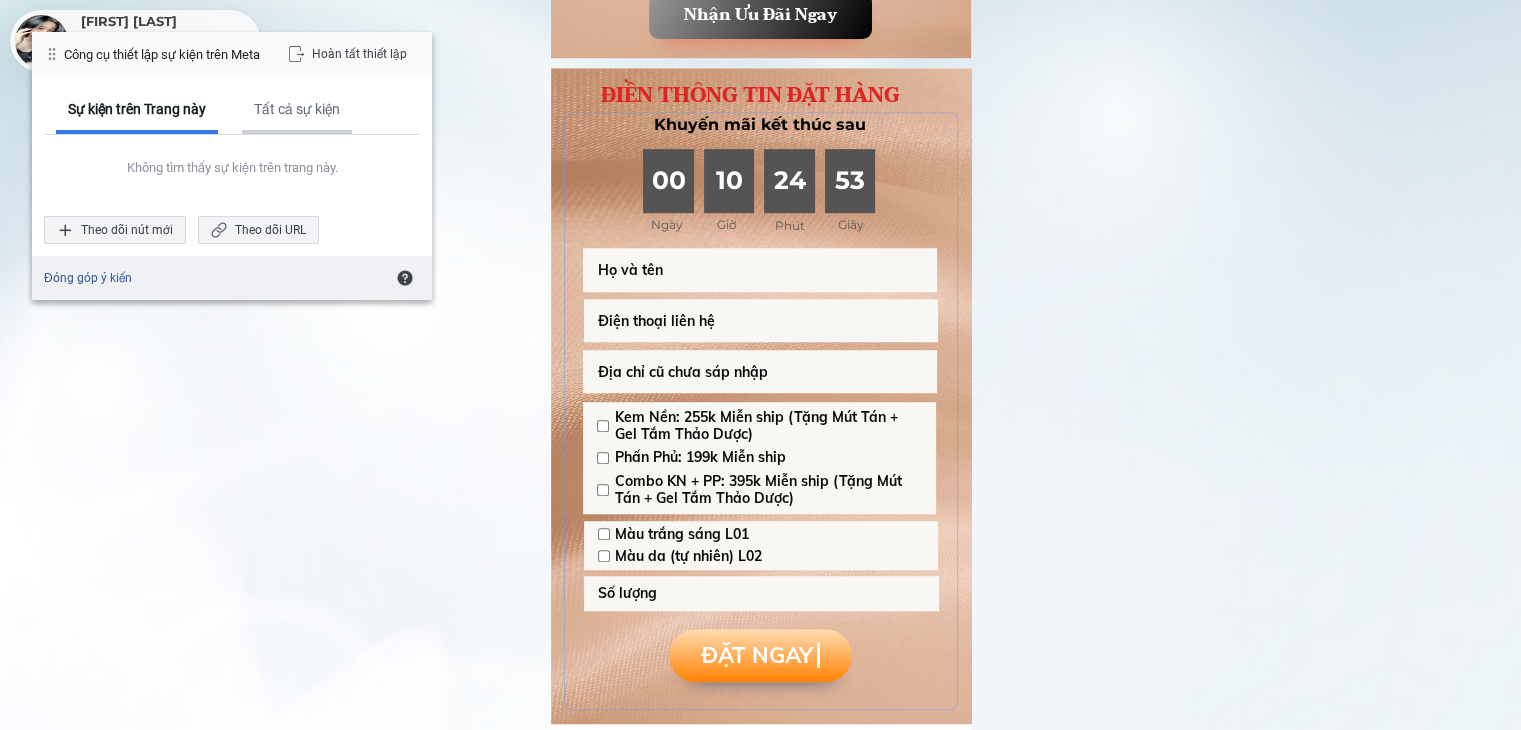 click on "Tất cả sự kiện" at bounding box center [297, 109] 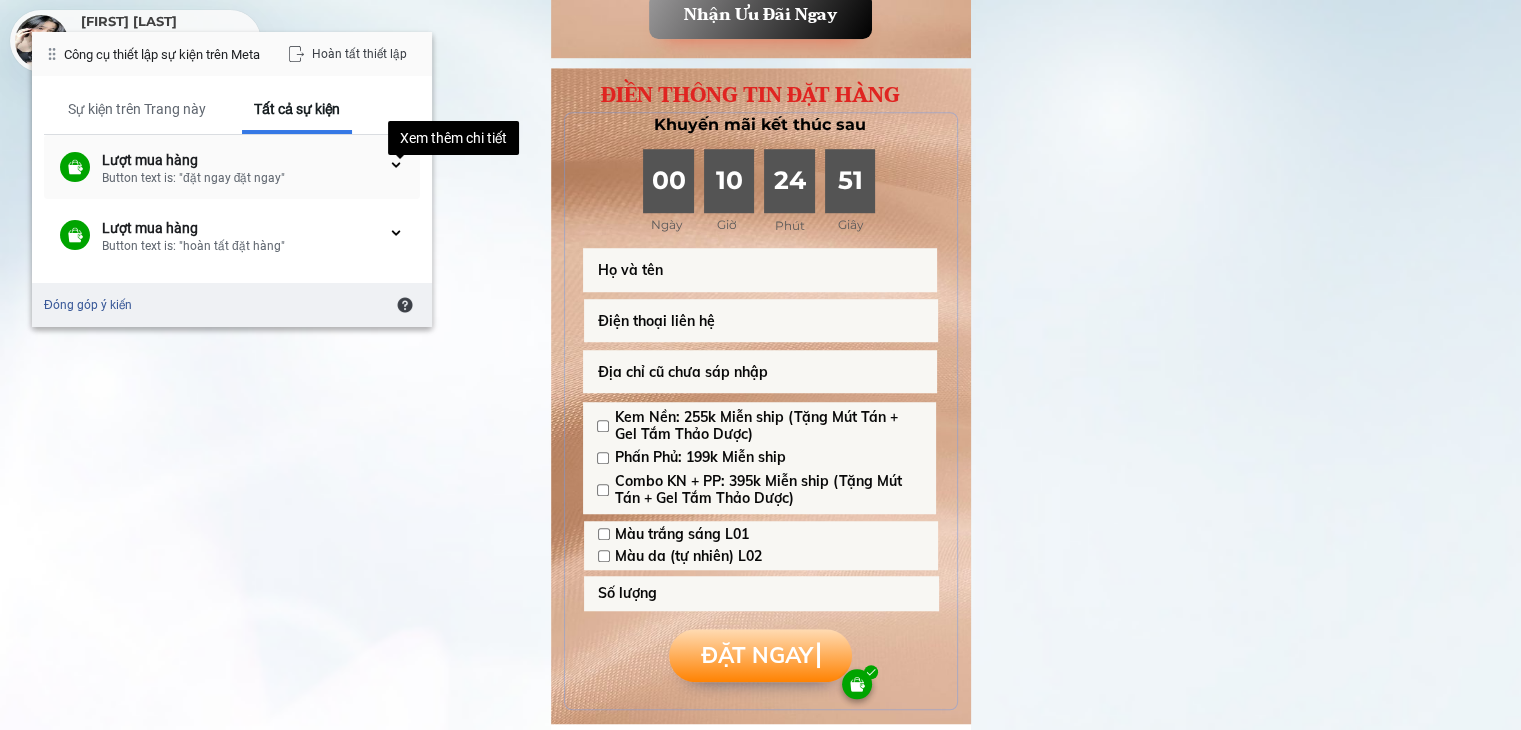 click at bounding box center [396, 165] 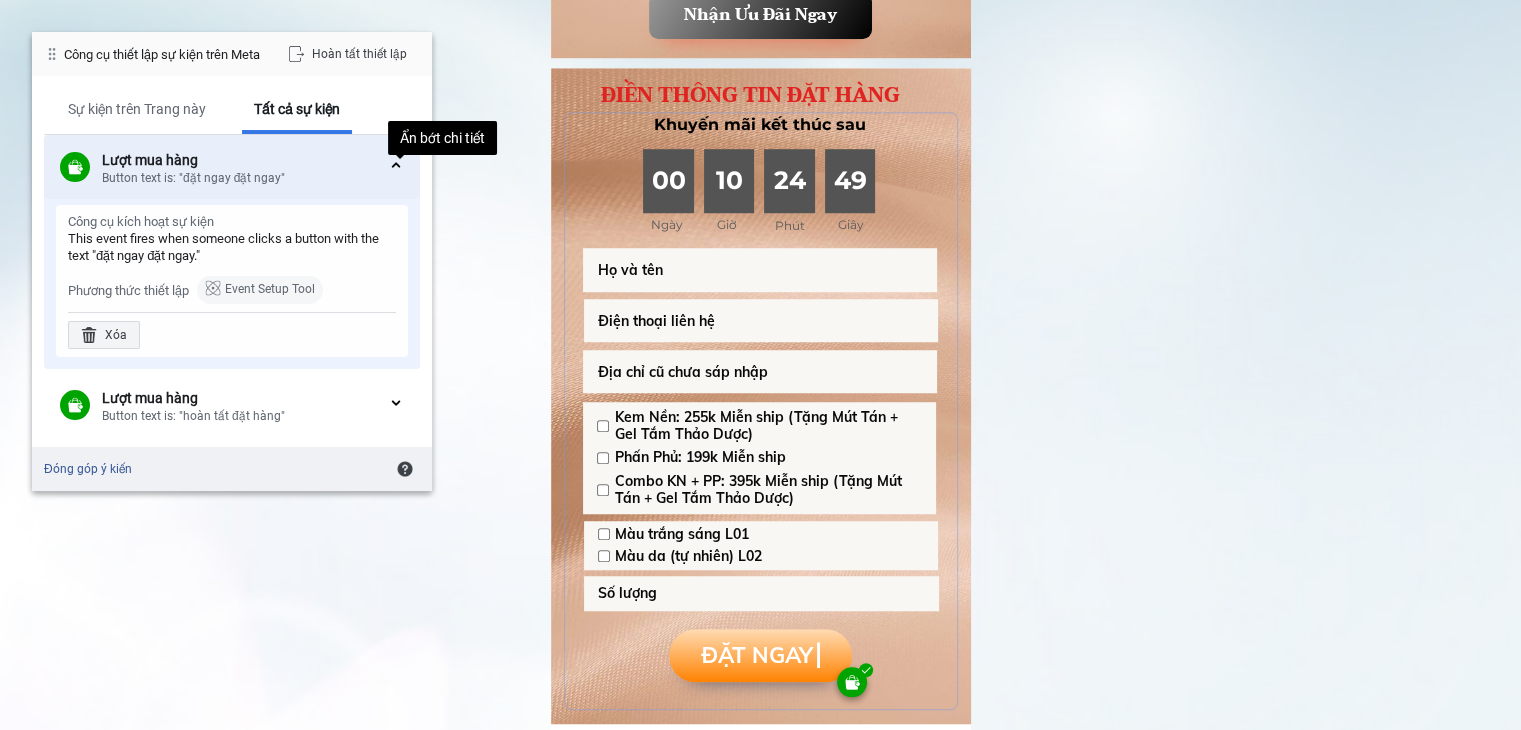 click on "Lượt mua hàng Button text is: "đặt ngay đặt ngay" Ẩn bớt chi tiết" at bounding box center [232, 167] 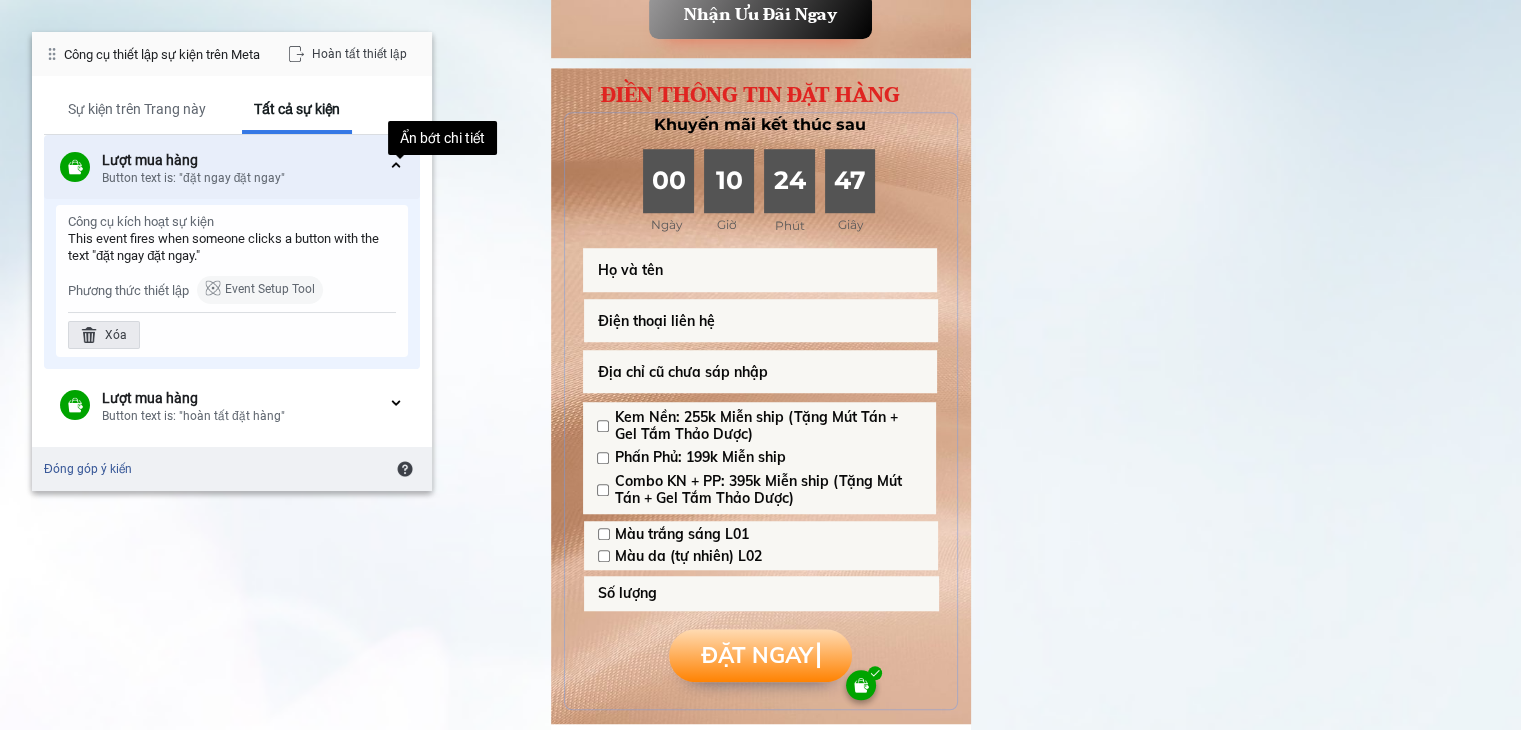 click on "Xóa" at bounding box center [104, 335] 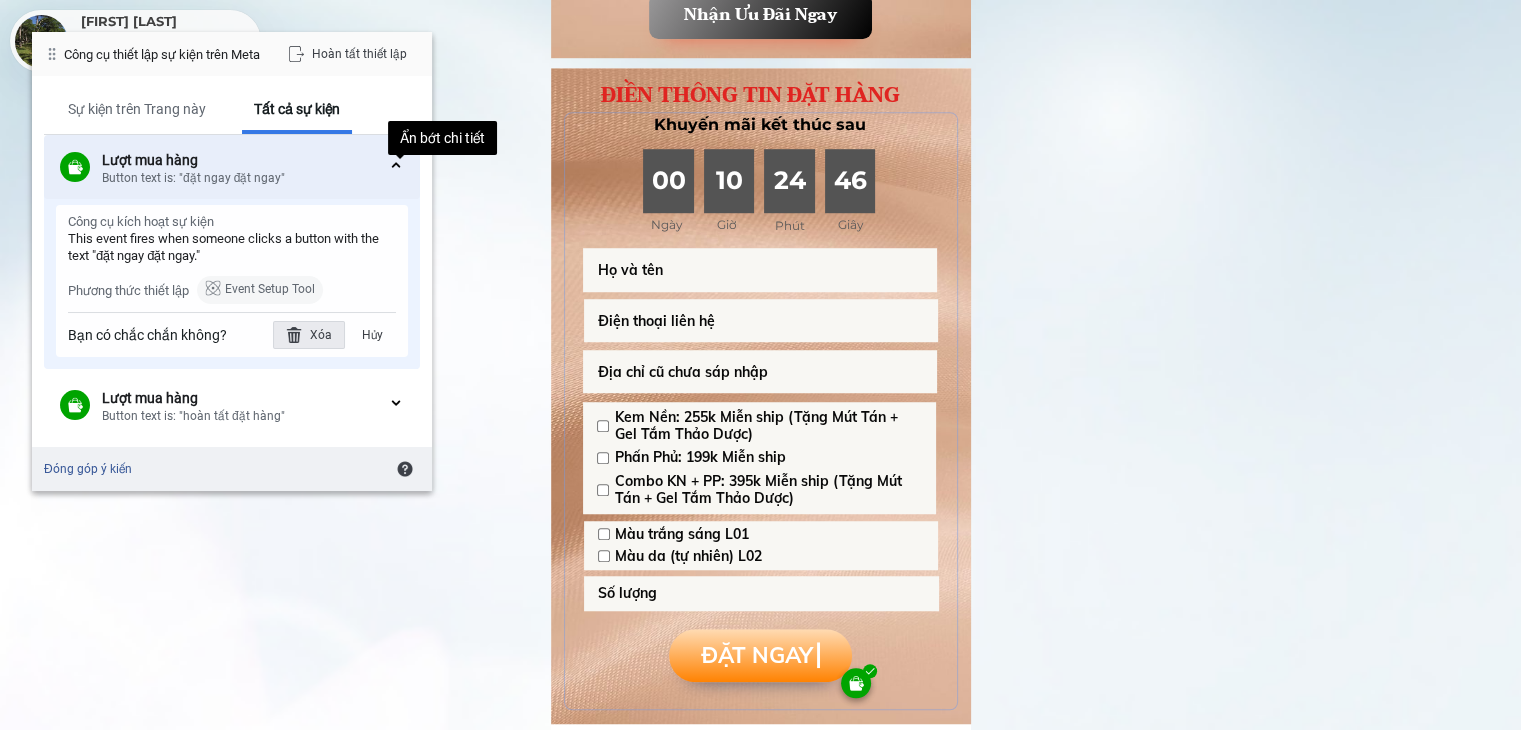 click on "Xóa" at bounding box center [309, 335] 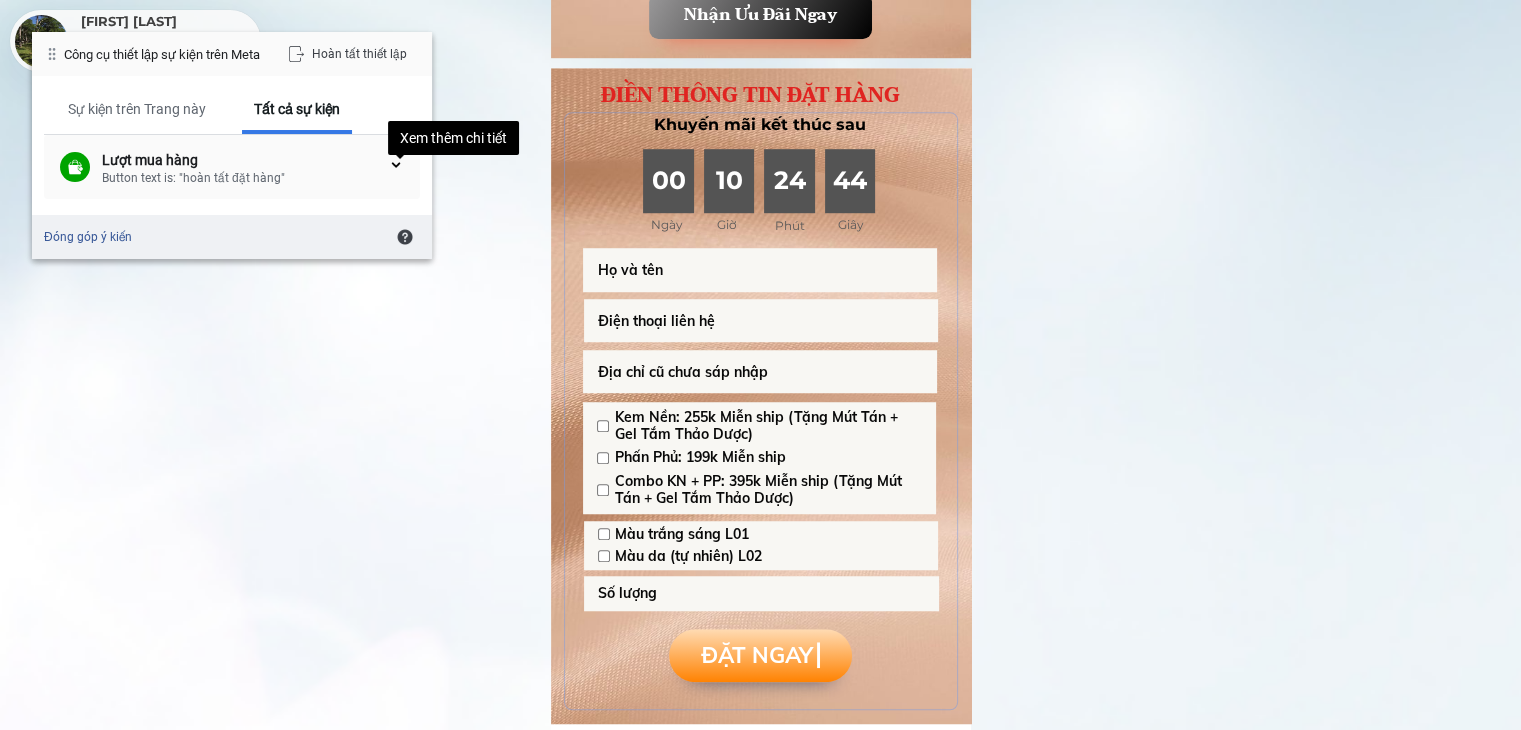 click at bounding box center [400, 159] 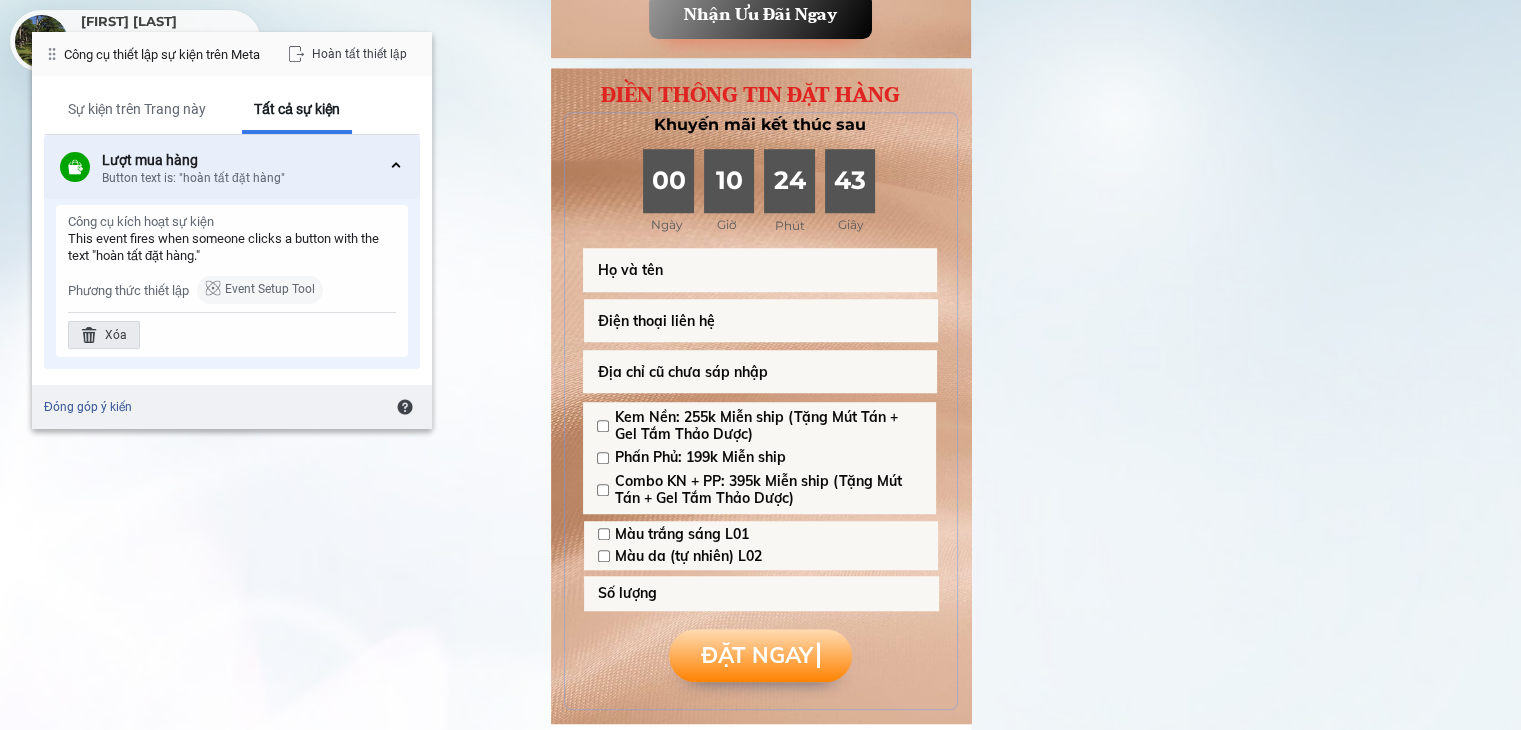 click on "Xóa" at bounding box center (104, 335) 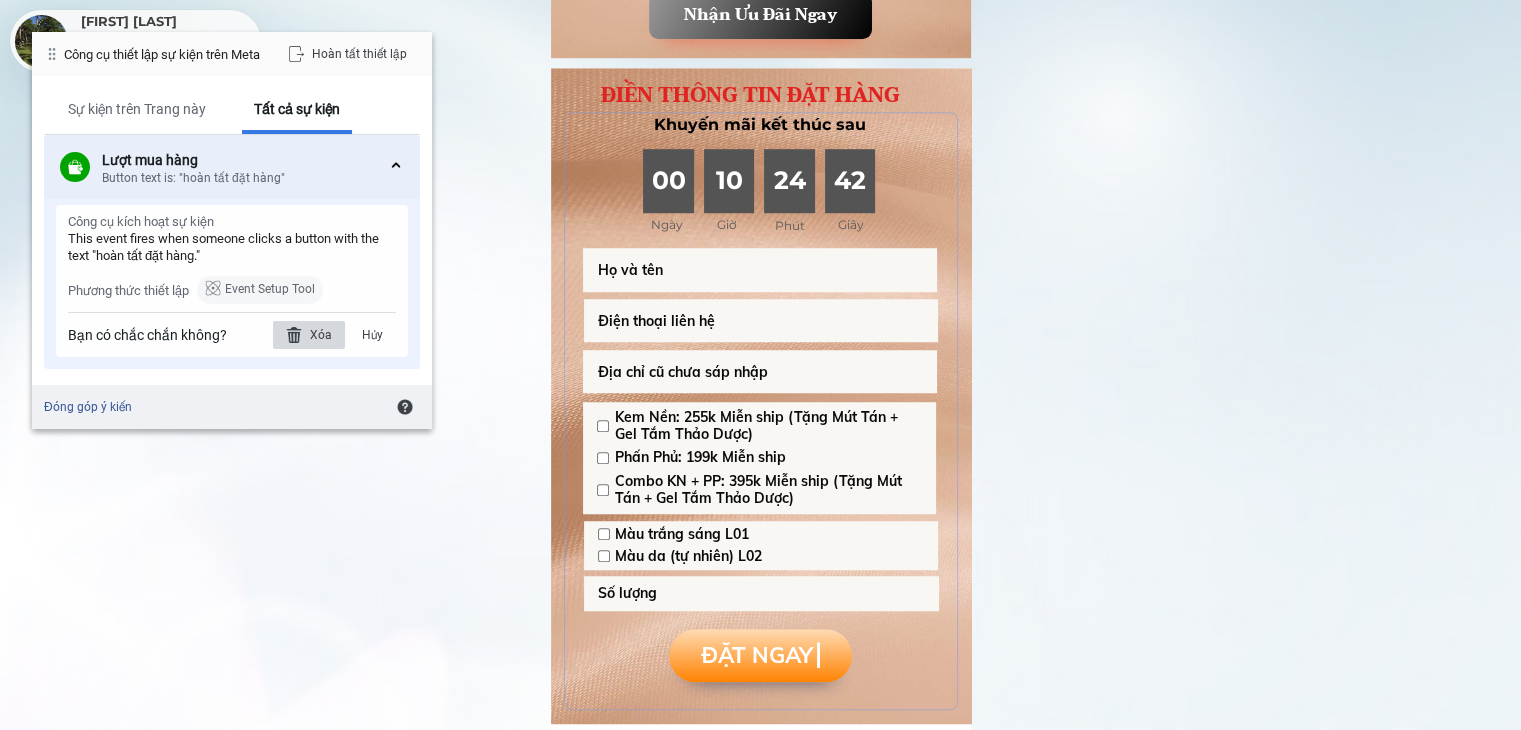 click at bounding box center (294, 335) 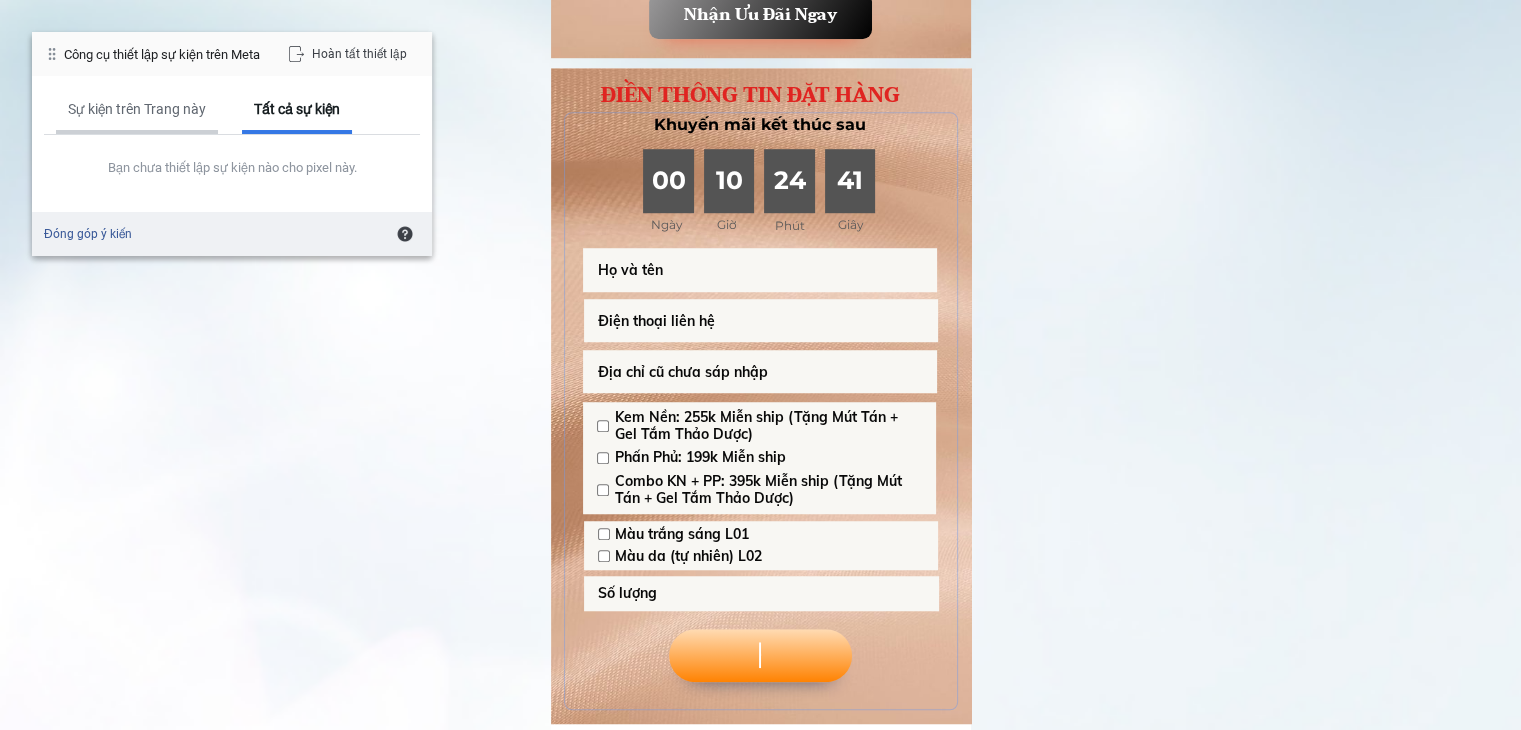 click on "Sự kiện trên Trang này" at bounding box center [137, 109] 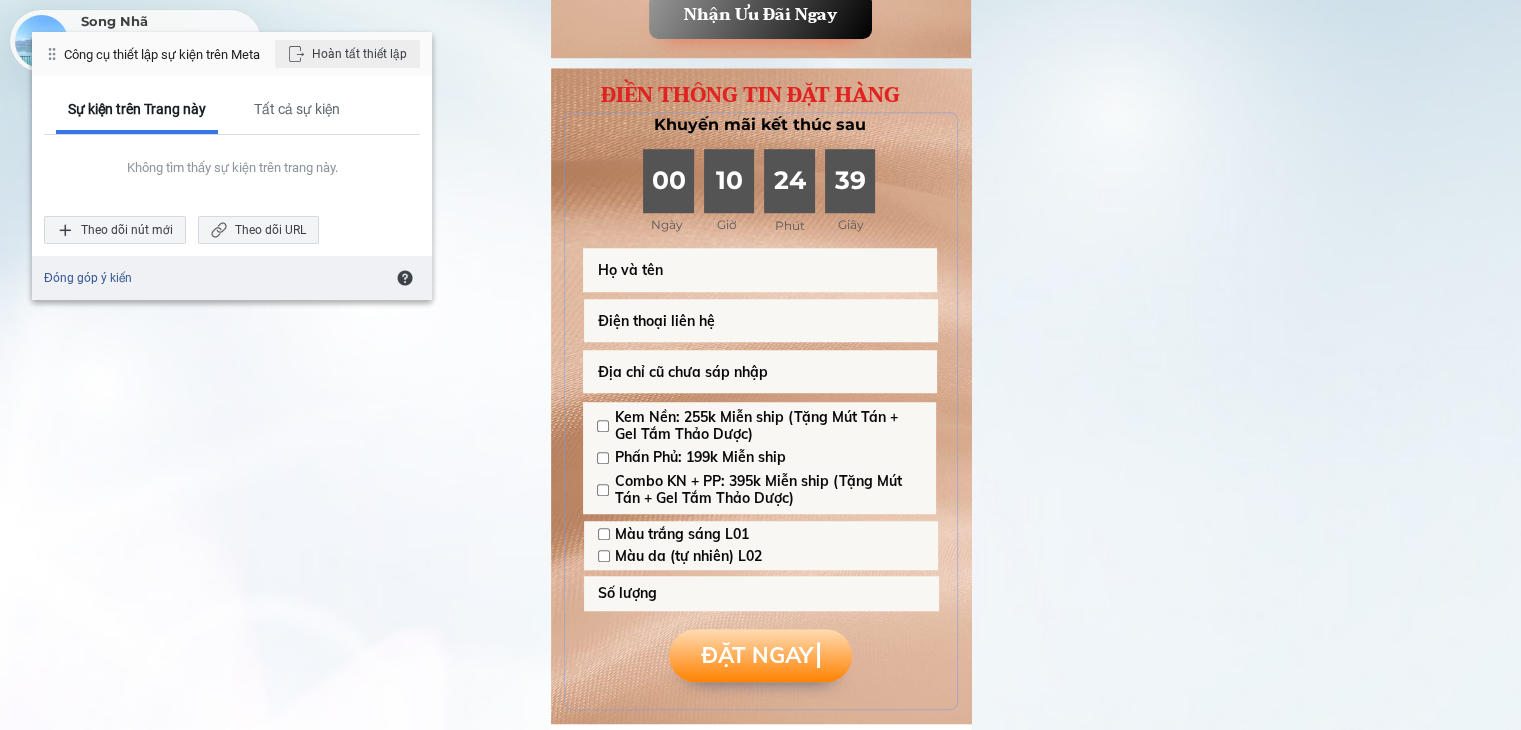 click on "Hoàn tất thiết lập" at bounding box center (347, 54) 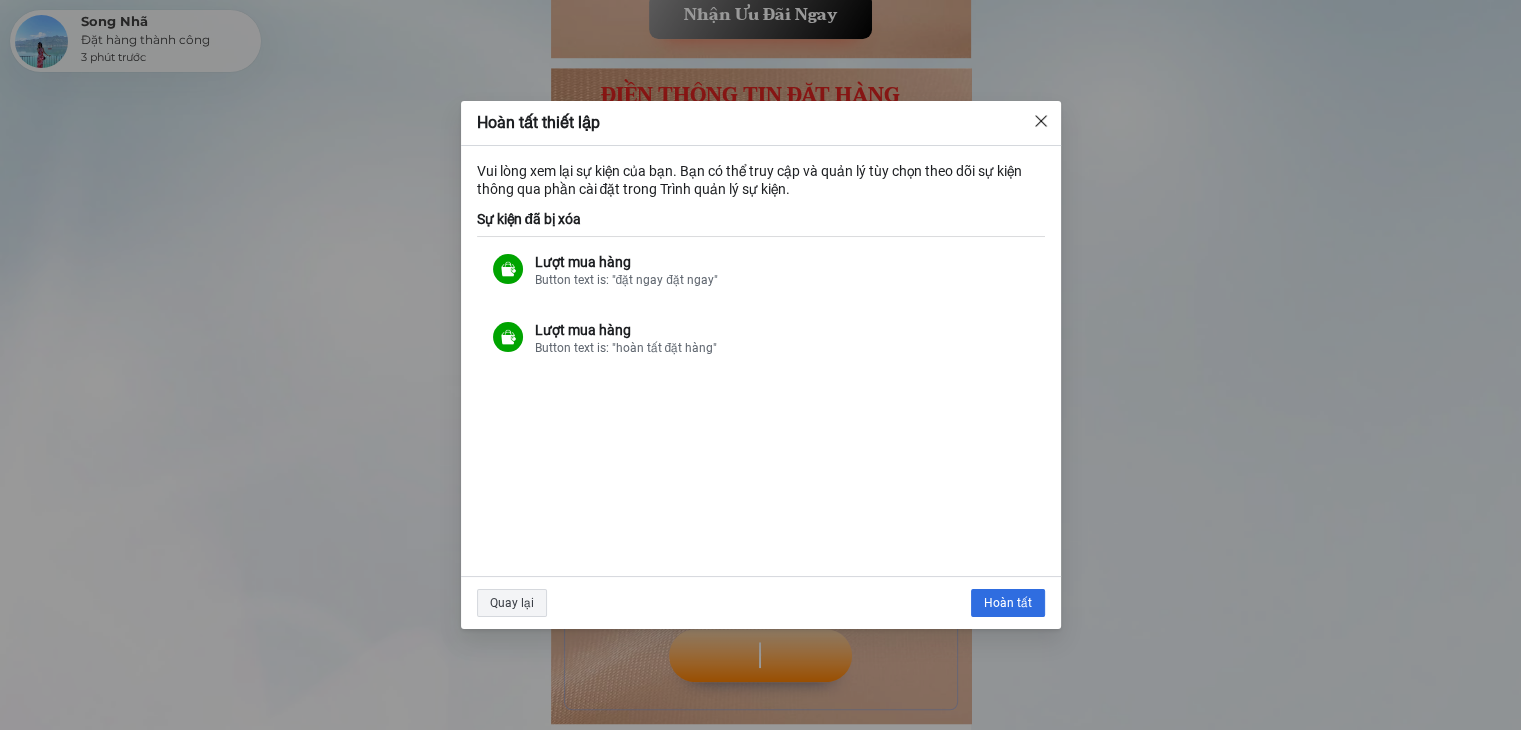 click on "Hoàn tất thiết lập Vui lòng xem lại sự kiện của bạn. Bạn có thể truy cập và quản lý tùy chọn theo dõi sự kiện thông qua phần cài đặt trong Trình quản lý sự kiện. Sự kiện đã bị xóa Lượt mua hàng Button text is: "đặt ngay đặt ngay" Lượt mua hàng Button text is: "hoàn tất đặt hàng" Quay lại Hoàn tất" at bounding box center [760, 365] 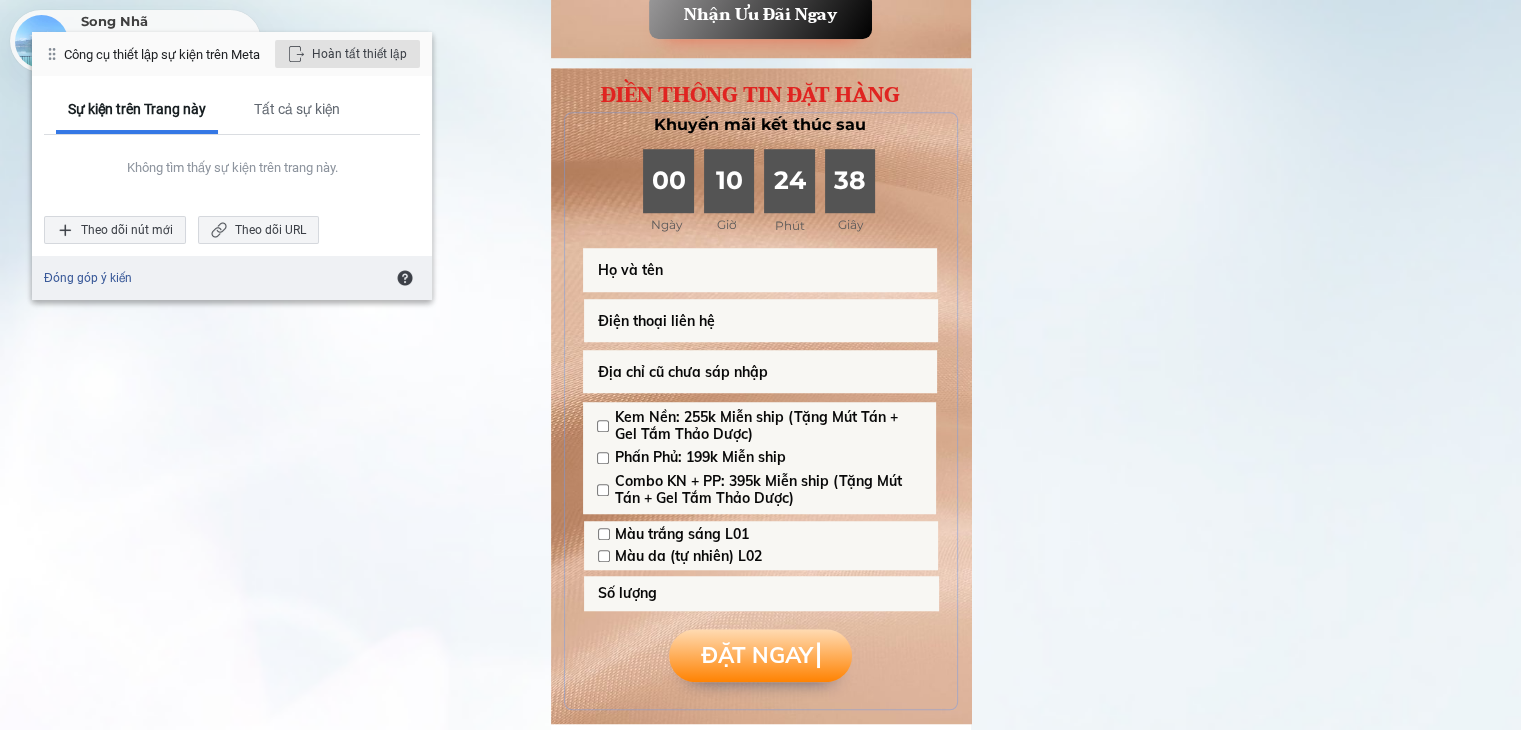 click on "Hoàn tất thiết lập" at bounding box center [347, 54] 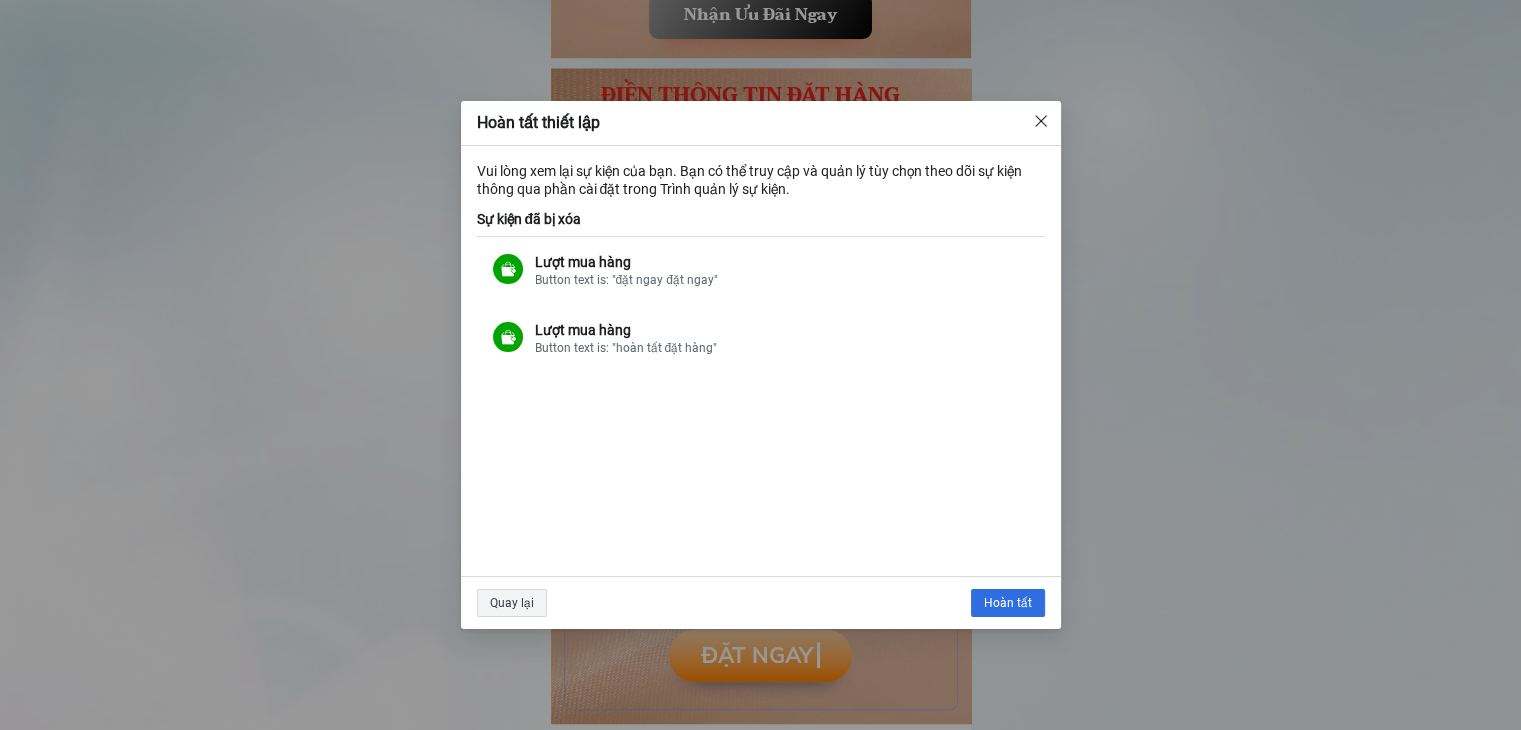 click at bounding box center (1041, 121) 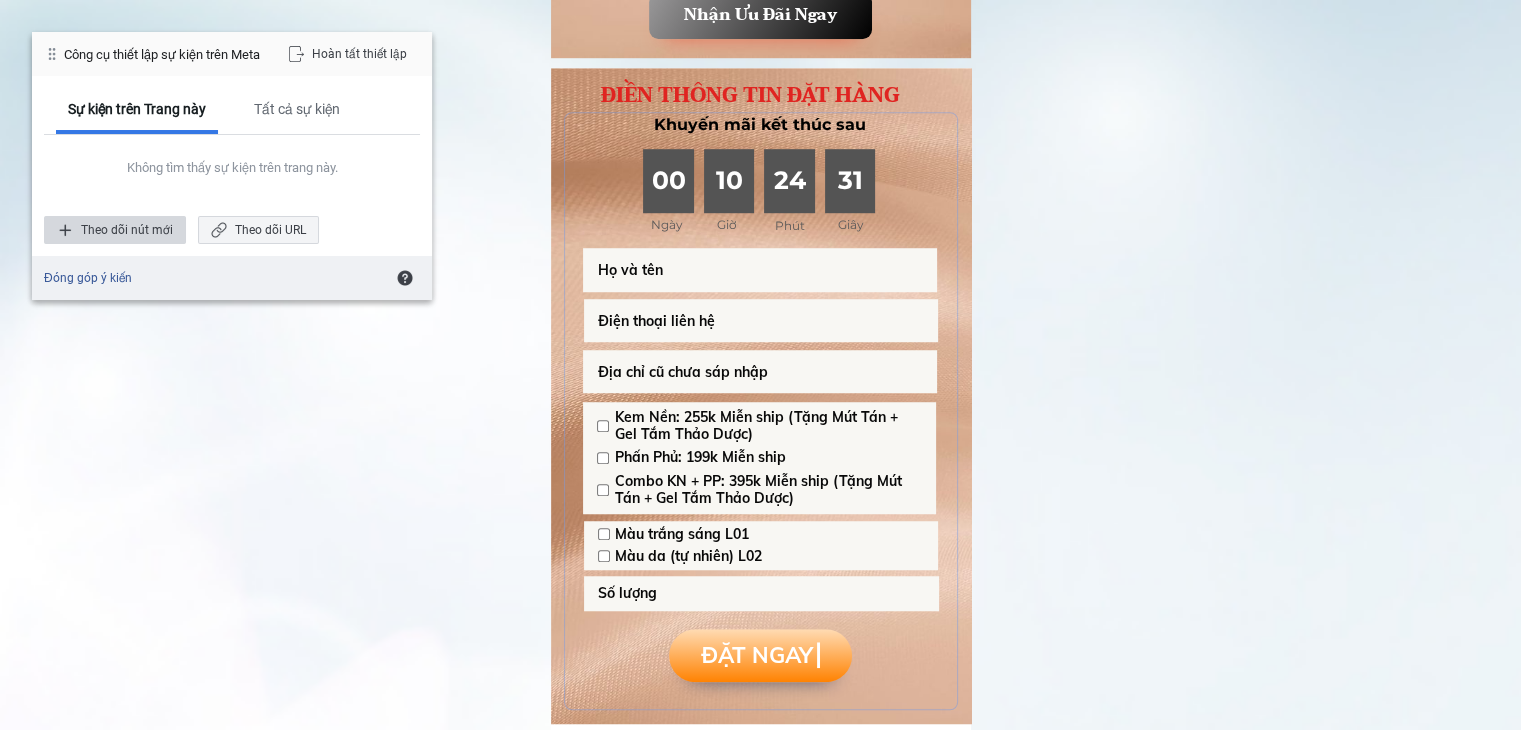 click on "Theo dõi nút mới" at bounding box center [115, 230] 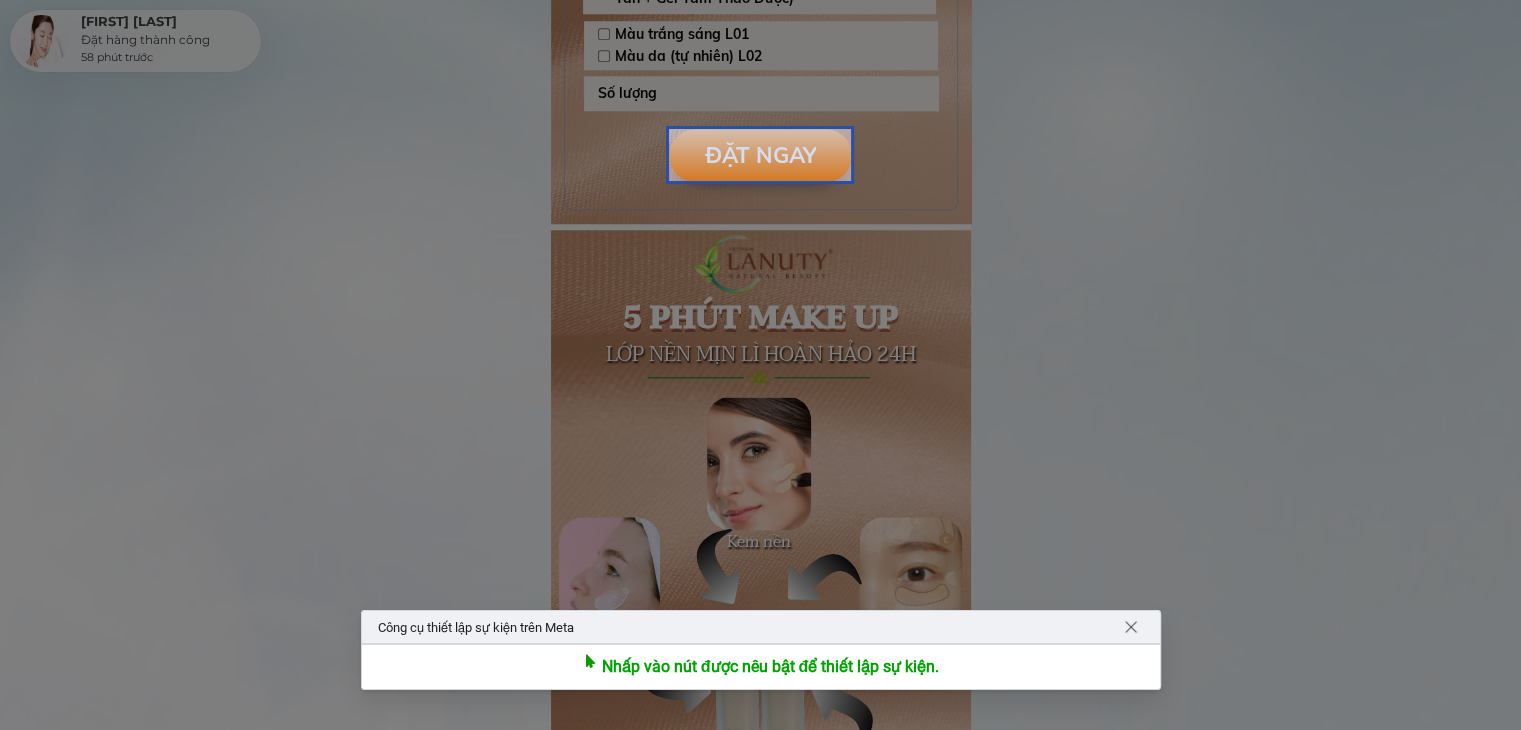 click at bounding box center [760, 155] 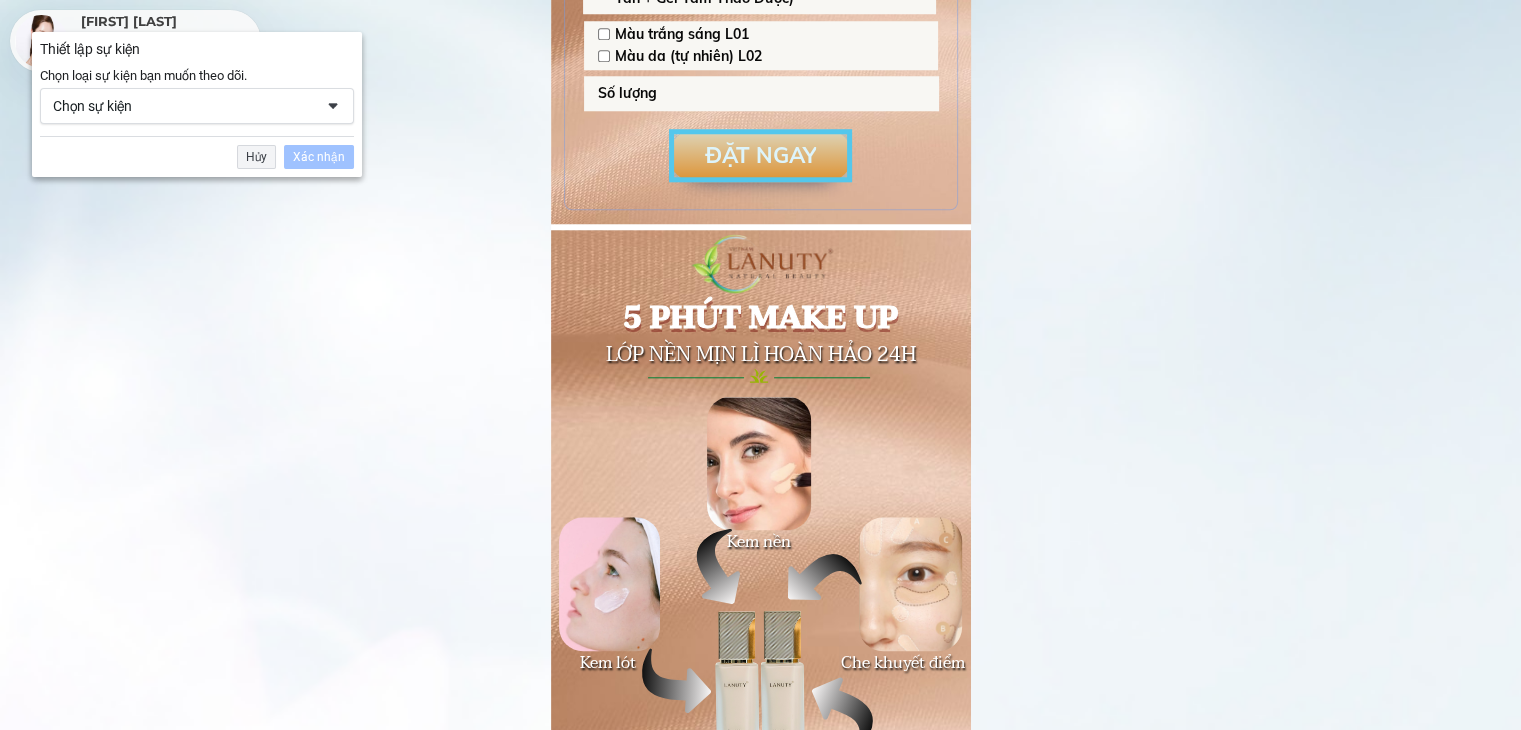 scroll, scrollTop: 1687, scrollLeft: 0, axis: vertical 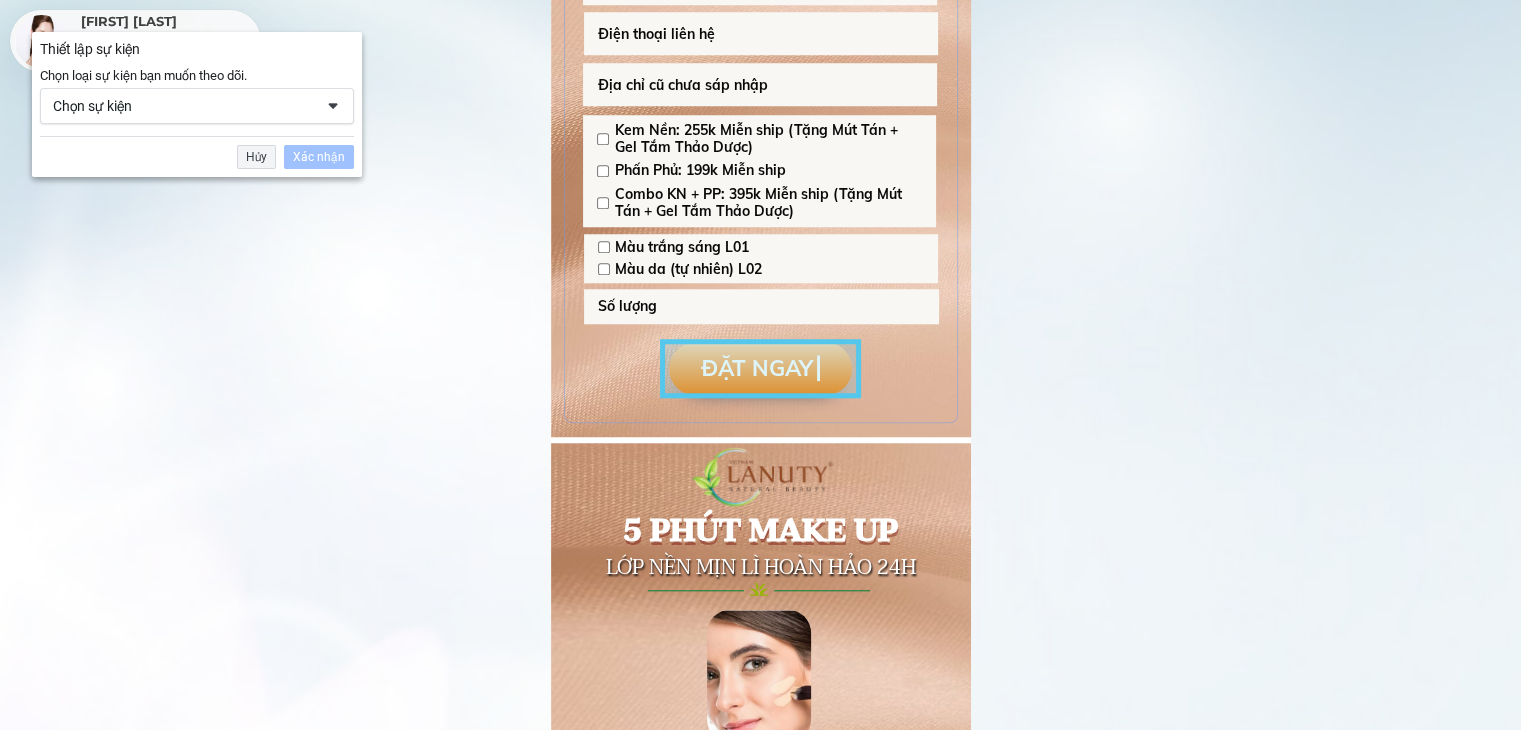 click on "Chọn sự kiện" at bounding box center [183, 106] 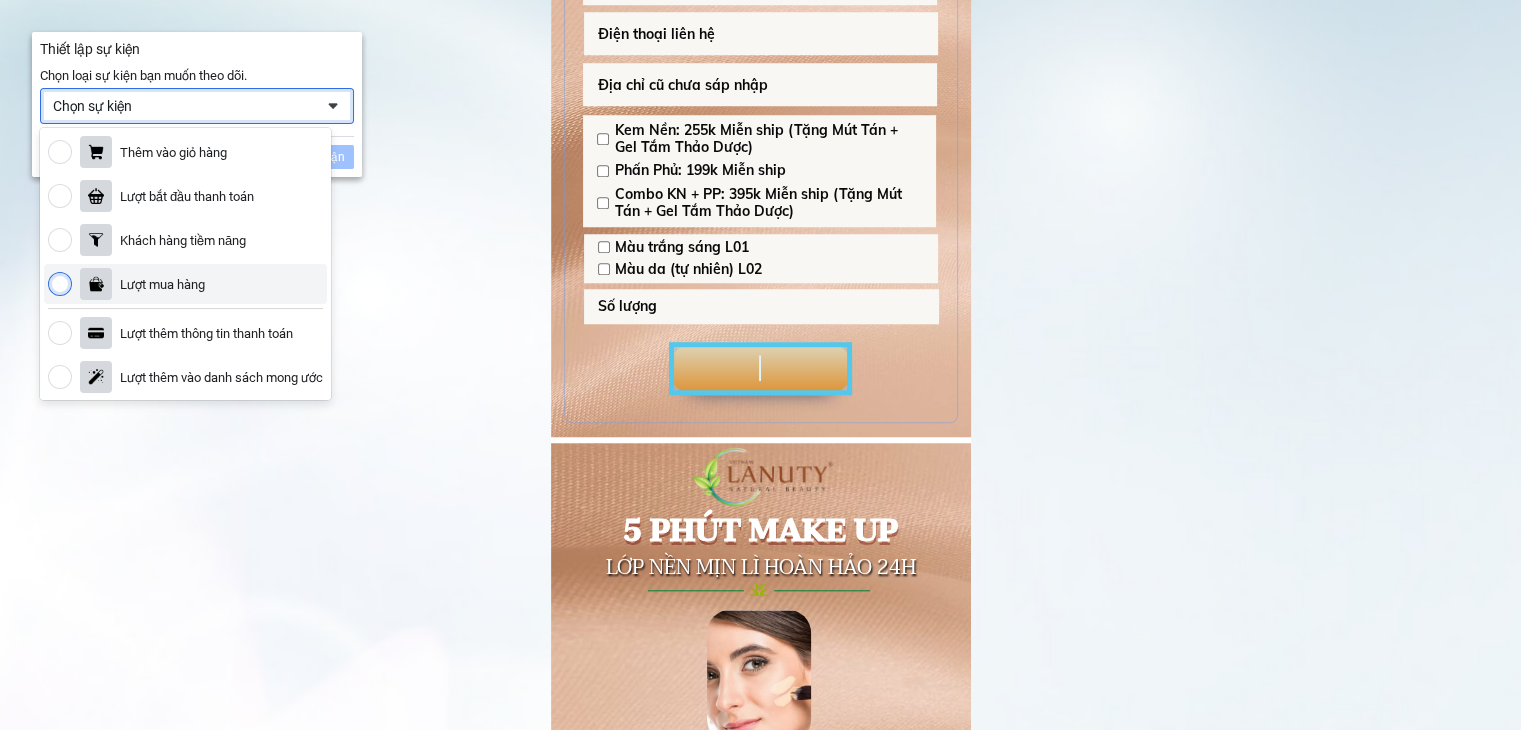 click at bounding box center (60, 284) 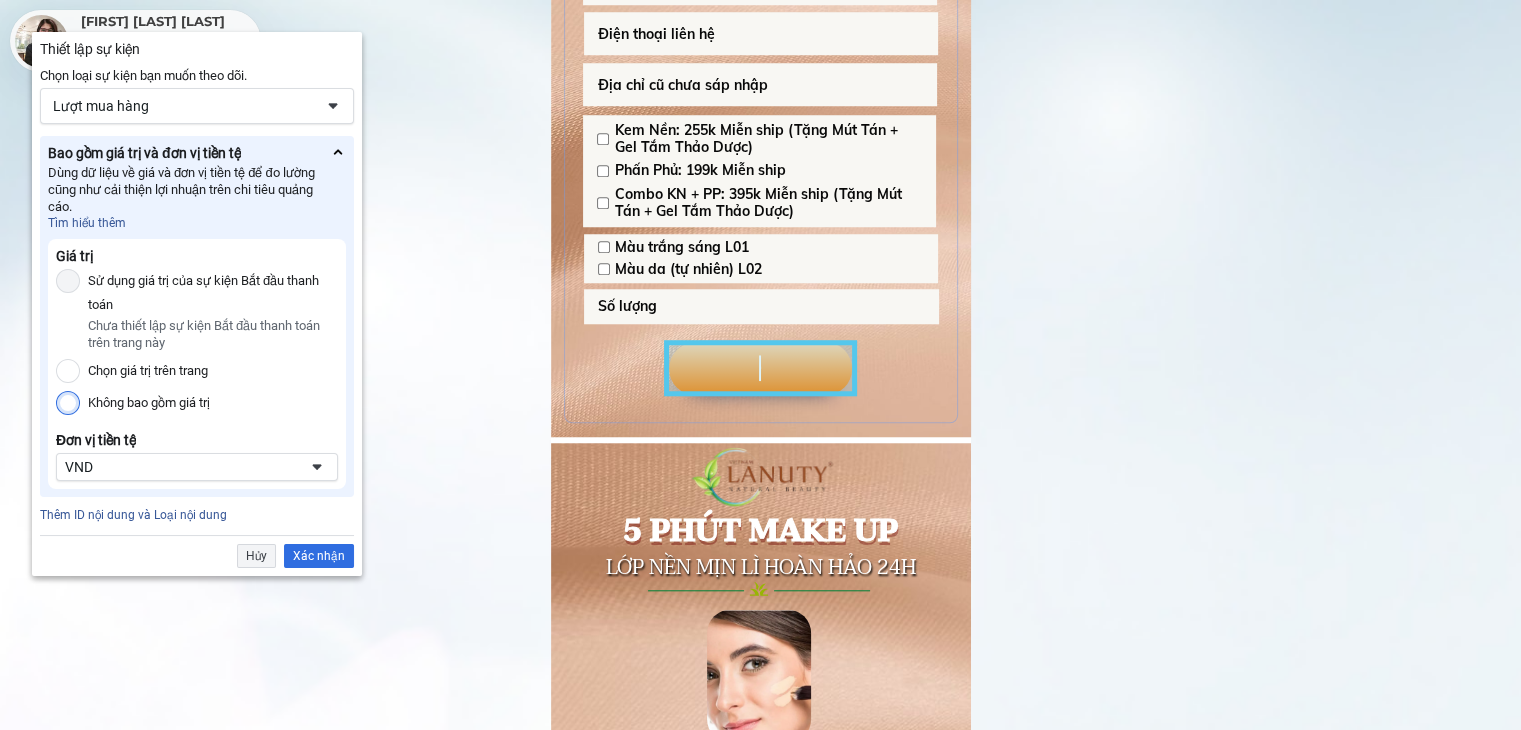 click on "Không bao gồm giá trị" at bounding box center [68, 403] 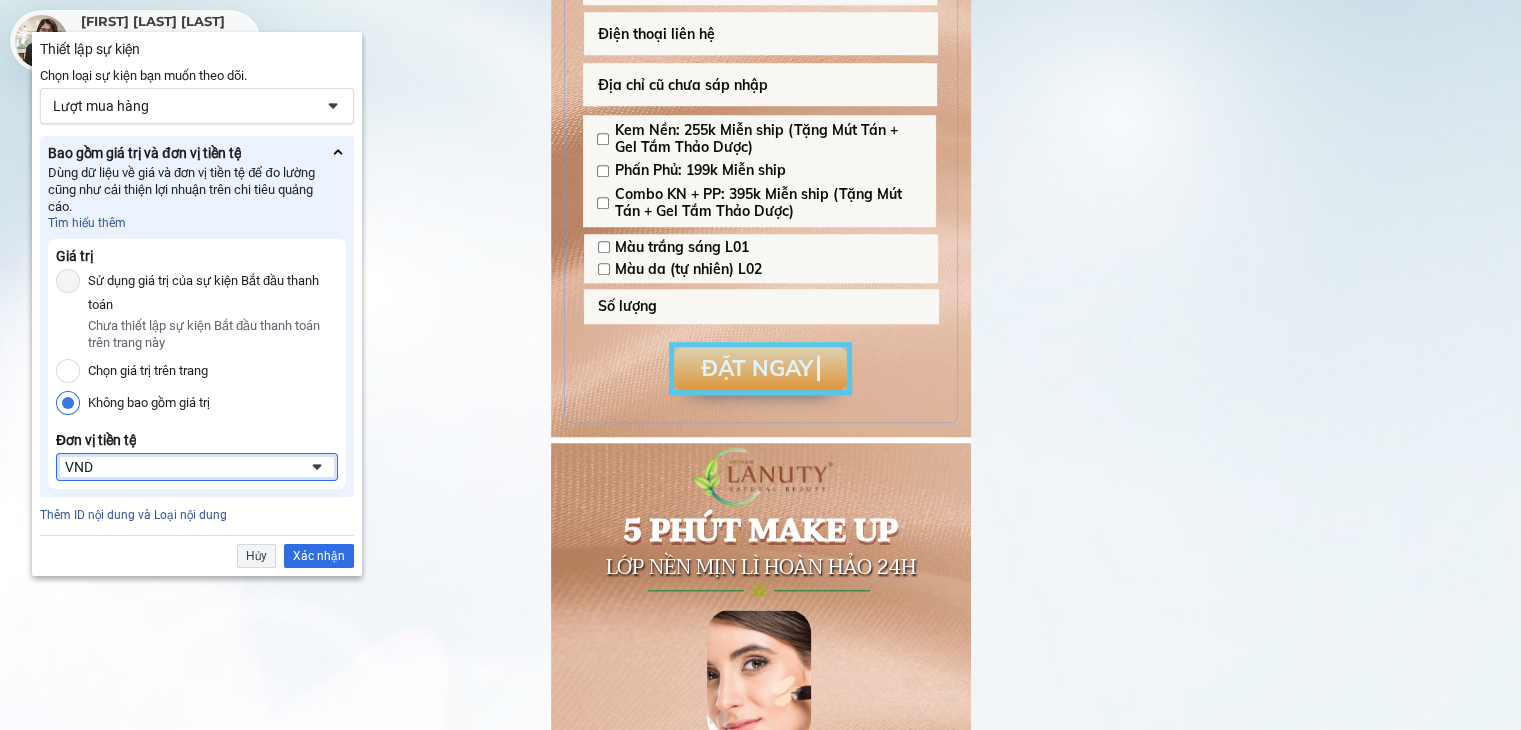 click on "VND" at bounding box center [181, 467] 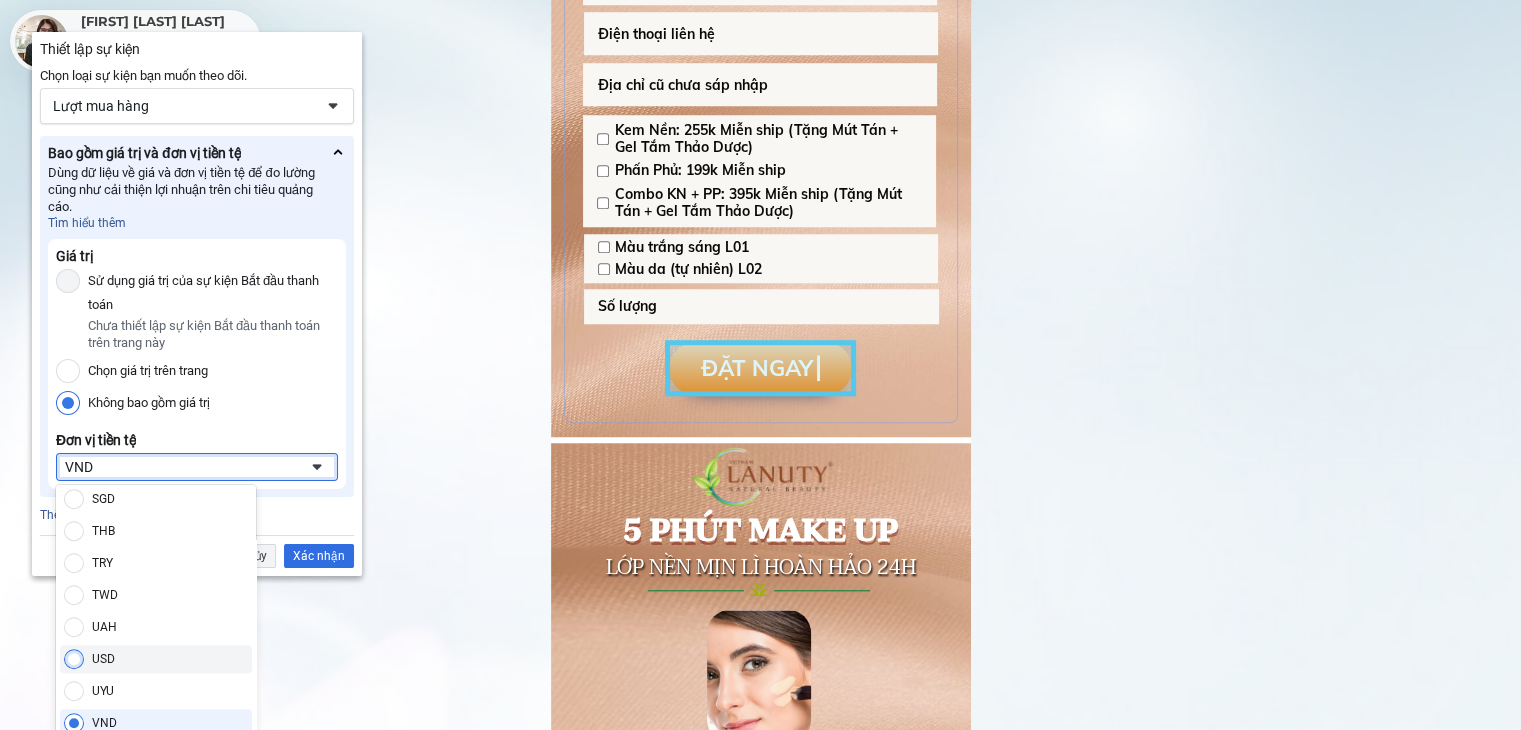scroll, scrollTop: 1492, scrollLeft: 0, axis: vertical 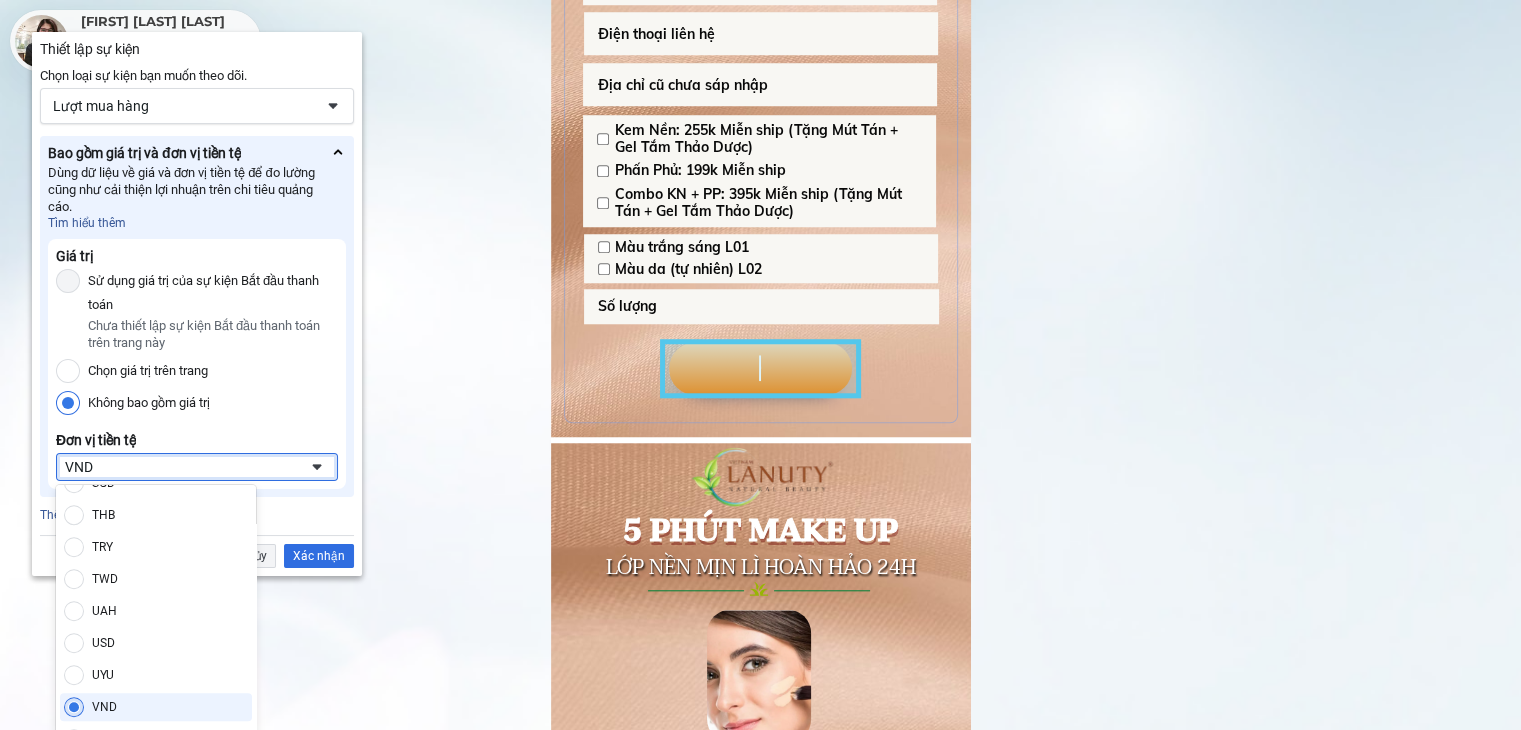 click on "VND" at bounding box center (156, 707) 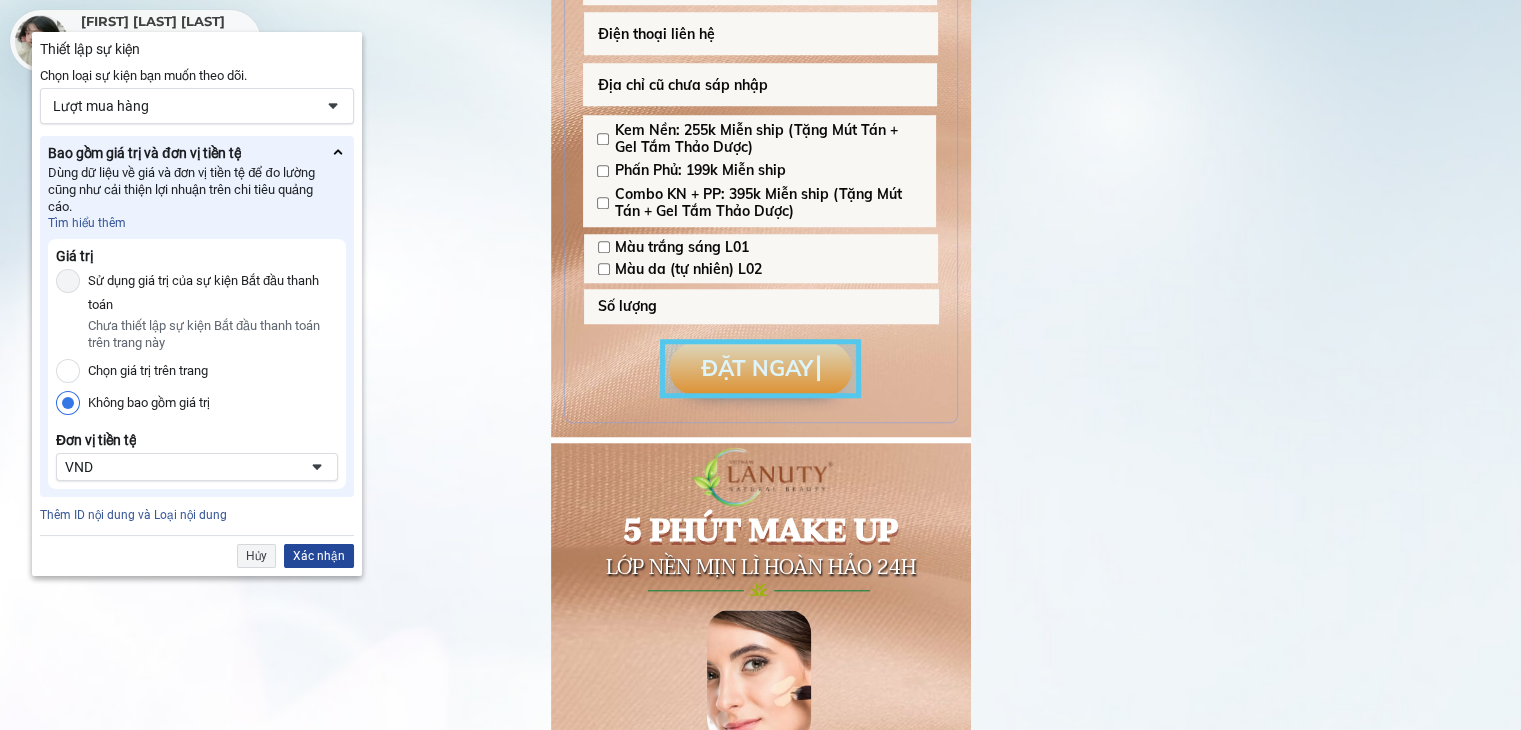 click on "Xác nhận" at bounding box center (319, 556) 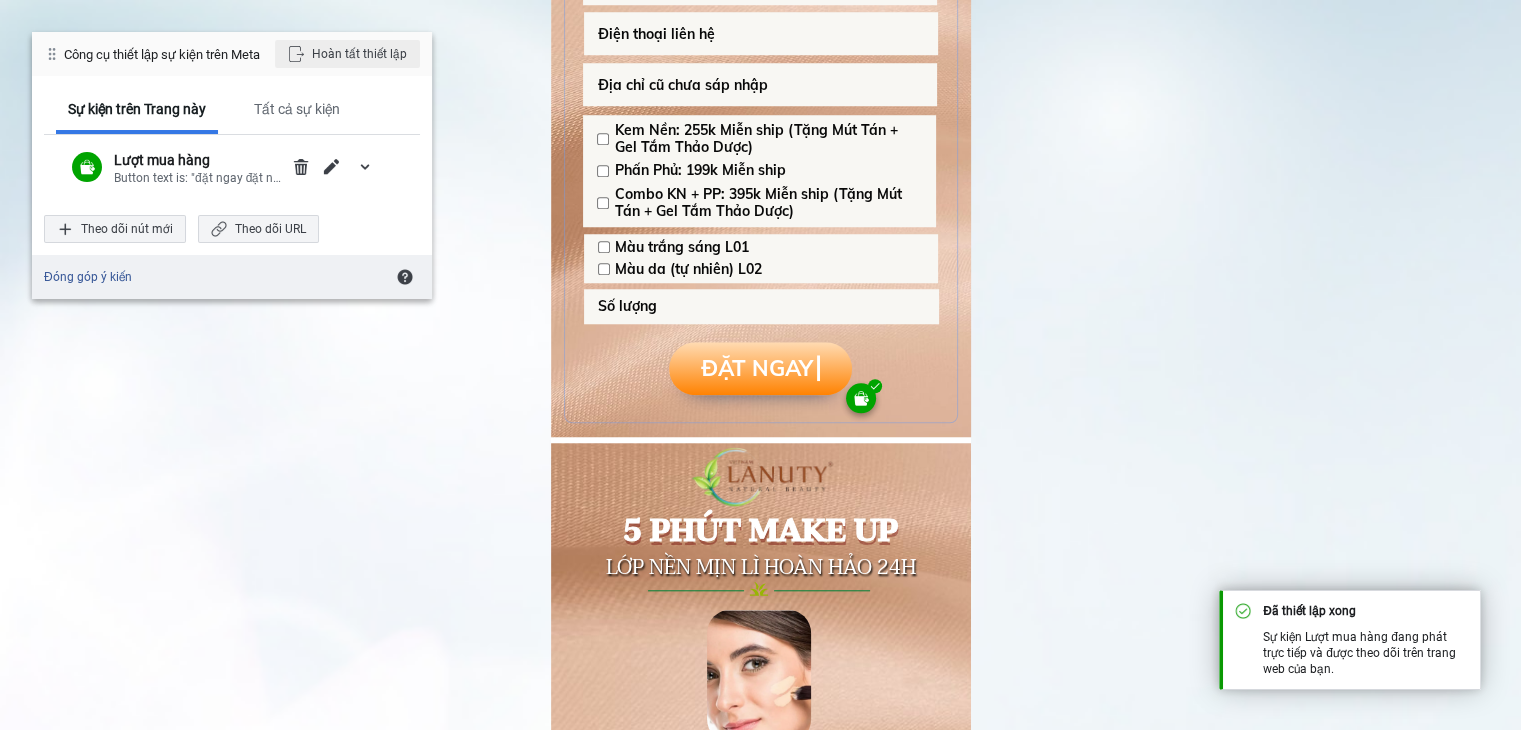 click on "Hoàn tất thiết lập" at bounding box center [347, 54] 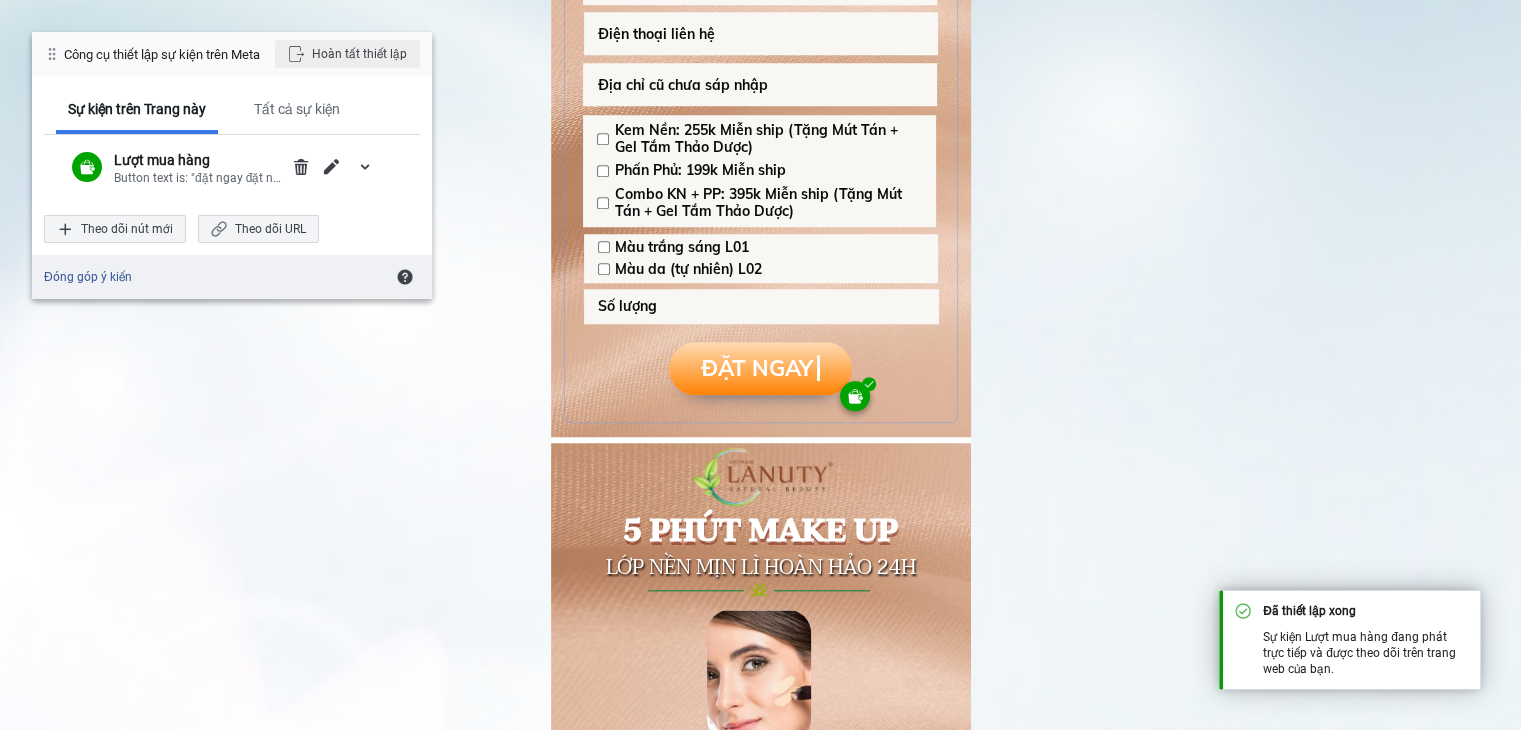 click on "Hoàn tất thiết lập" at bounding box center (347, 54) 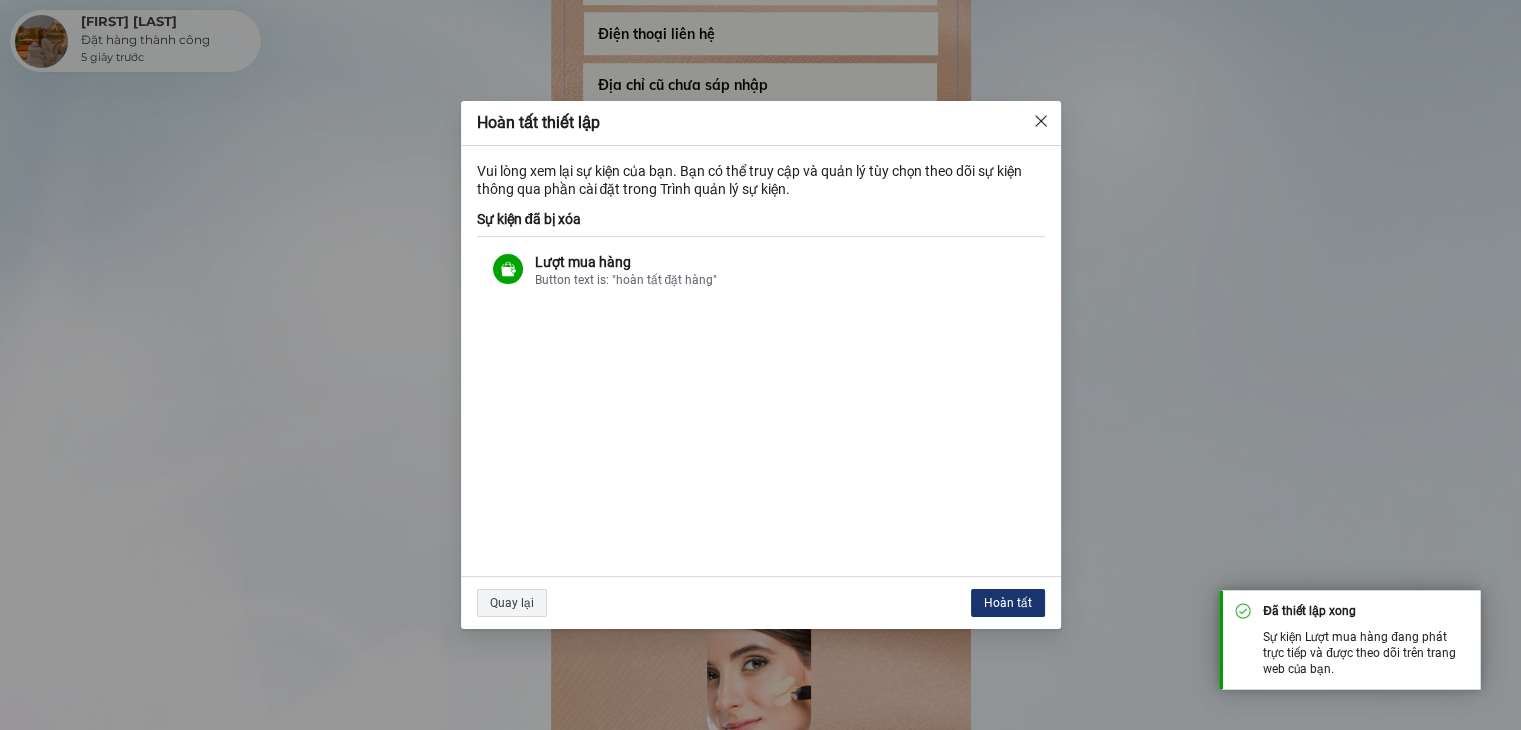 click on "Hoàn tất" at bounding box center [1008, 603] 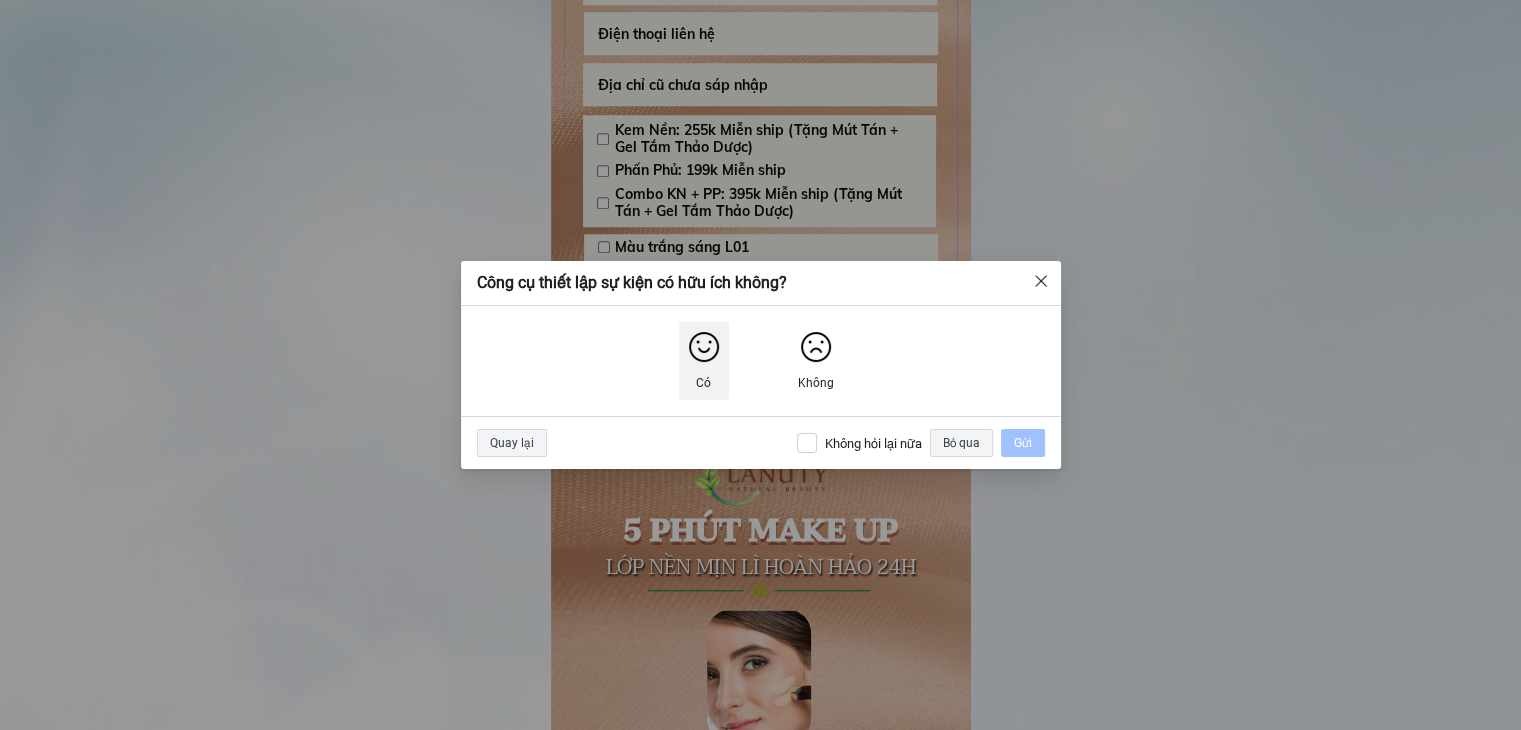 click at bounding box center [704, 347] 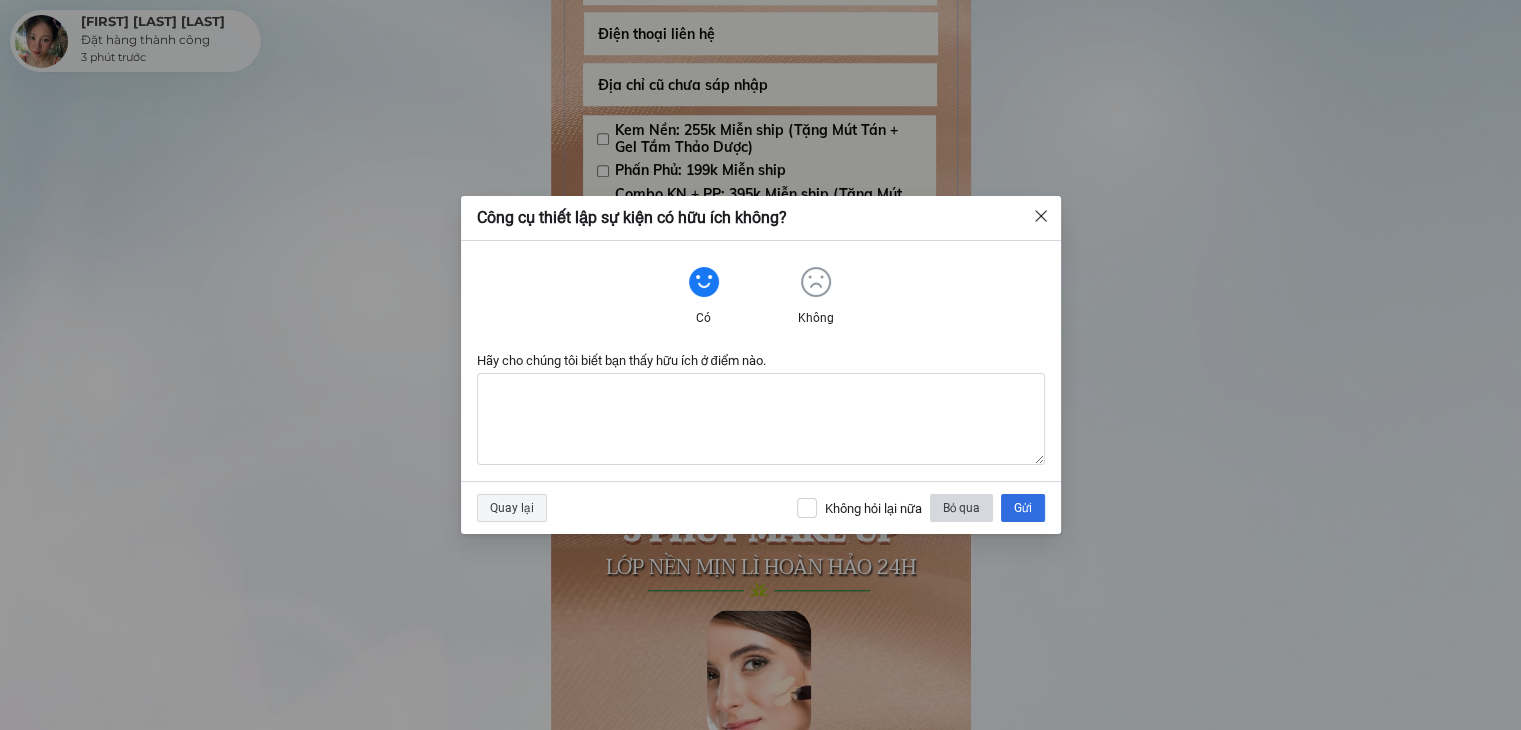 click on "Bỏ qua" at bounding box center [961, 508] 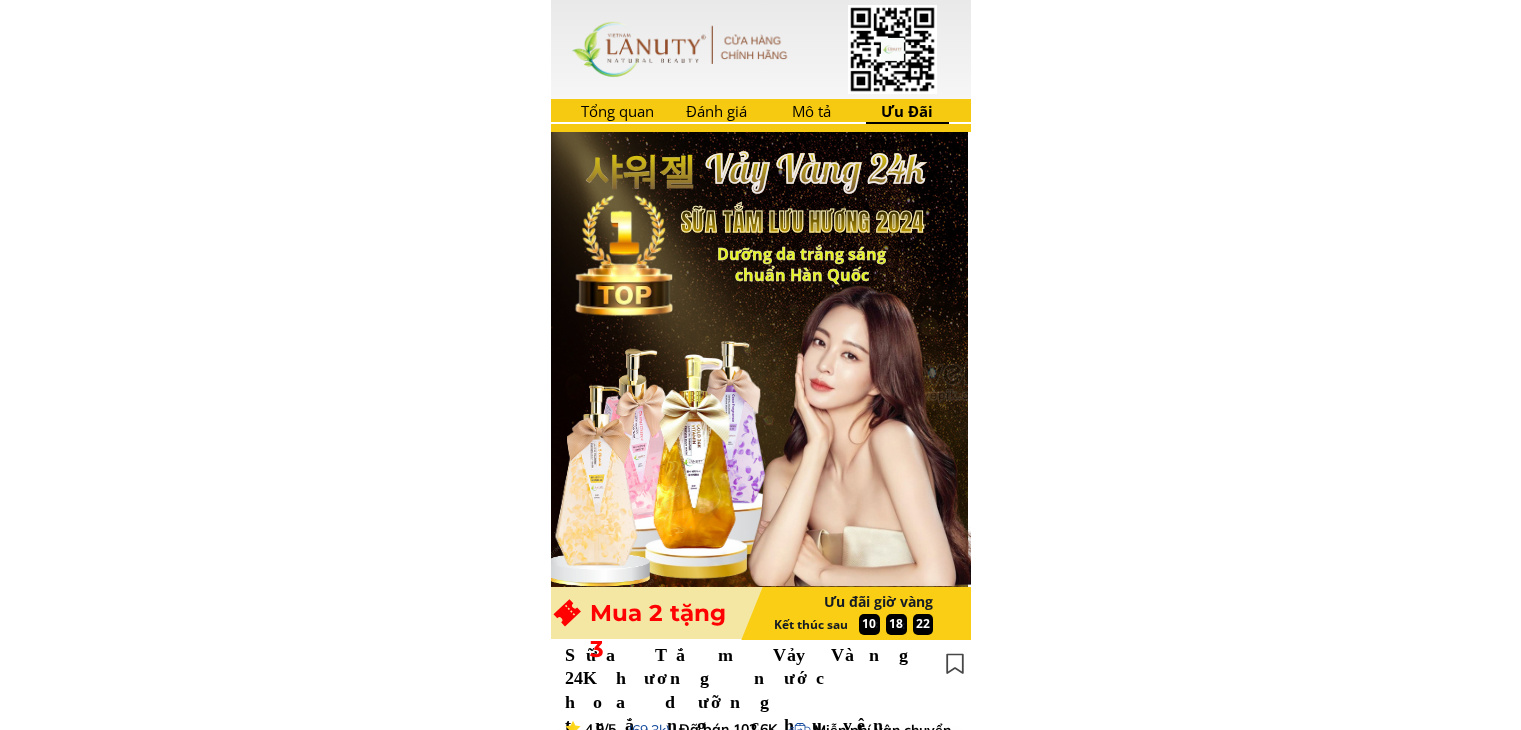 scroll, scrollTop: 0, scrollLeft: 0, axis: both 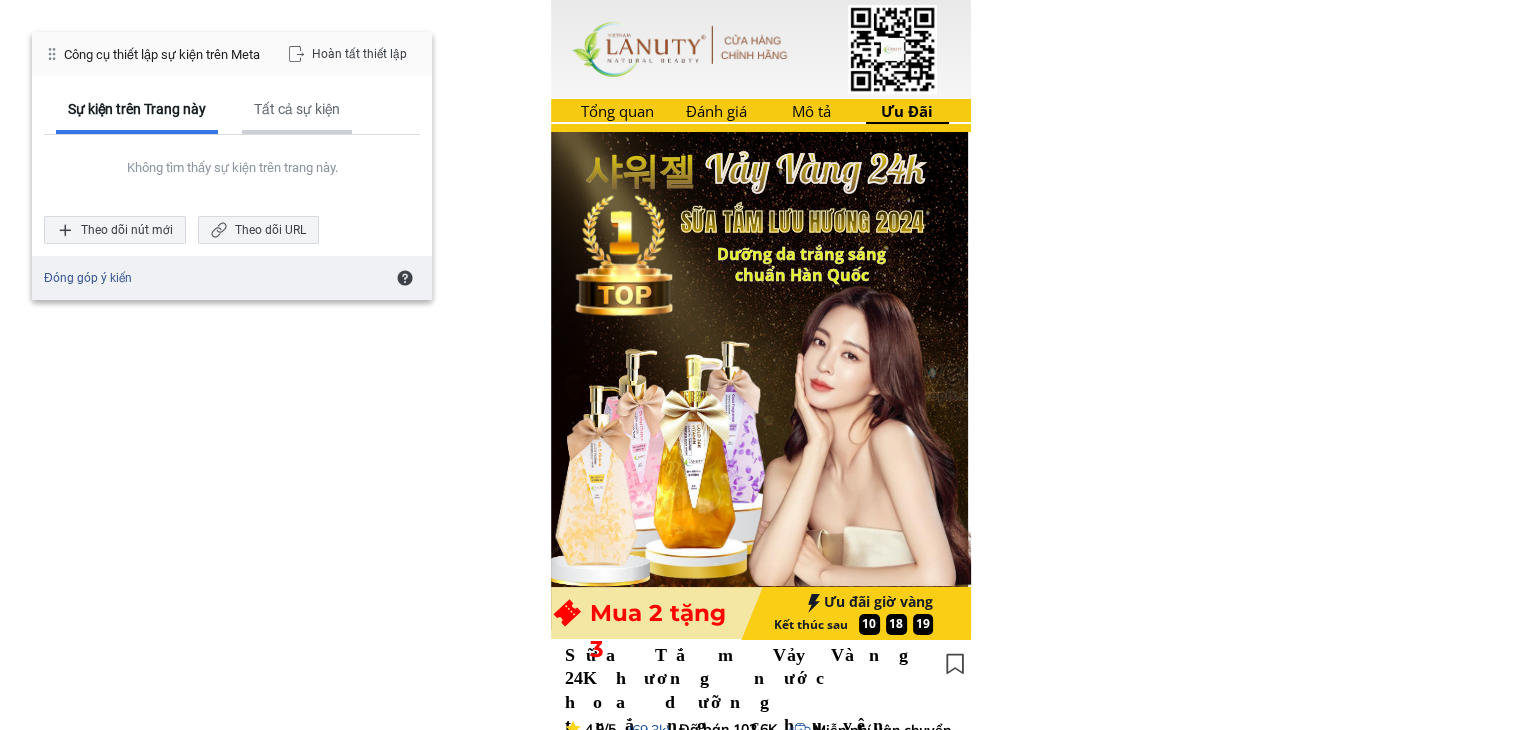 click on "Tất cả sự kiện" at bounding box center (297, 109) 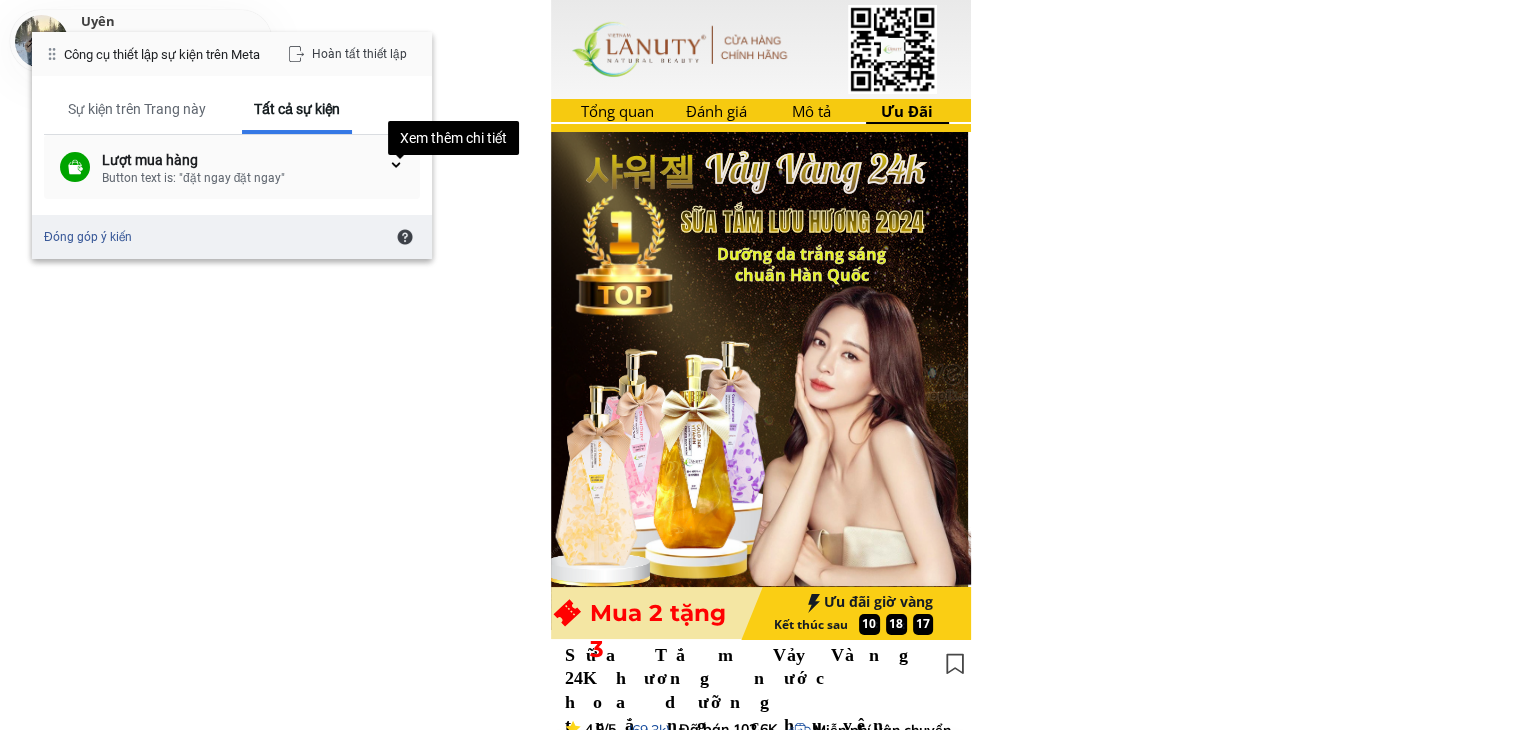 click at bounding box center [396, 165] 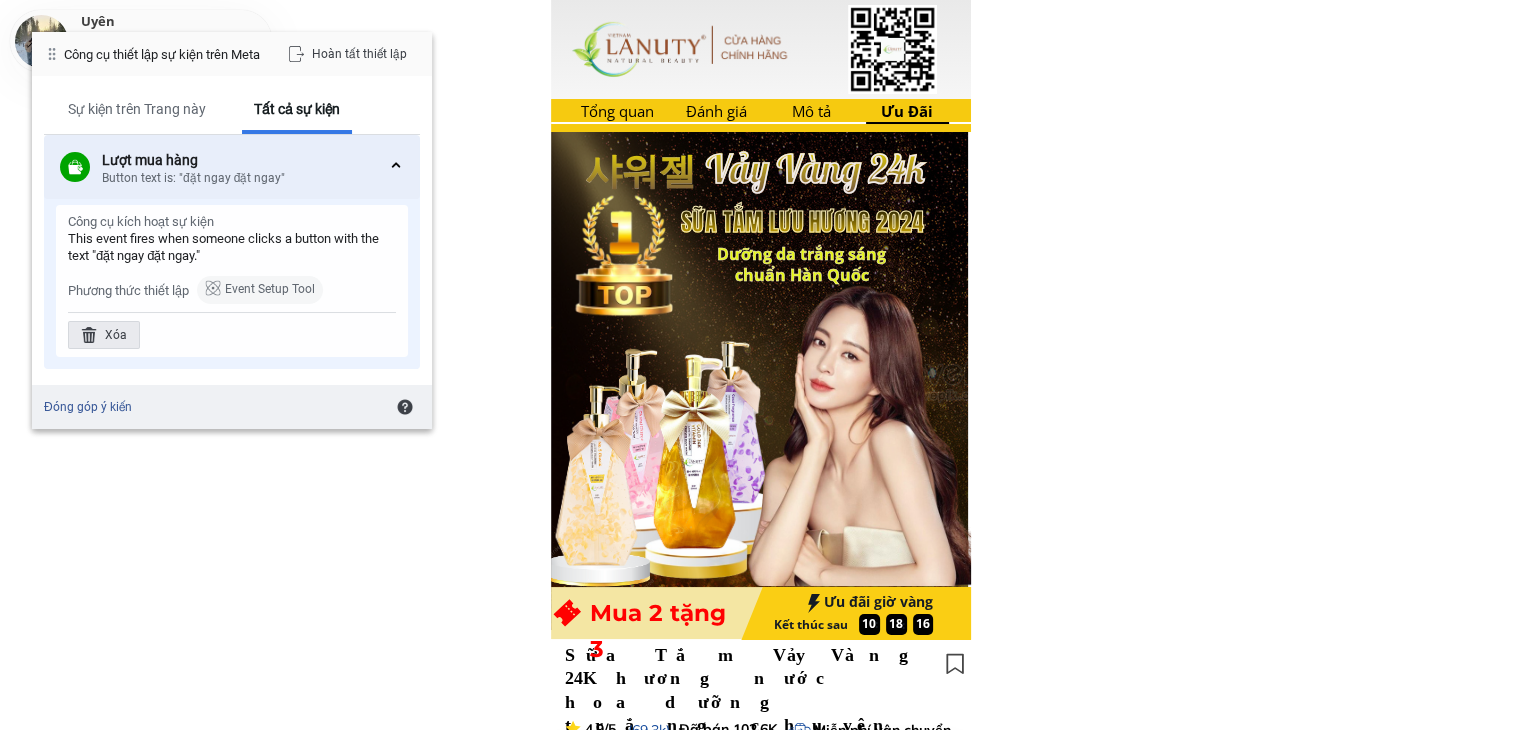 click on "Xóa" at bounding box center [104, 335] 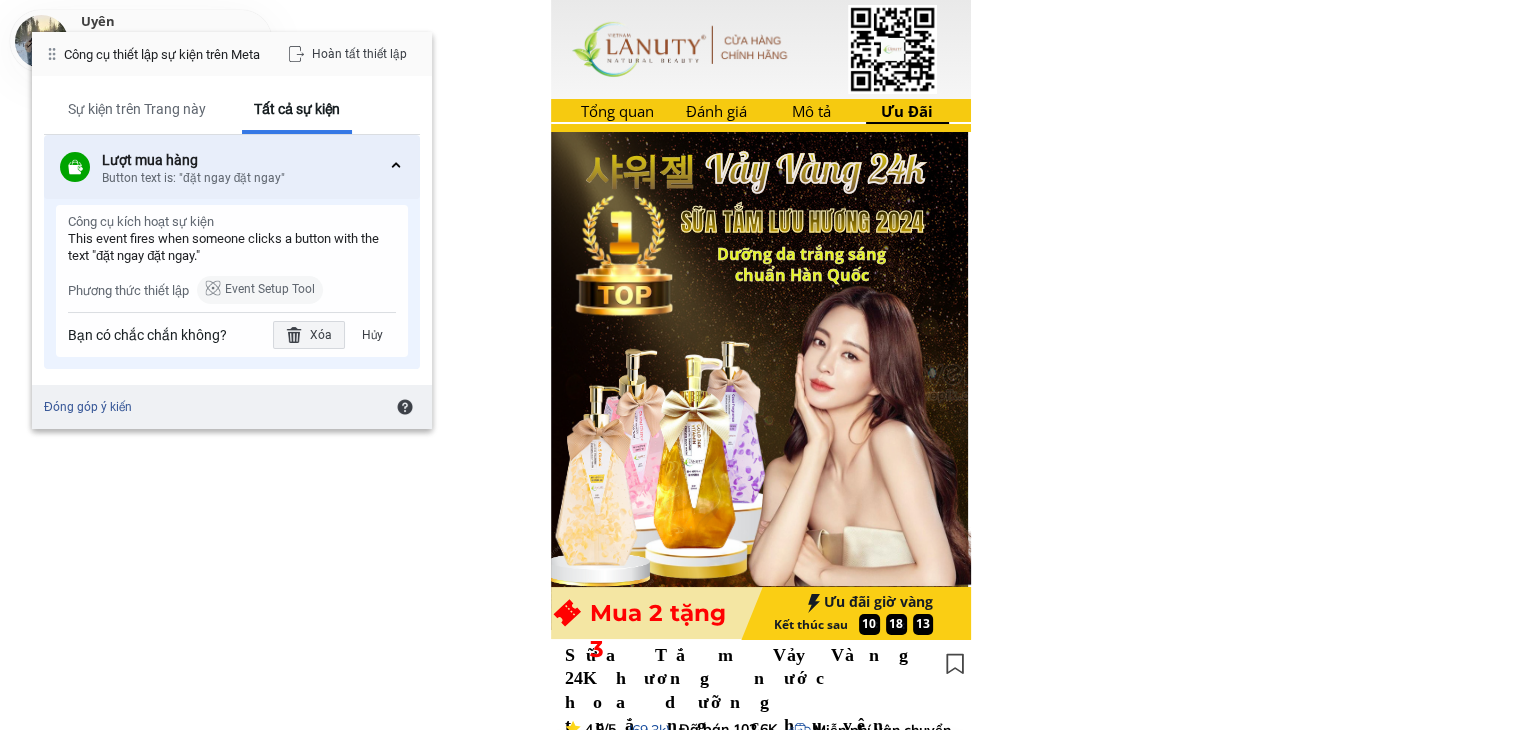 click on "Tổng quan Đánh giá Mô tả Ưu Đãi Ưu đãi giờ vàng Kết thúc sau 00 10 18 13 : : aa Sữa Tắm Vảy Vàng 24K hương nước hoa dưỡng trắng chuyên sâu, tái tạo và trẻ hoá làn da, độ lưu hương 4-6 giờ Vảy Vàng 24k 샤워젤 Dưỡng da trắng sáng chuẩn Hàn Quốc SỮA TẮM LƯU HƯƠNG 2024 Áp dụng cho tất cả đơn hàng Trị giá: 50.000đ TẶNG BÔNG TẮM TẠO BỌT Đã bán 102 .6K 4.9/5 (69.3k) Miễn phí vận chuyển Áp dụng cho tất cả đơn hàng TẶNG BÔNG TẮM VÀ 10 PHONG BAO LÌ XÌ TẶNG Uyên Đặt hàng thành công 14 giây trước Mua 2 tặng 3 coupon, voucher, discount, ticket, promotion Qùa Tặng  GEL RỬA MẶT & XÀ BÔNG Làm Đẹp Từ Thiên Nhiên (Khi mua combo) THẢO DƯỢC Sản phẩm hàng đầu Top 3 Mỹ phẩm bán chạy CAM KẾT HÀNG CHÍNH NGẠCH Nhập khẩu trực tiếp từ NSX, đầy đủ giấy tờ kiểm định chất lượng CAM KẾT Giá:  1" at bounding box center (760, 5661) 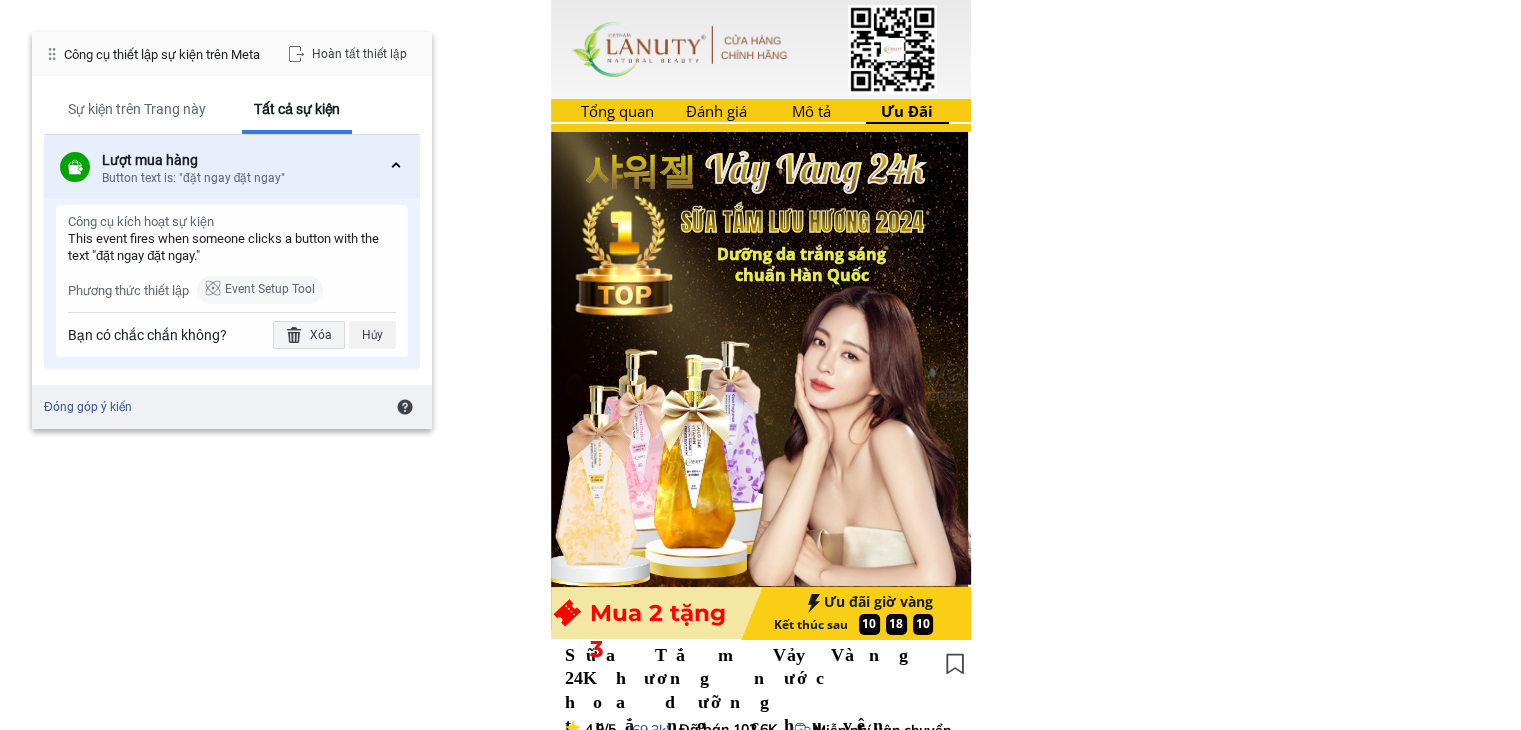 click on "Hủy" at bounding box center [372, 335] 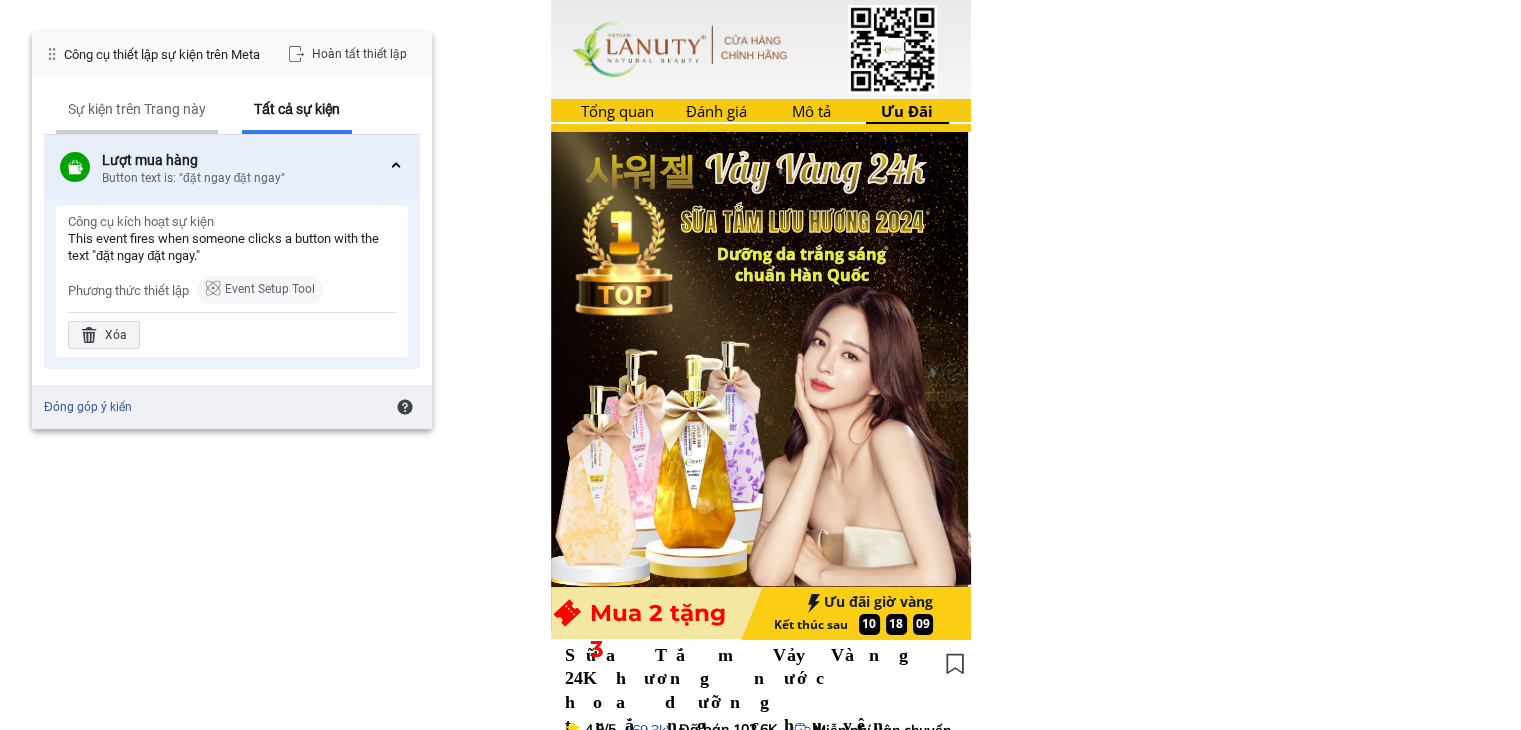 click on "Sự kiện trên Trang này" at bounding box center [137, 109] 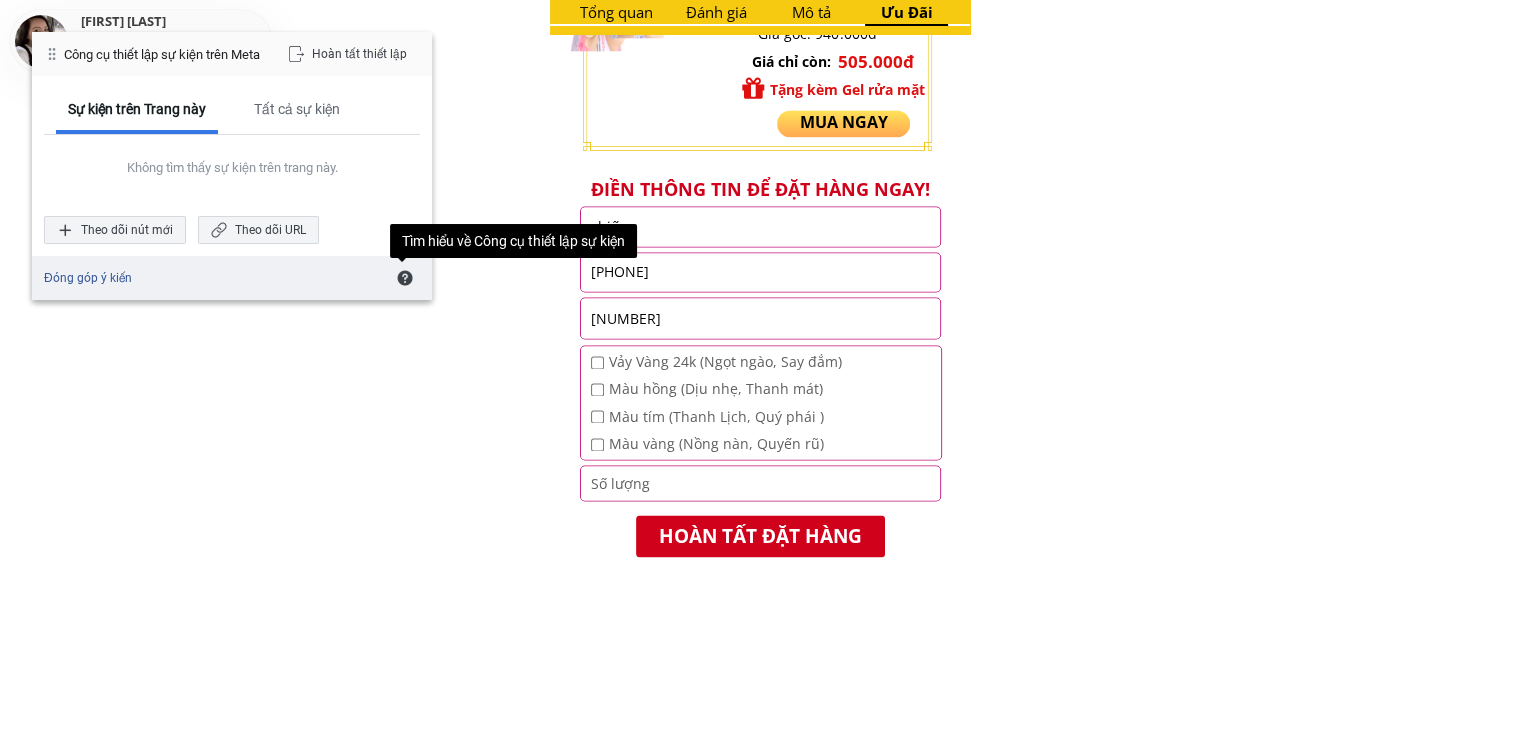 scroll, scrollTop: 3000, scrollLeft: 0, axis: vertical 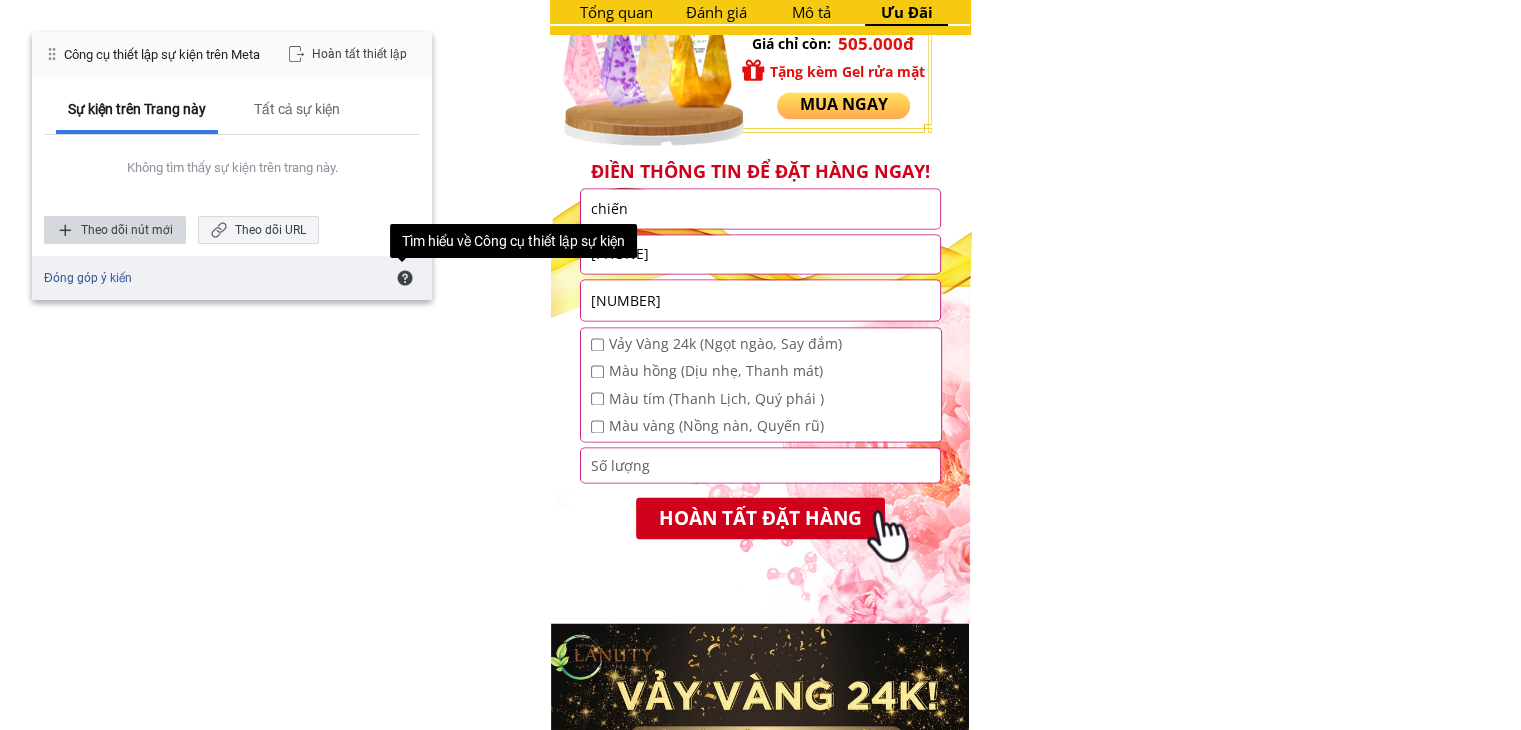click on "Theo dõi nút mới" at bounding box center (115, 230) 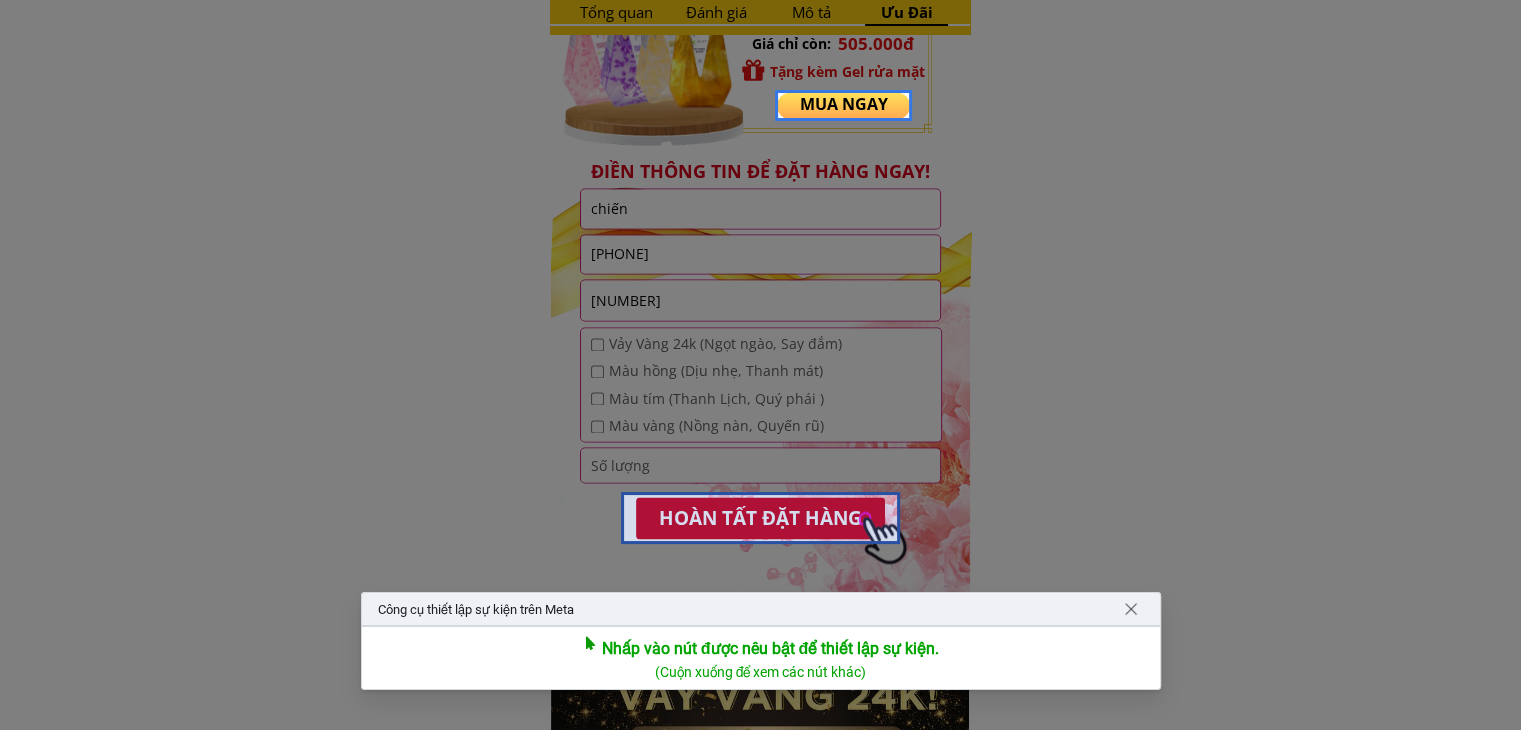 click at bounding box center (761, 517) 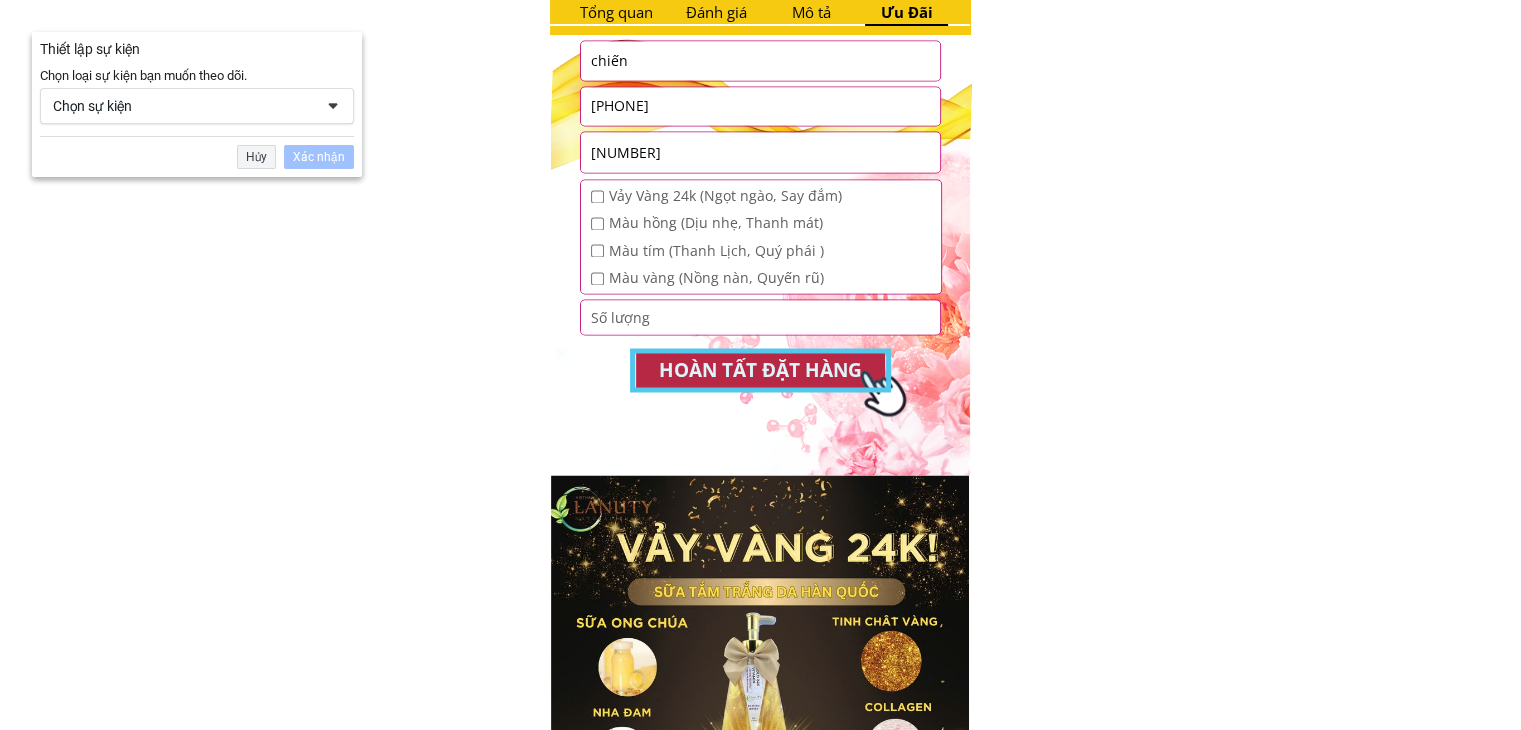 scroll, scrollTop: 3153, scrollLeft: 0, axis: vertical 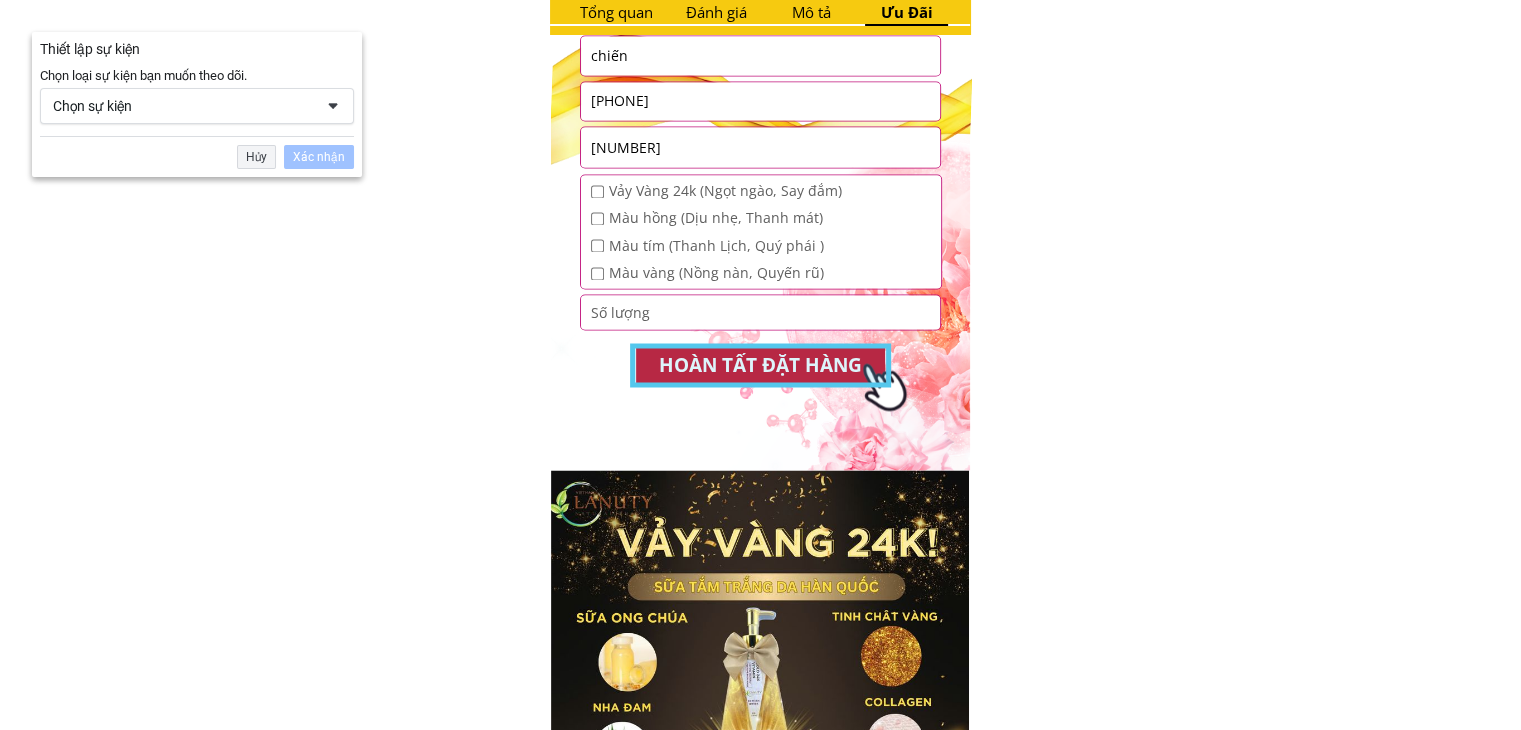 click on "Chọn sự kiện" at bounding box center [183, 106] 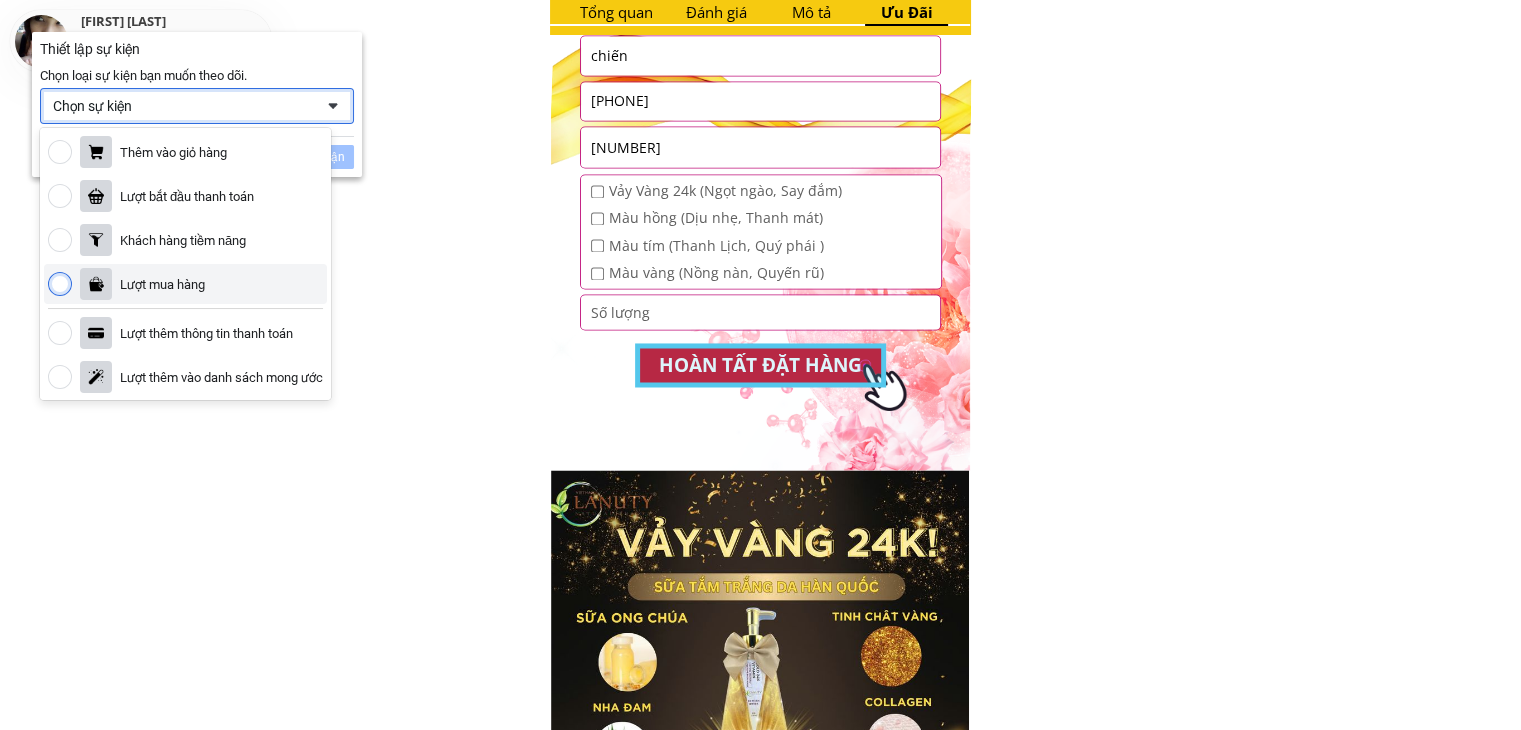 click at bounding box center [60, 284] 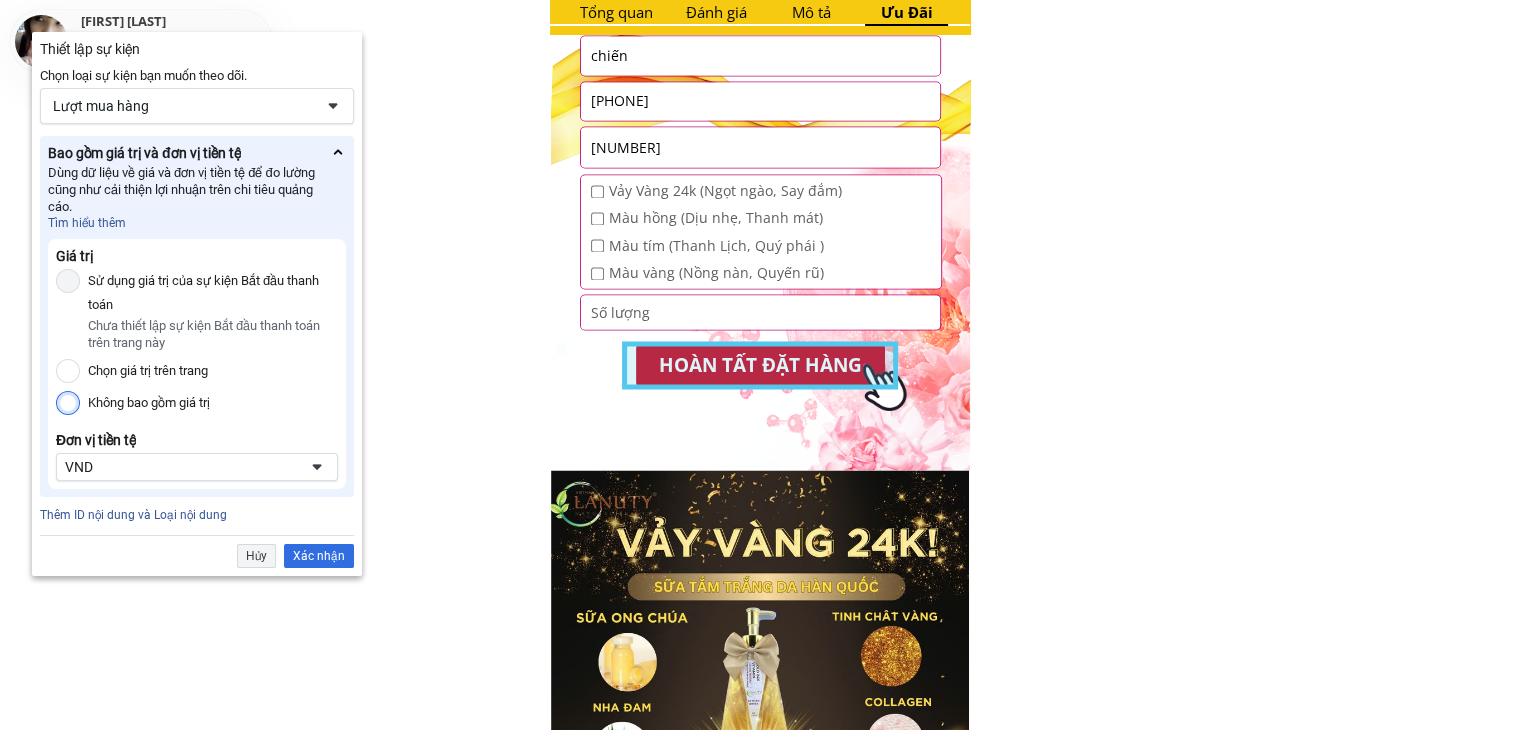 click on "Không bao gồm giá trị" at bounding box center (68, 403) 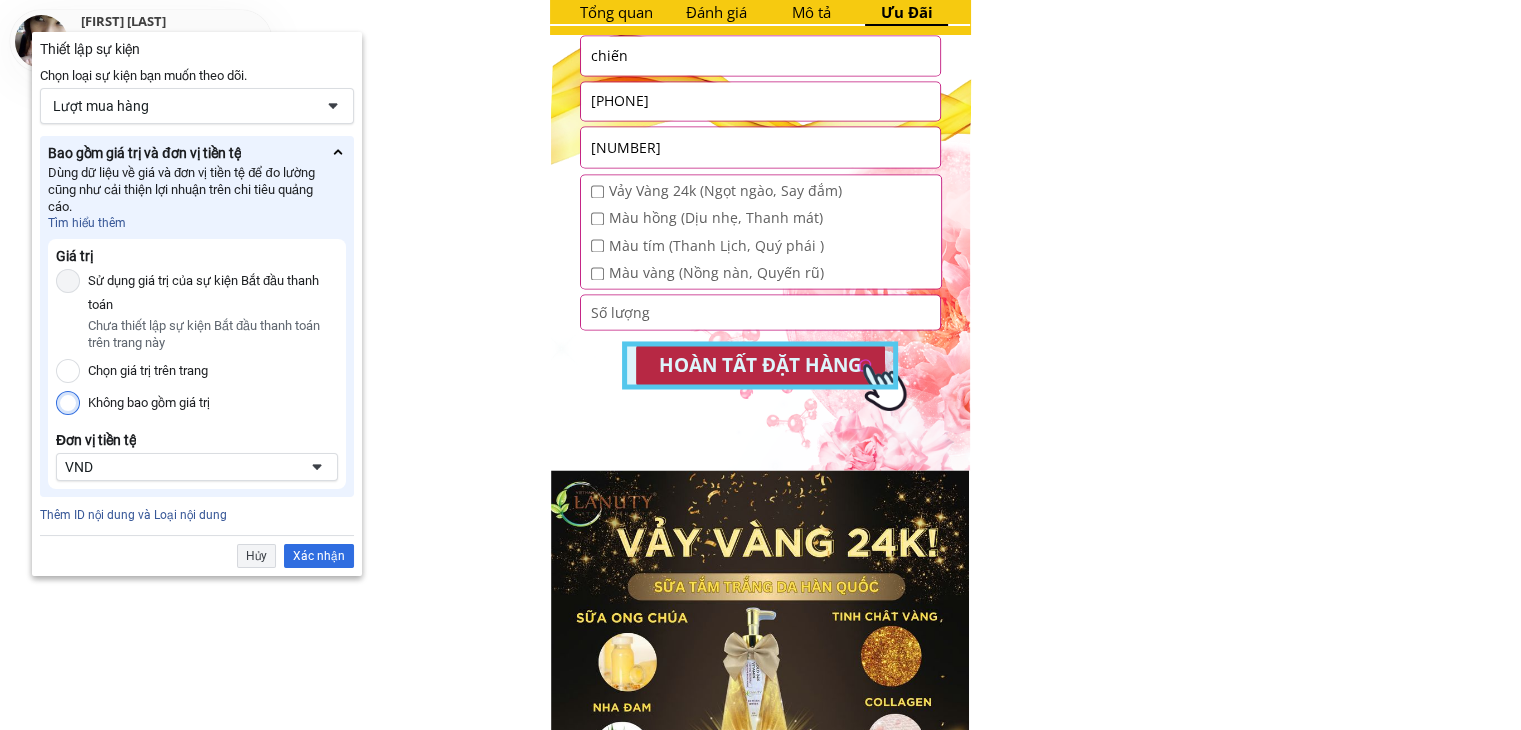 radio on "true" 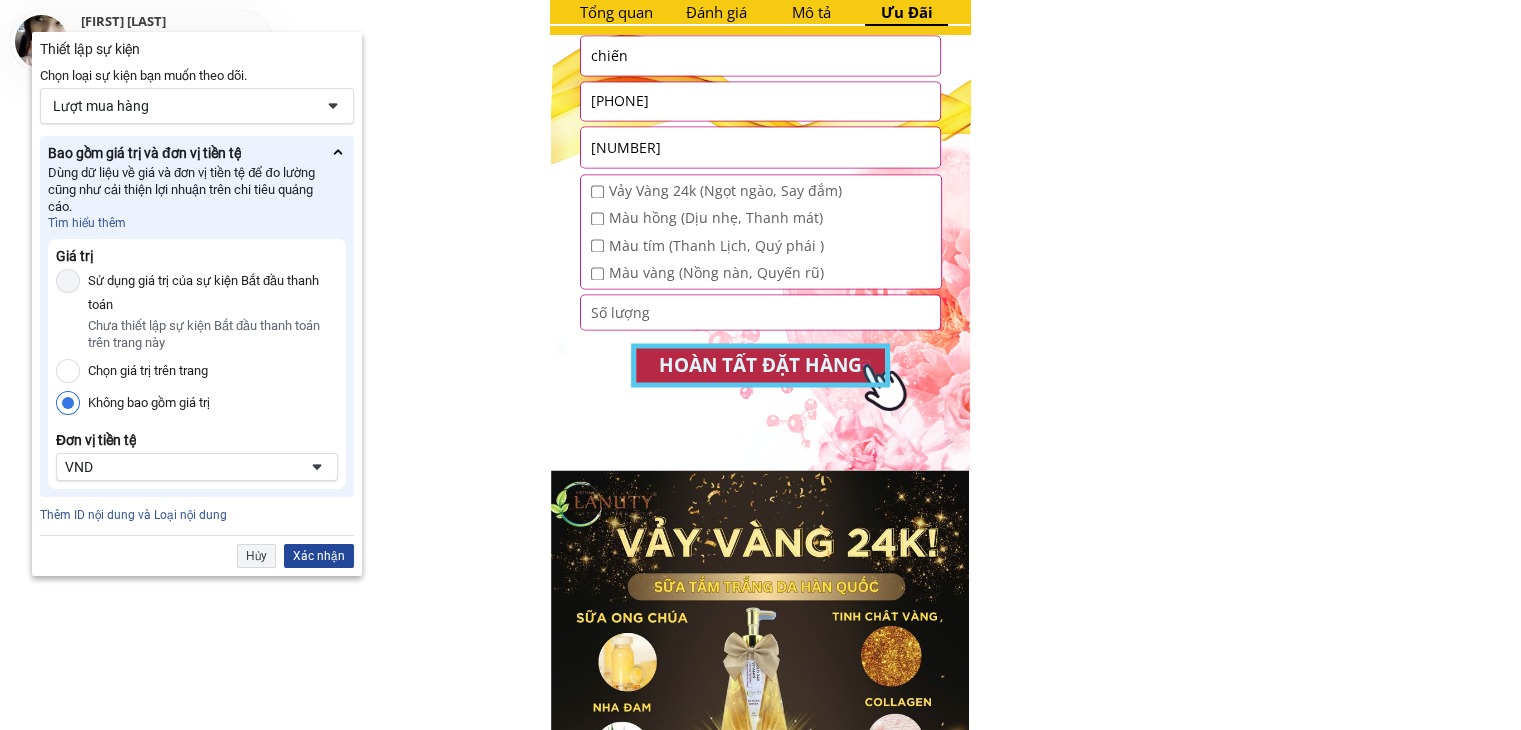 click on "Xác nhận" at bounding box center (319, 556) 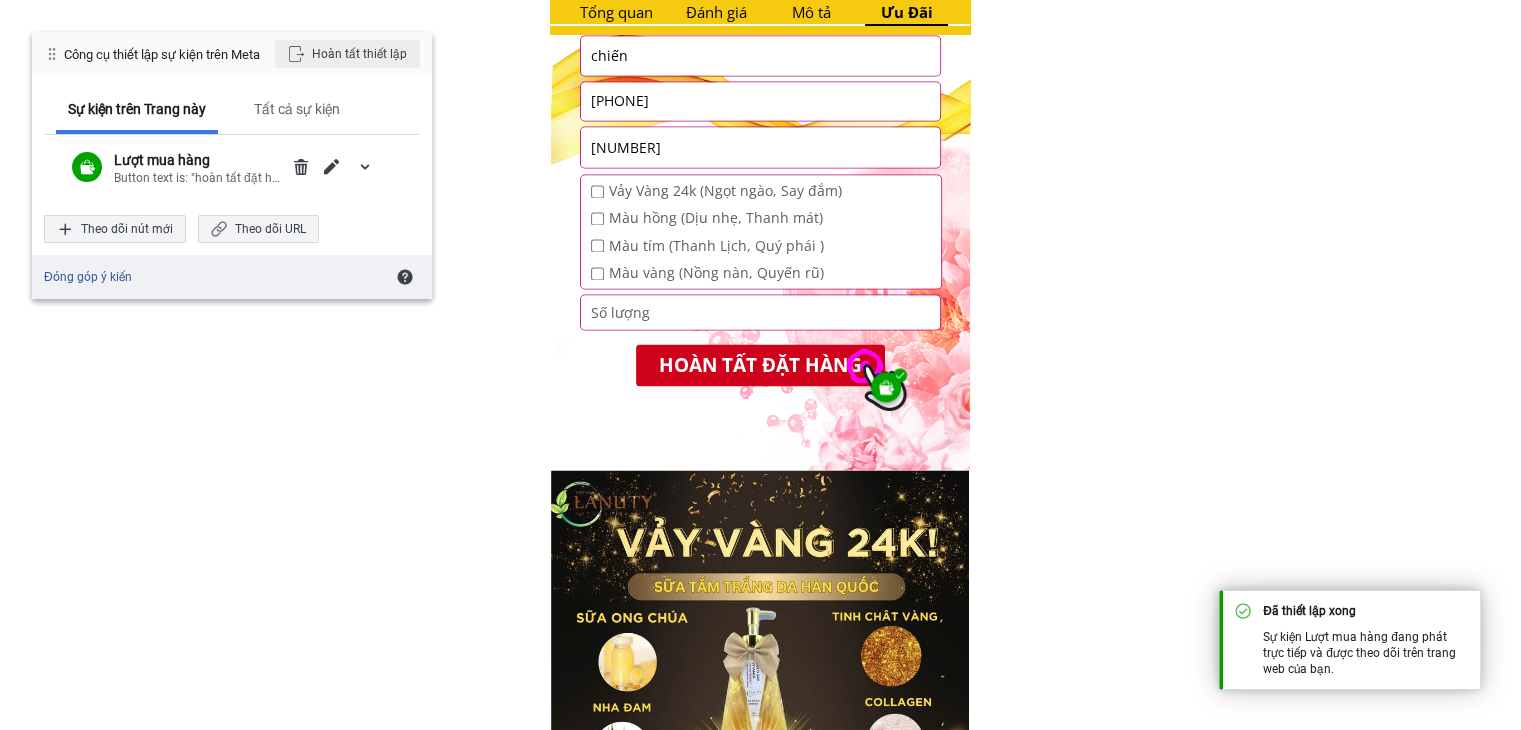 click on "Hoàn tất thiết lập" at bounding box center (347, 54) 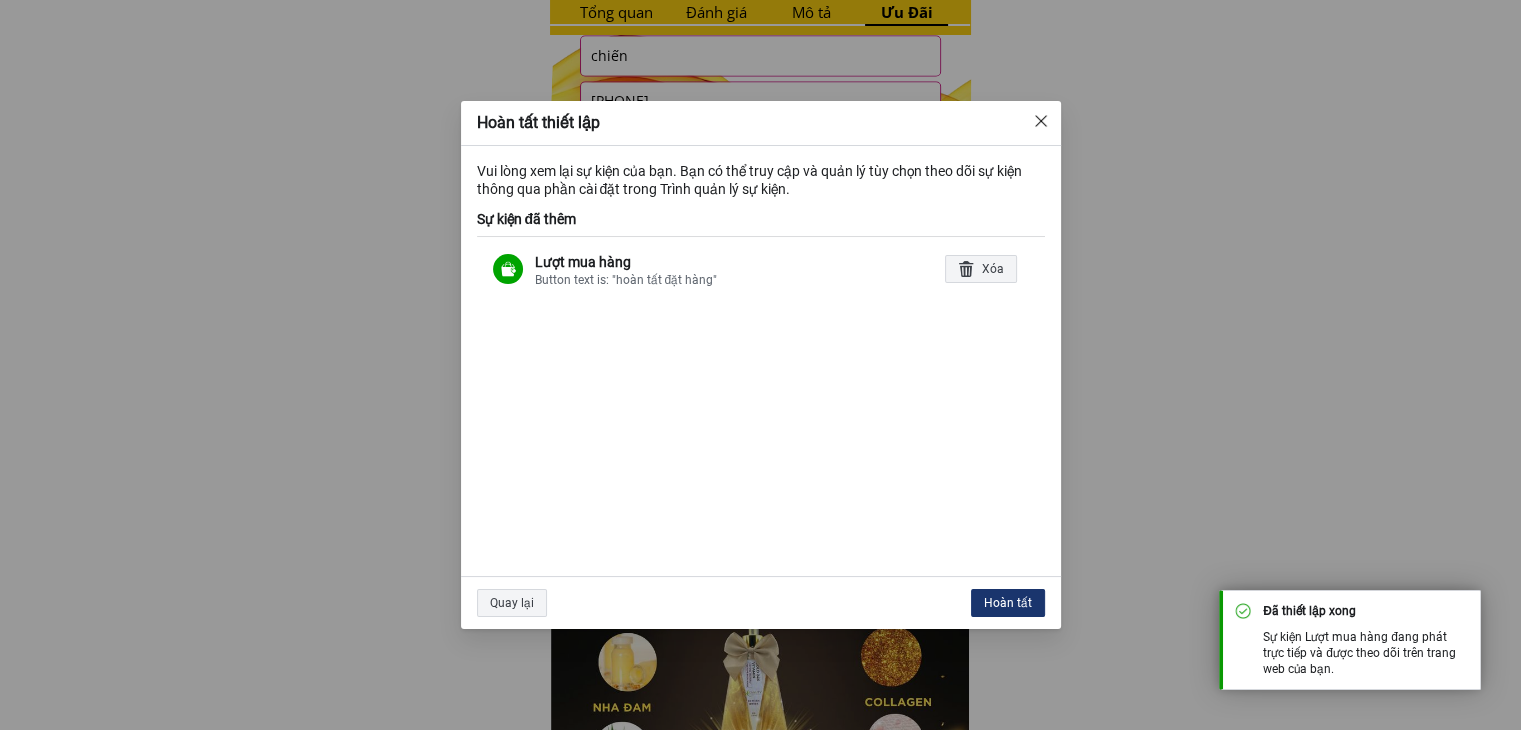 click on "Hoàn tất" at bounding box center (1008, 603) 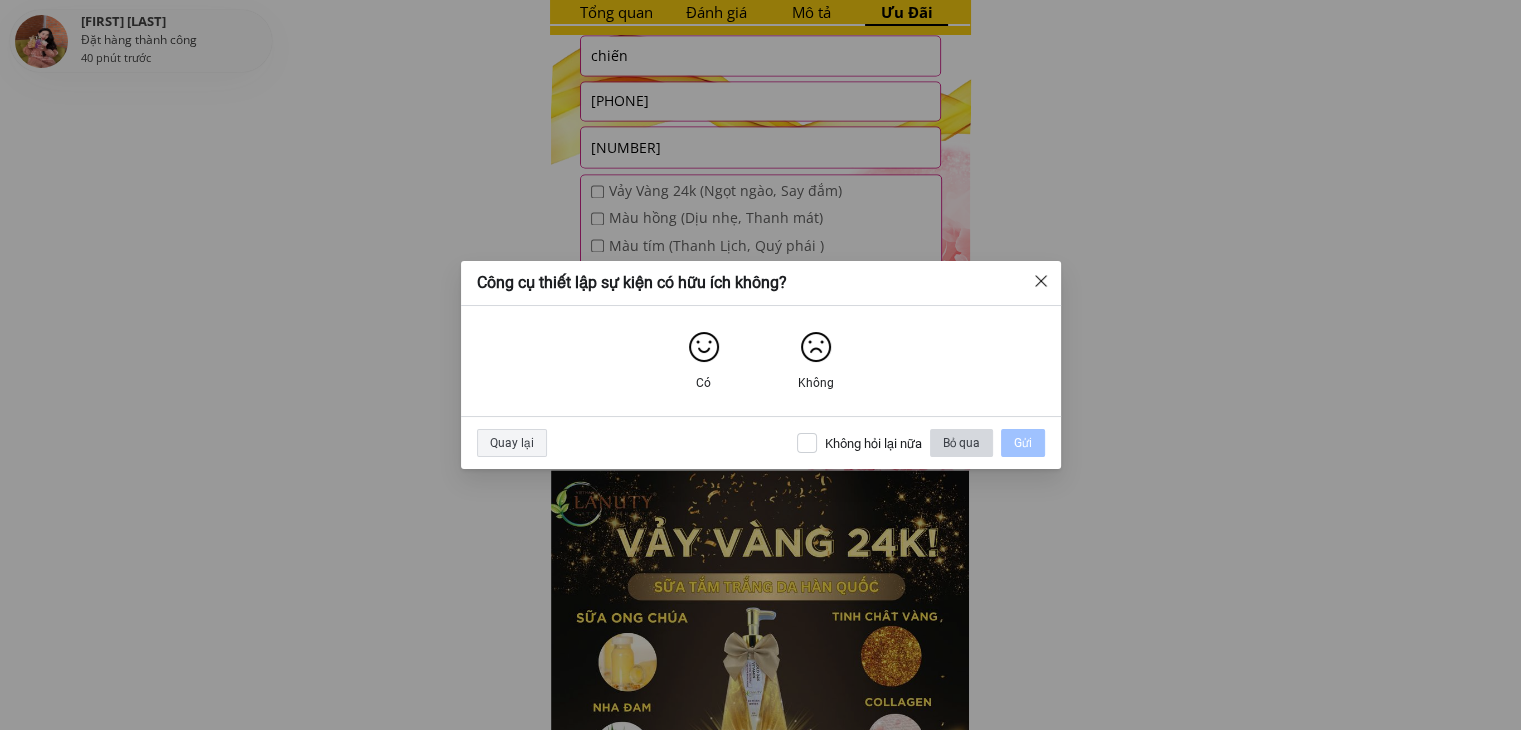 click on "Bỏ qua" at bounding box center [961, 443] 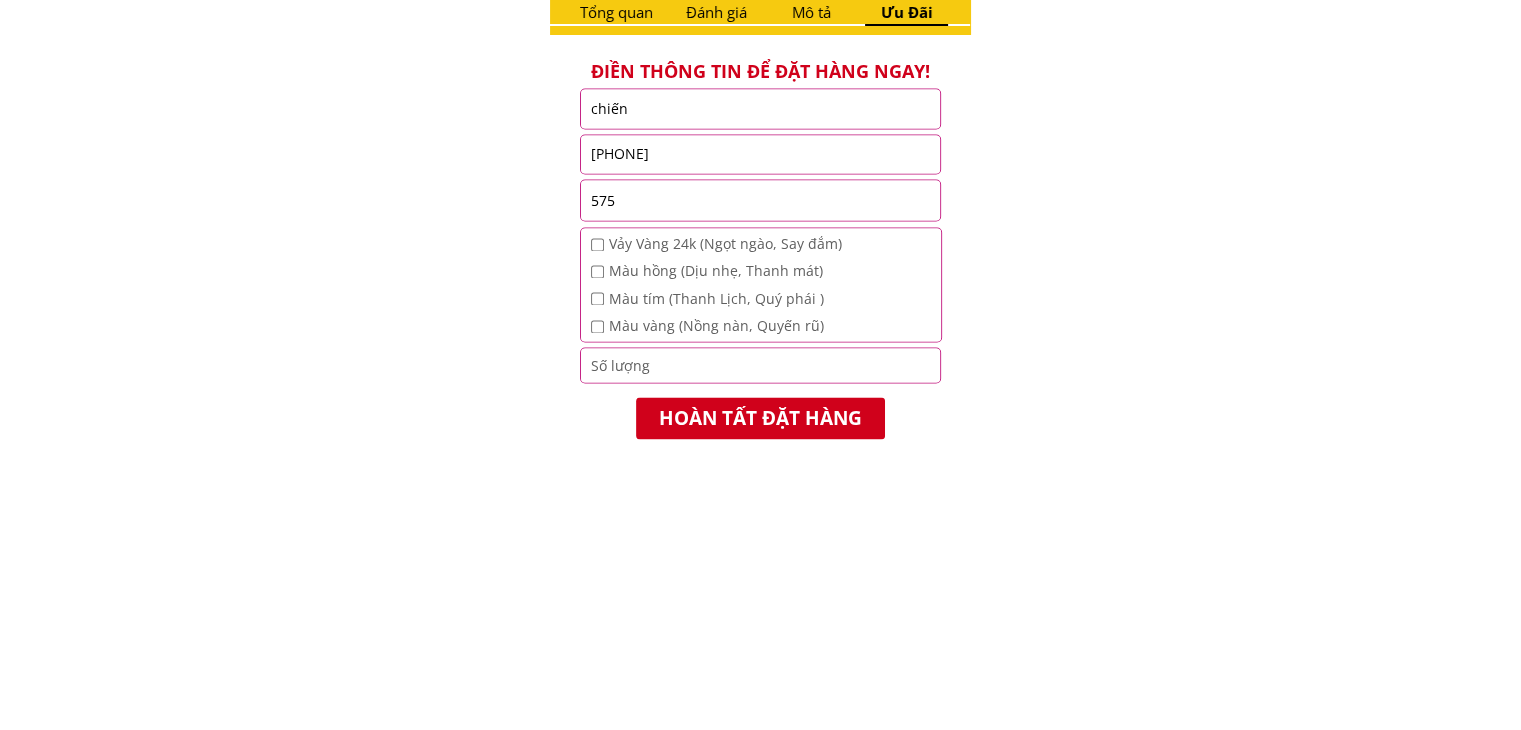 scroll, scrollTop: 3000, scrollLeft: 0, axis: vertical 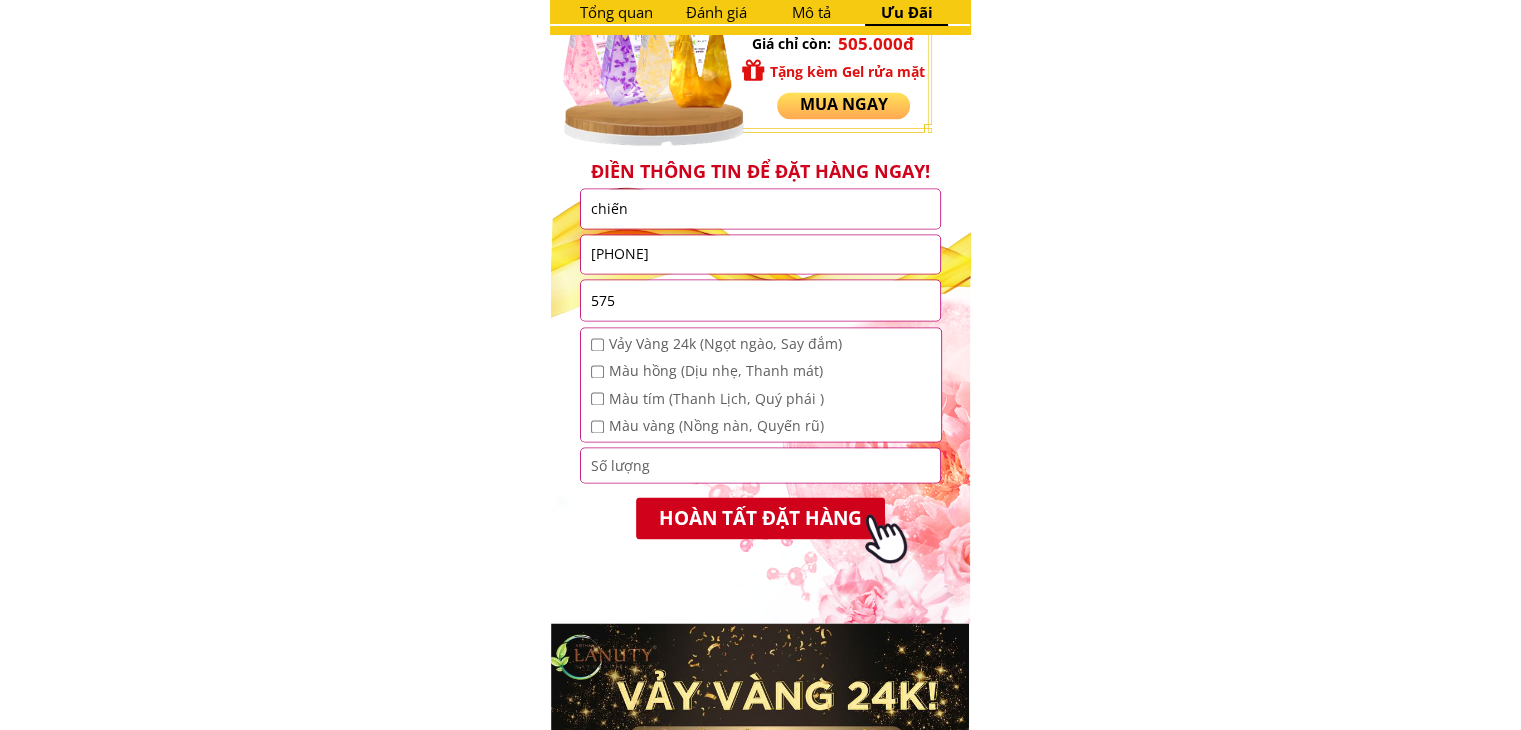 click at bounding box center [597, 344] 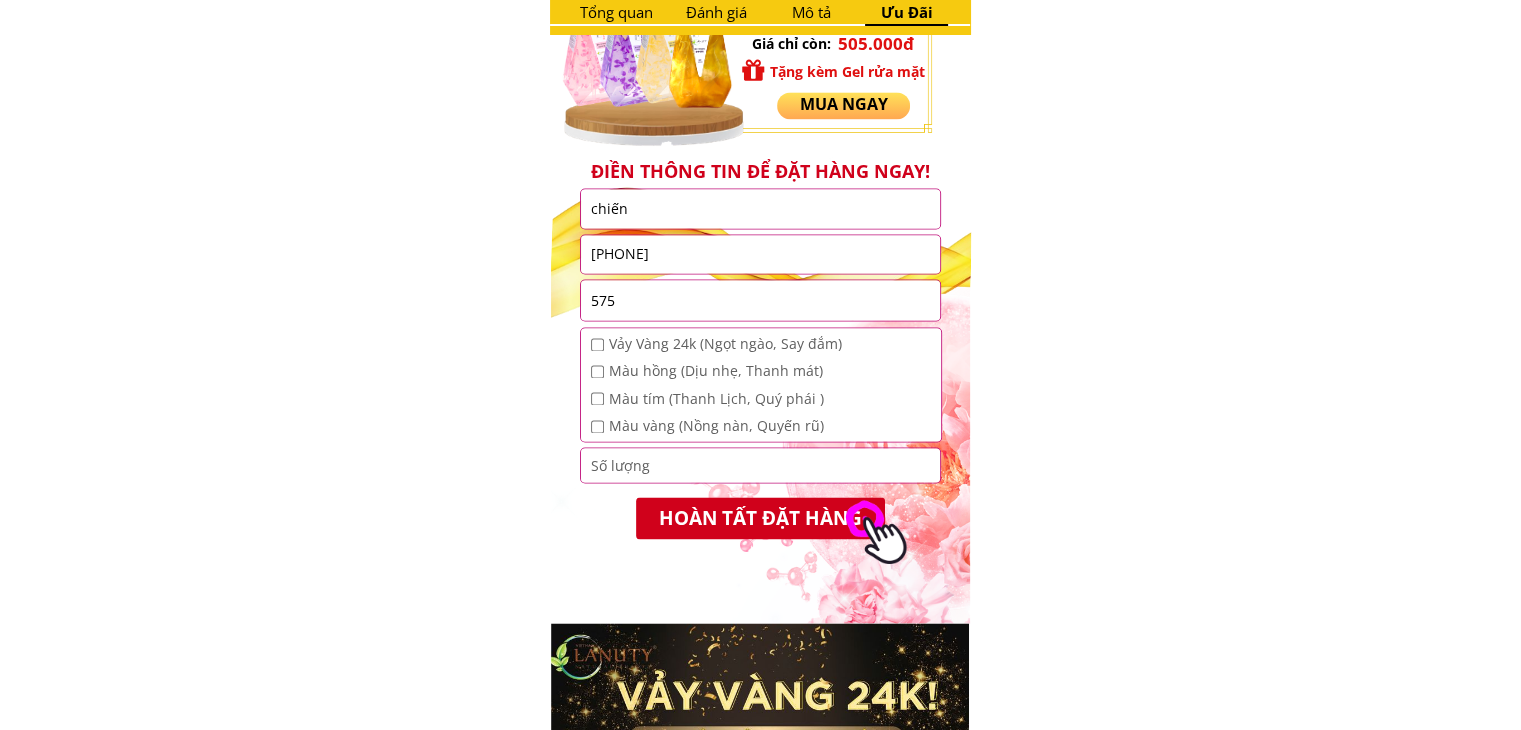 checkbox on "true" 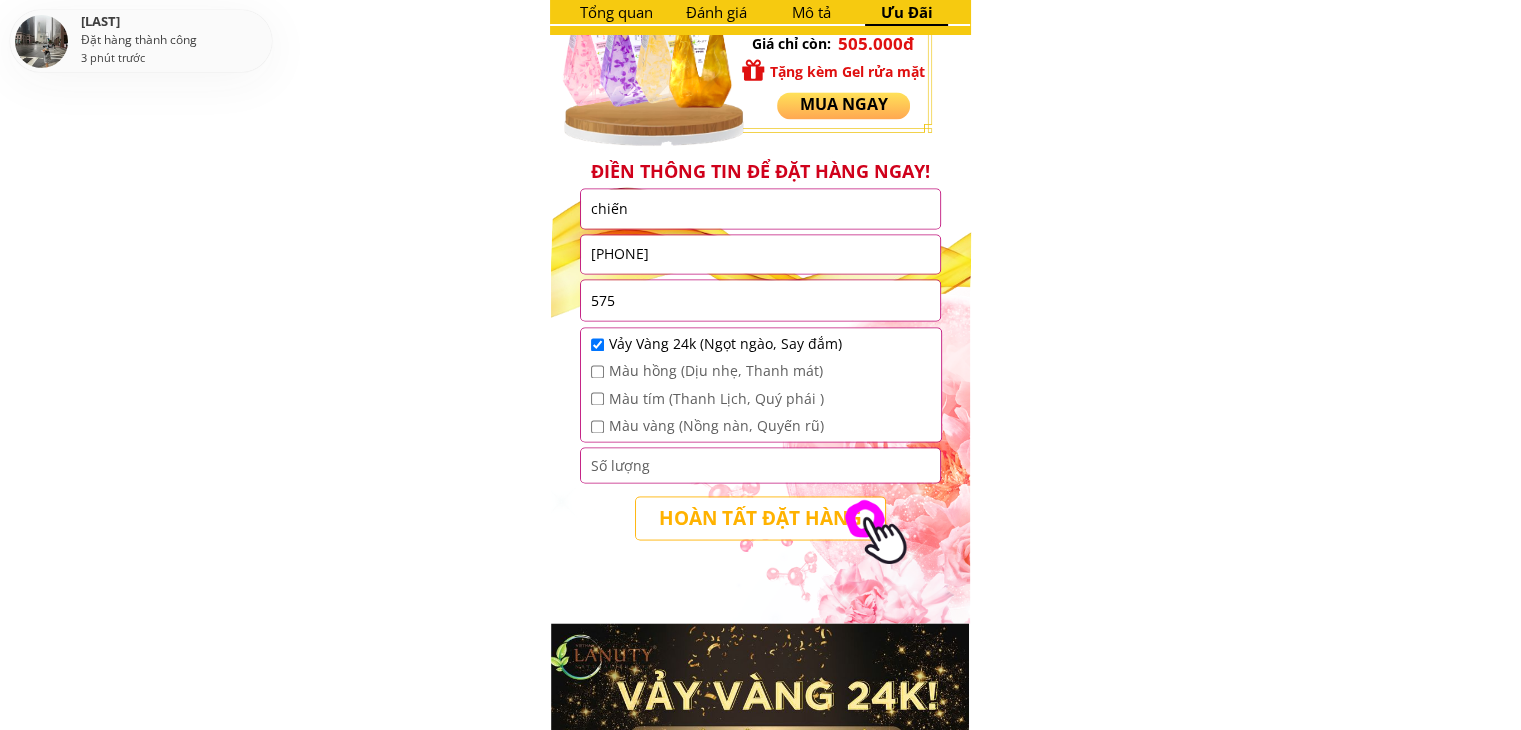 click on "HOÀN TẤT ĐẶT HÀNG" at bounding box center [760, 517] 